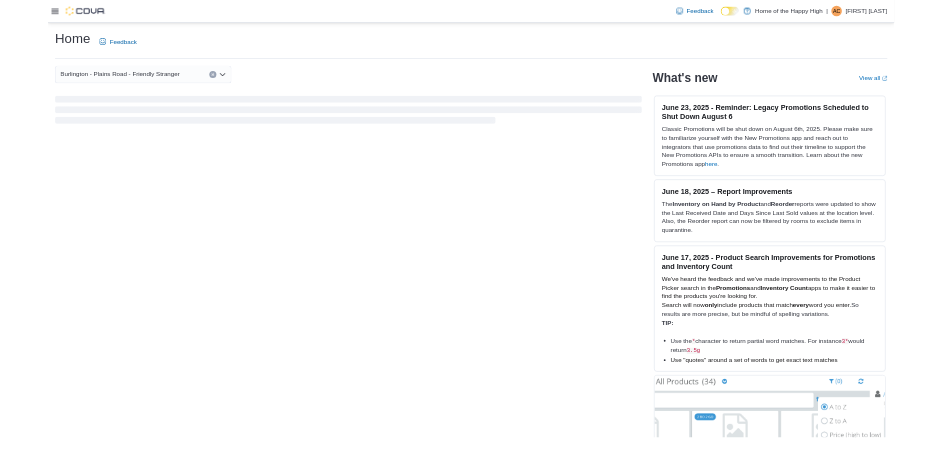 scroll, scrollTop: 0, scrollLeft: 0, axis: both 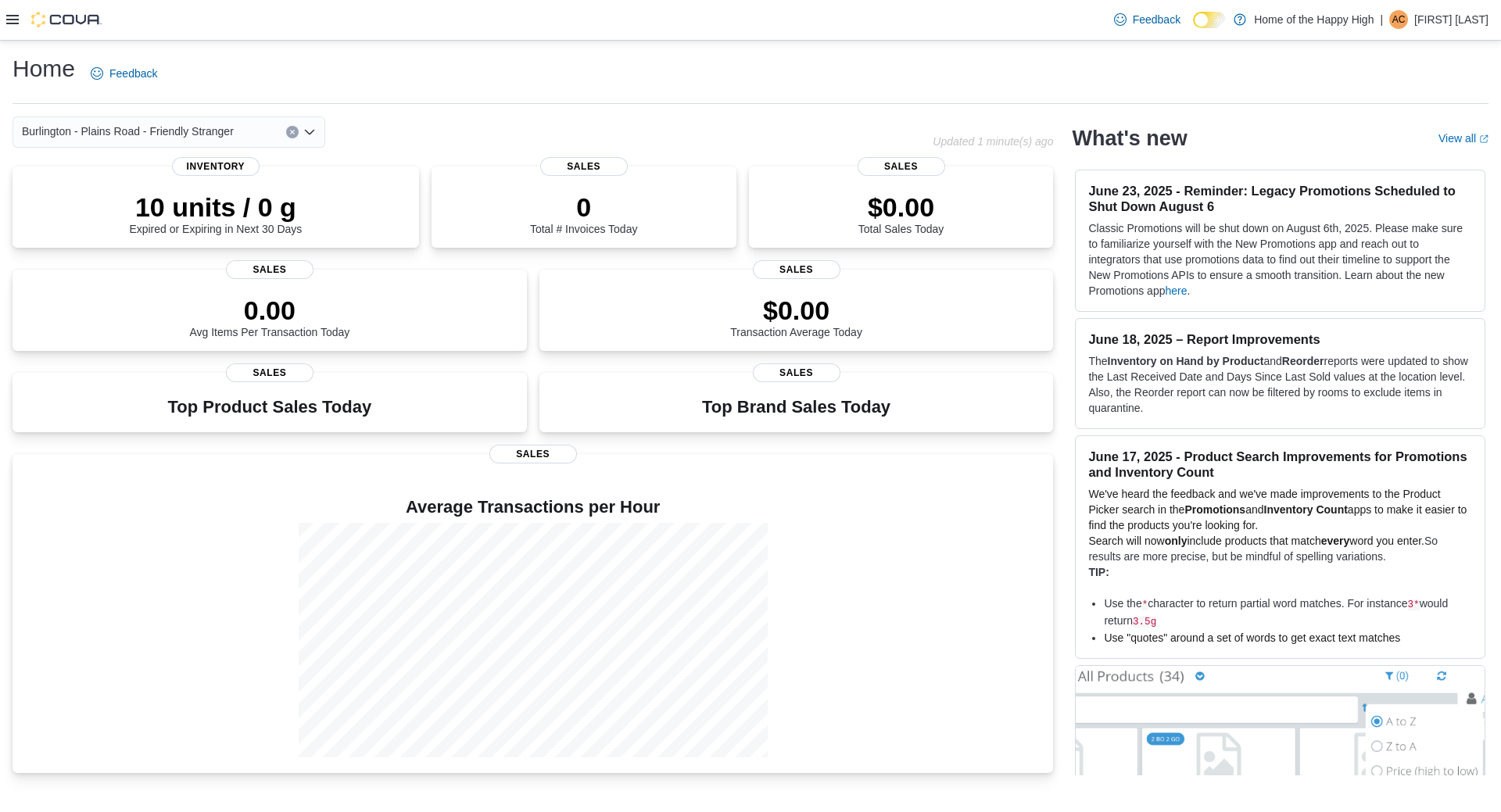 click 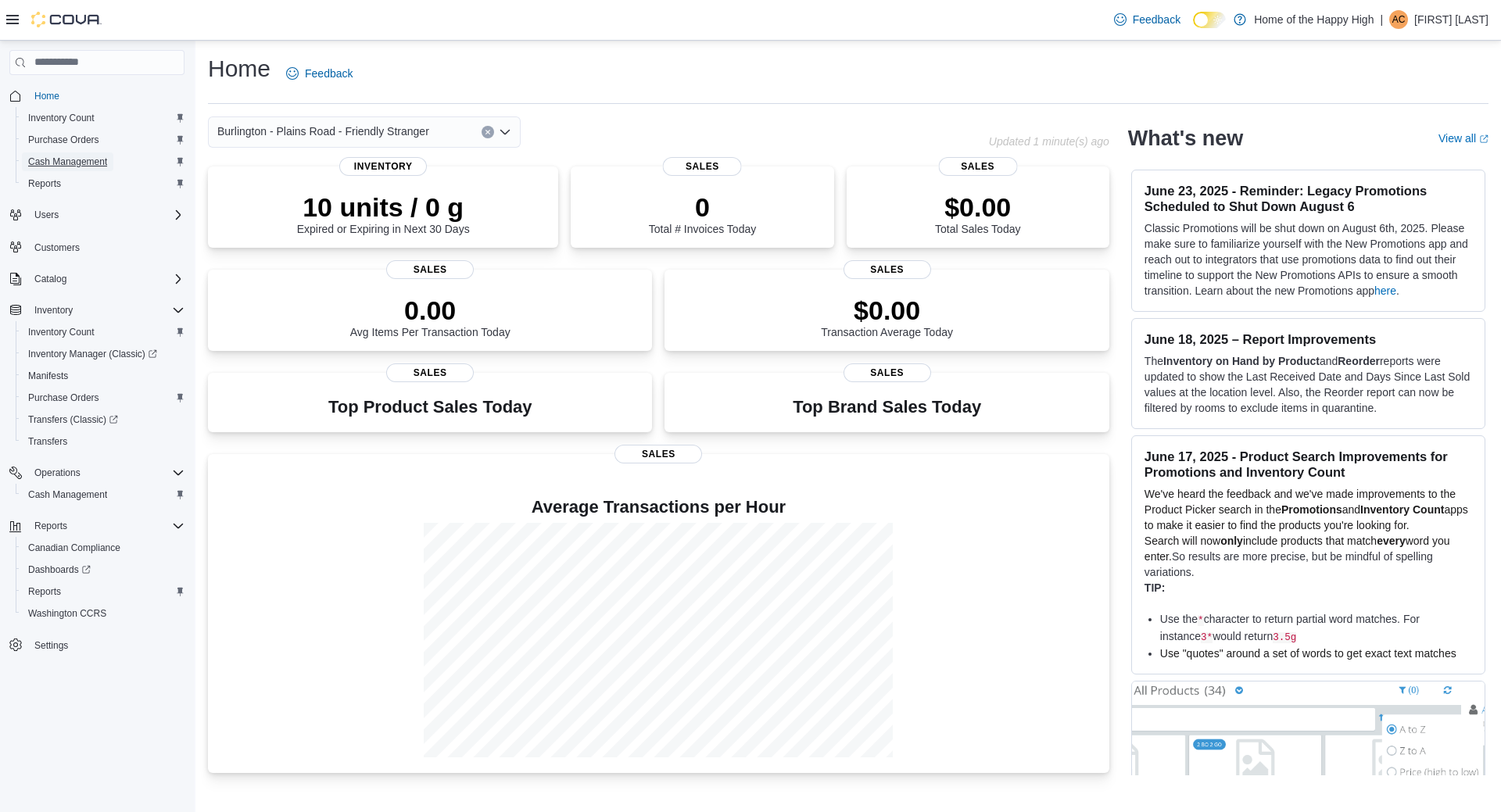 click on "Cash Management" at bounding box center [67, 162] 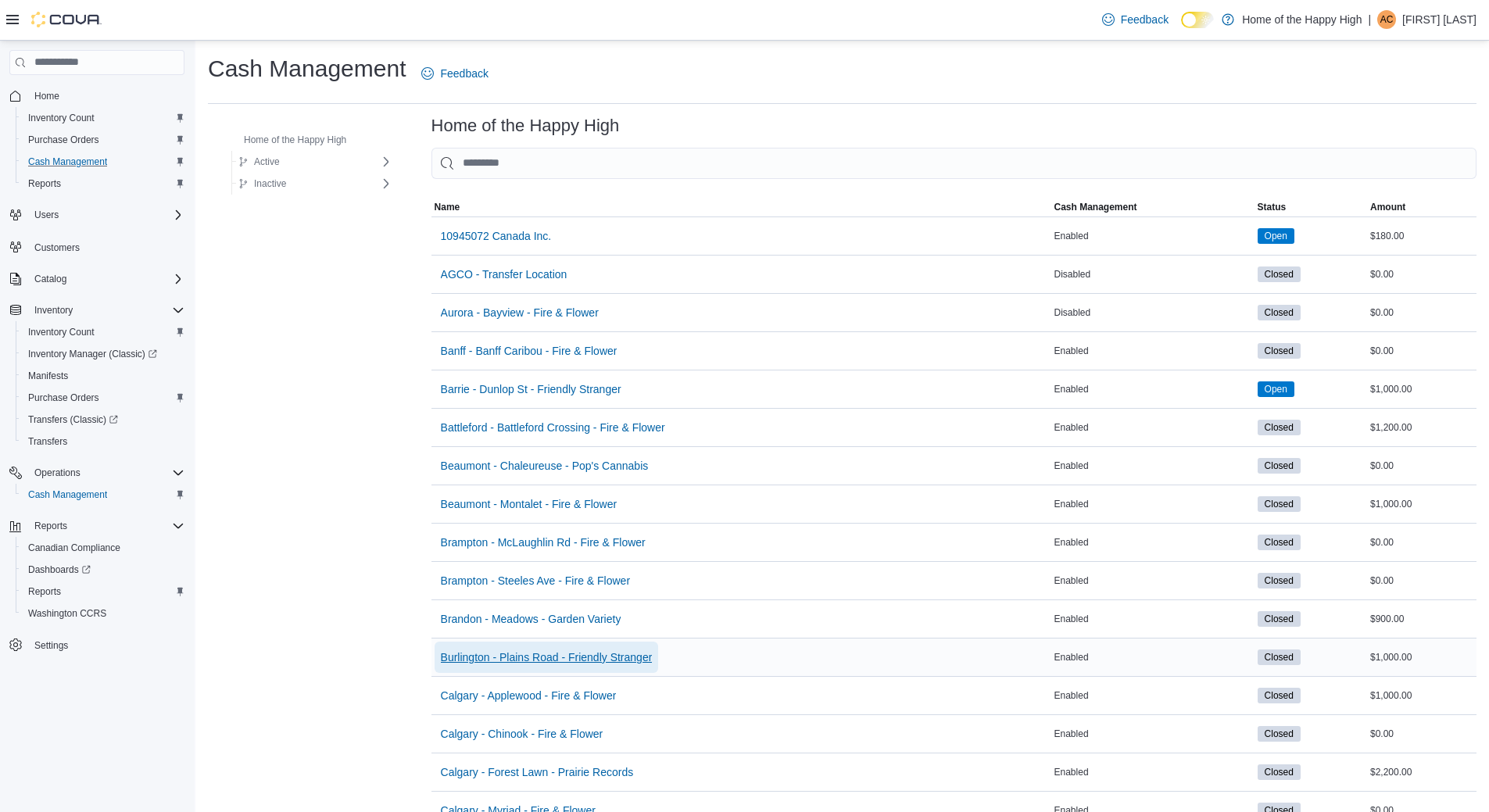 click on "Burlington - Plains Road - Friendly Stranger" at bounding box center (546, 657) 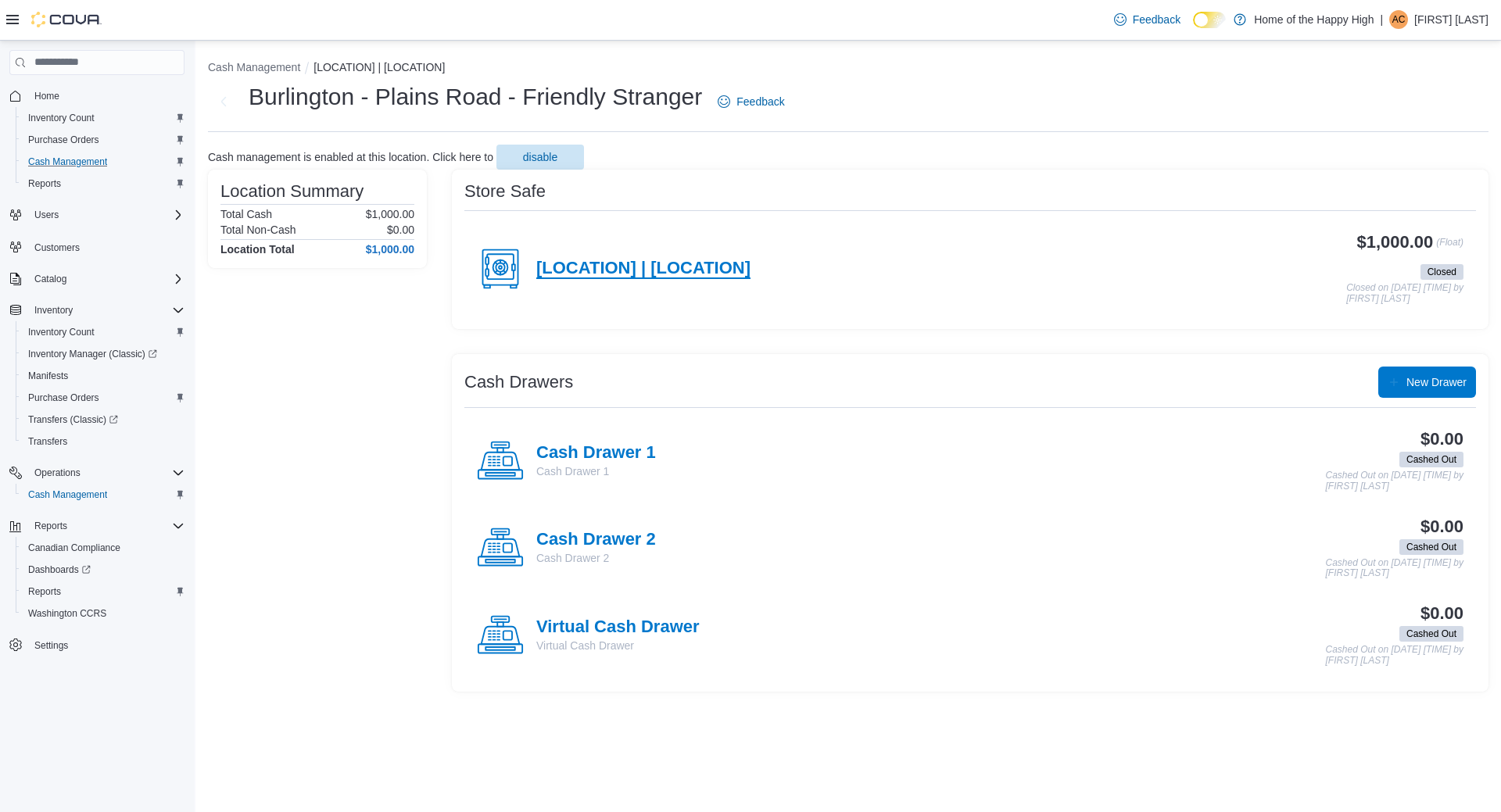 click on "[LOCATION] | [LOCATION]" at bounding box center (643, 269) 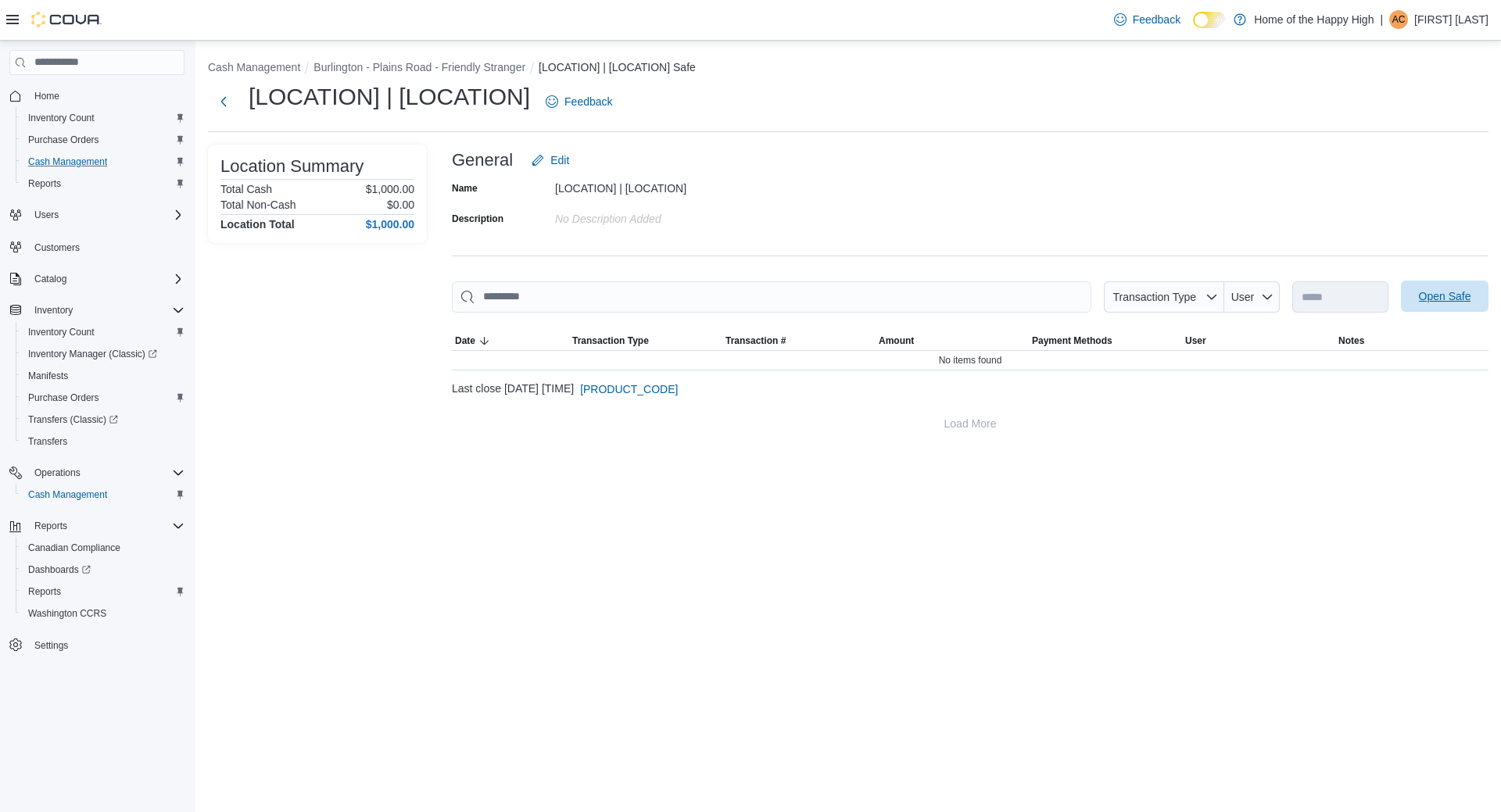 click on "Open Safe" at bounding box center (1445, 296) 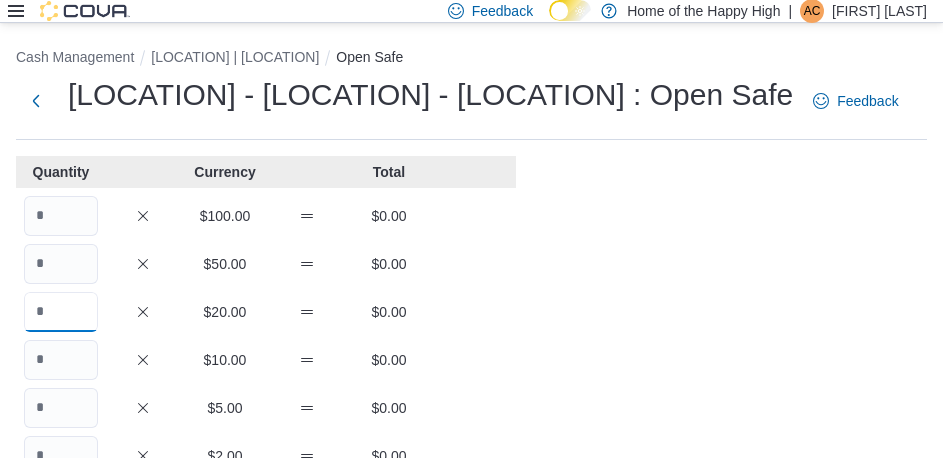 click at bounding box center [61, 312] 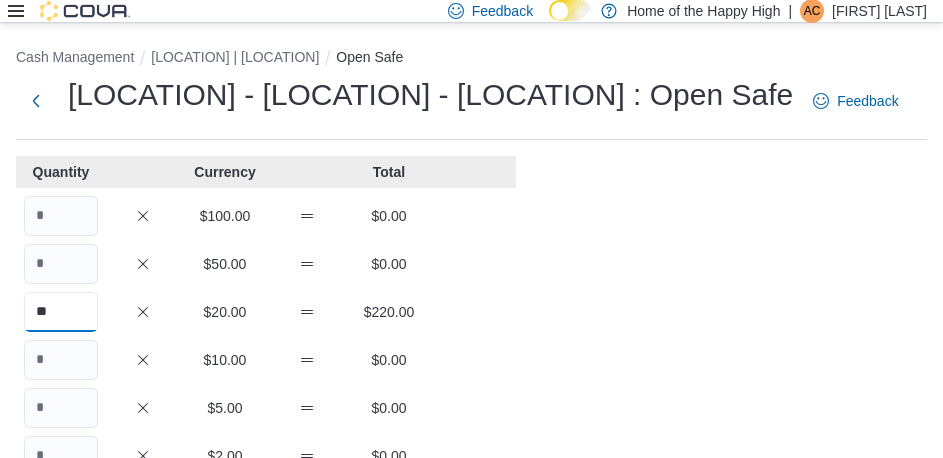 type on "**" 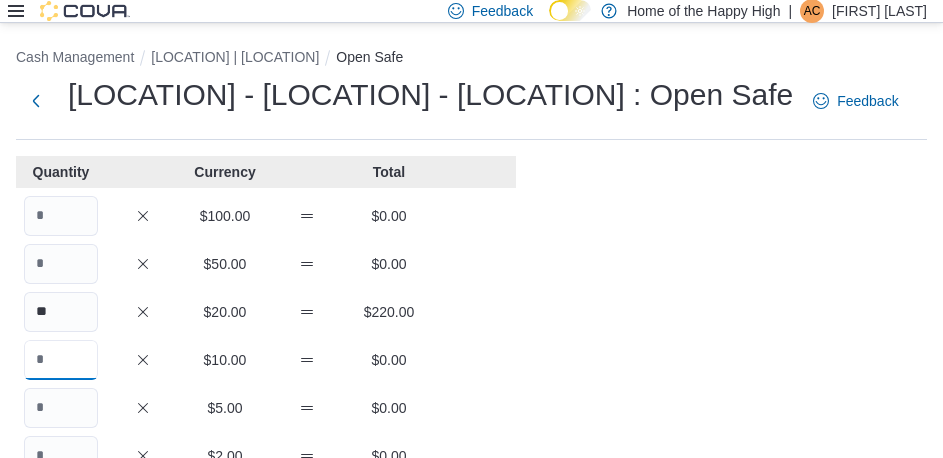 click at bounding box center (61, 360) 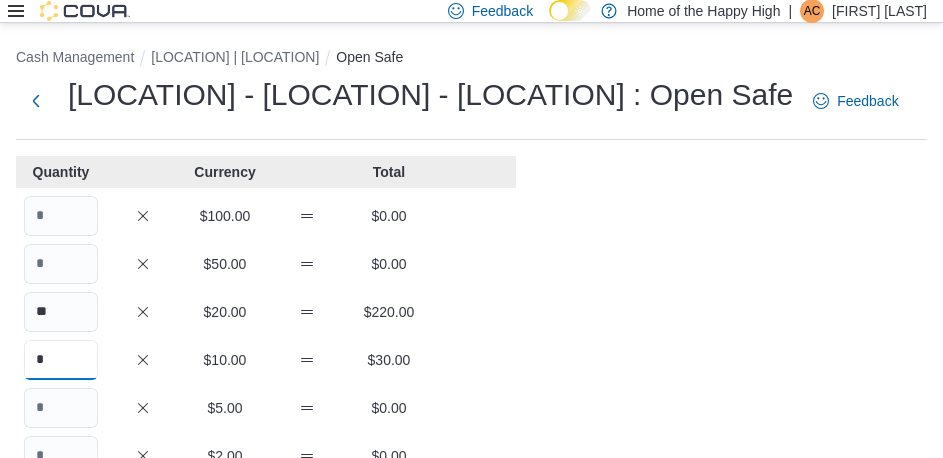 type on "*" 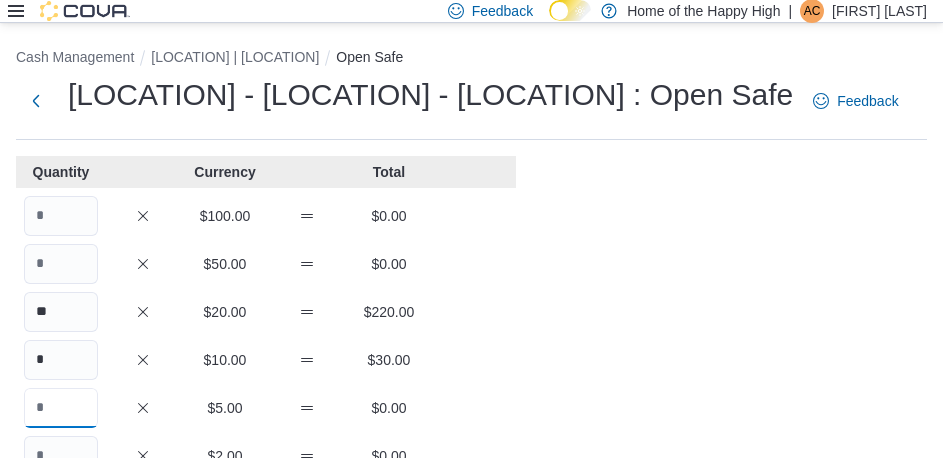 click at bounding box center [61, 408] 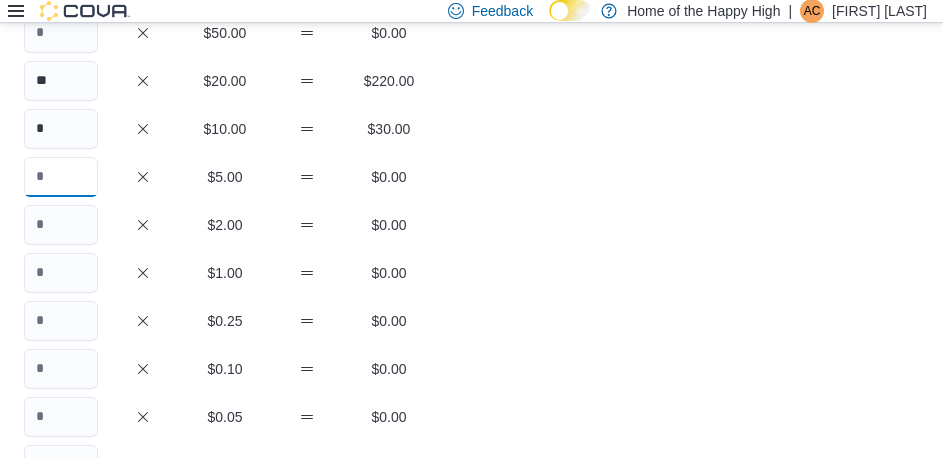 scroll, scrollTop: 300, scrollLeft: 0, axis: vertical 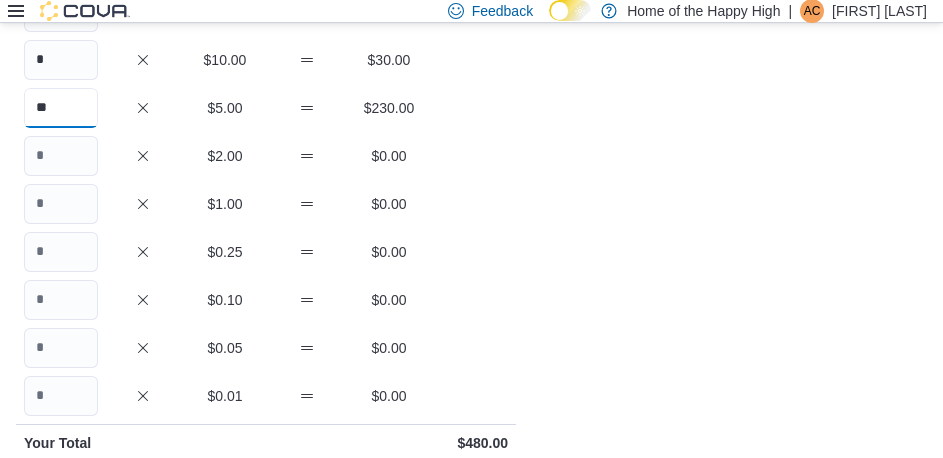 type on "**" 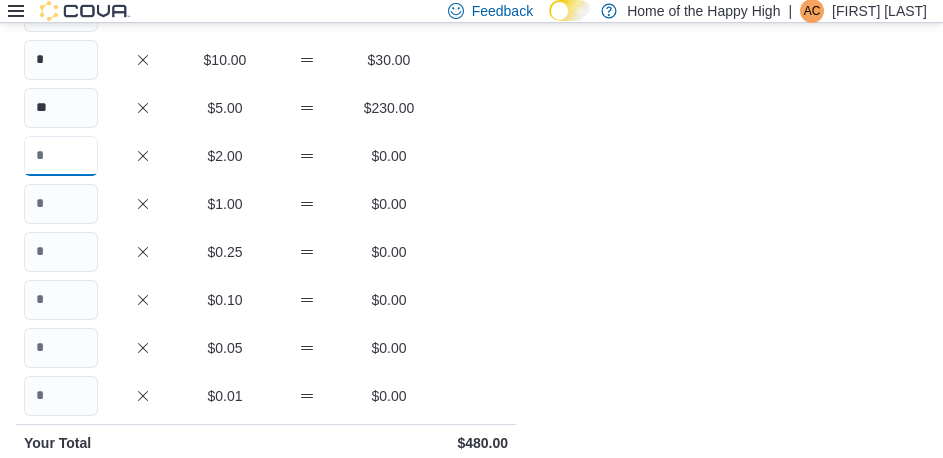 click at bounding box center [61, 156] 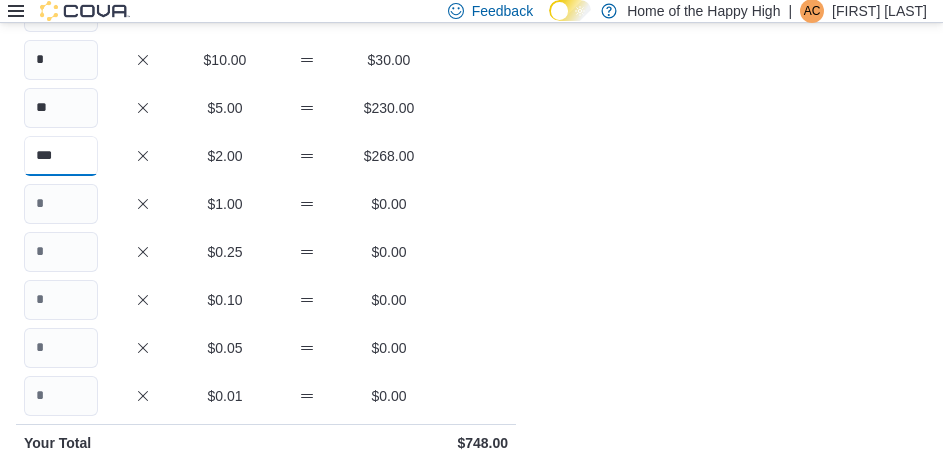 type on "***" 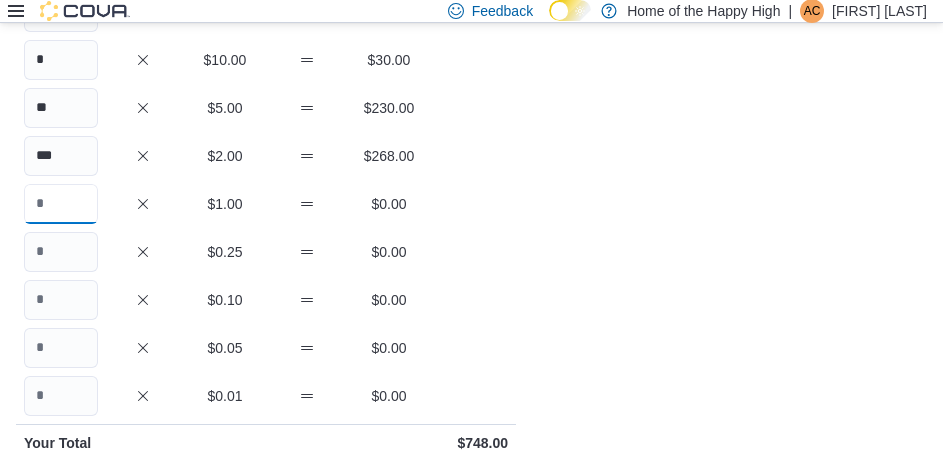 click at bounding box center [61, 204] 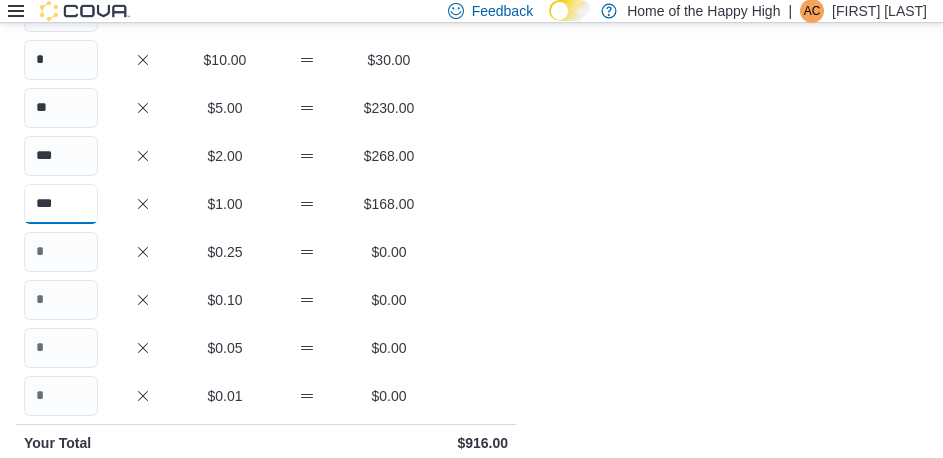 type on "***" 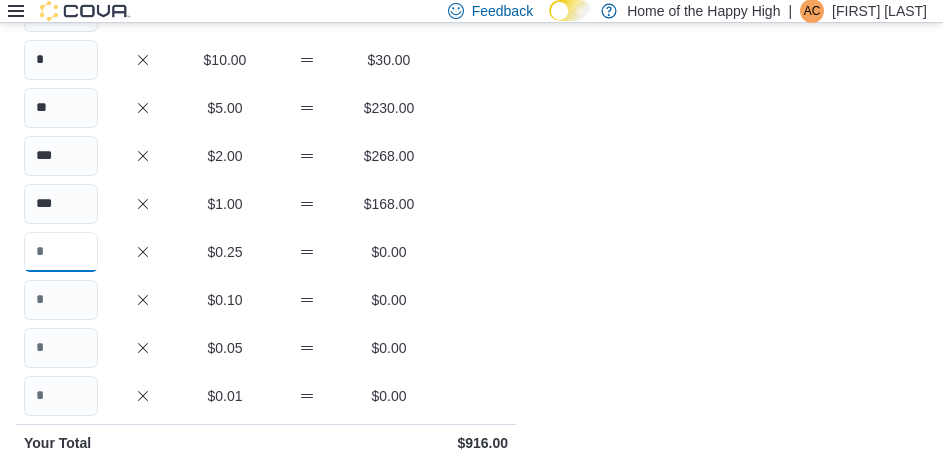 click at bounding box center (61, 252) 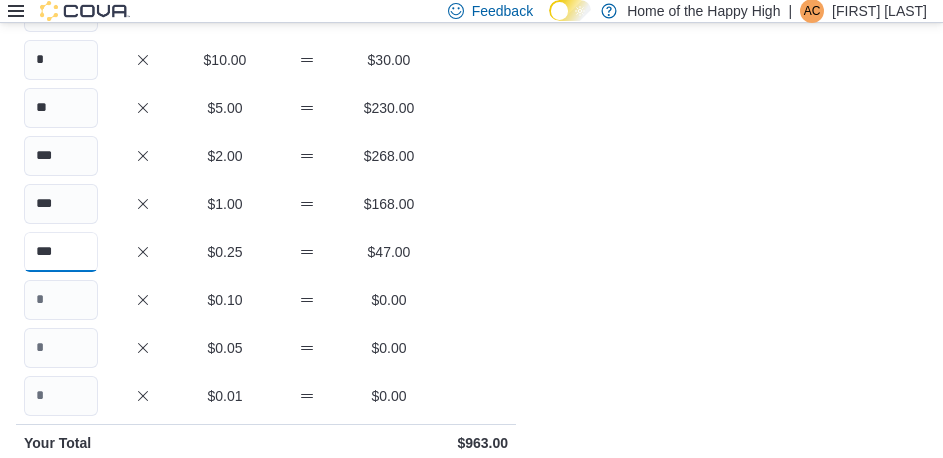 type on "***" 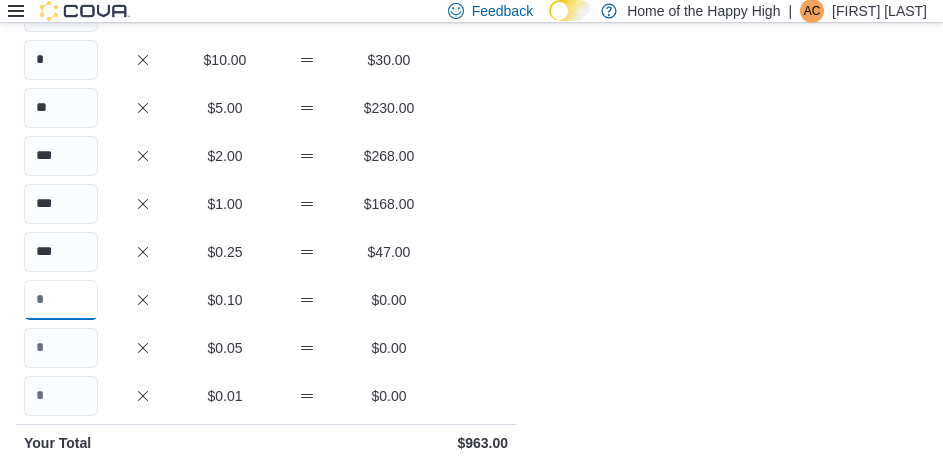 click at bounding box center [61, 300] 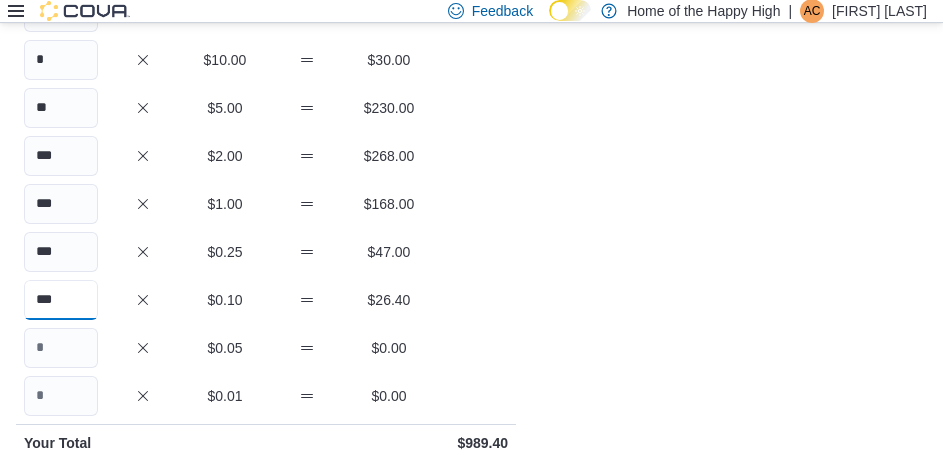 type on "***" 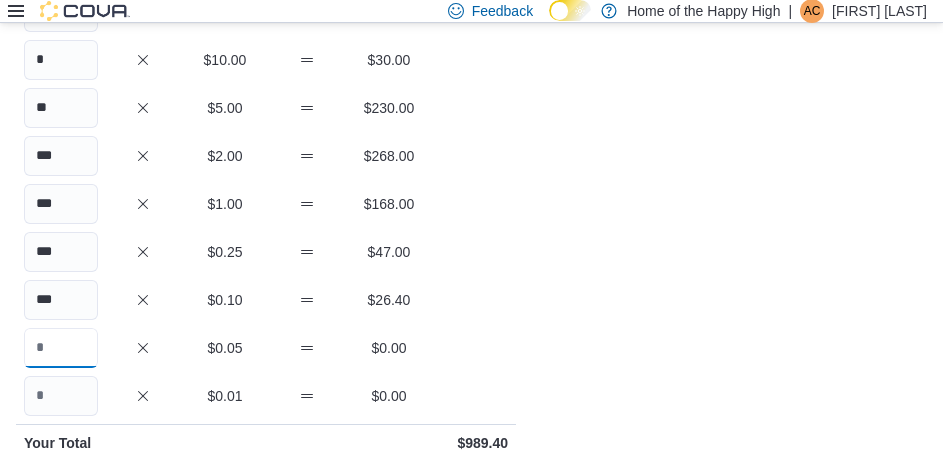 click at bounding box center [61, 348] 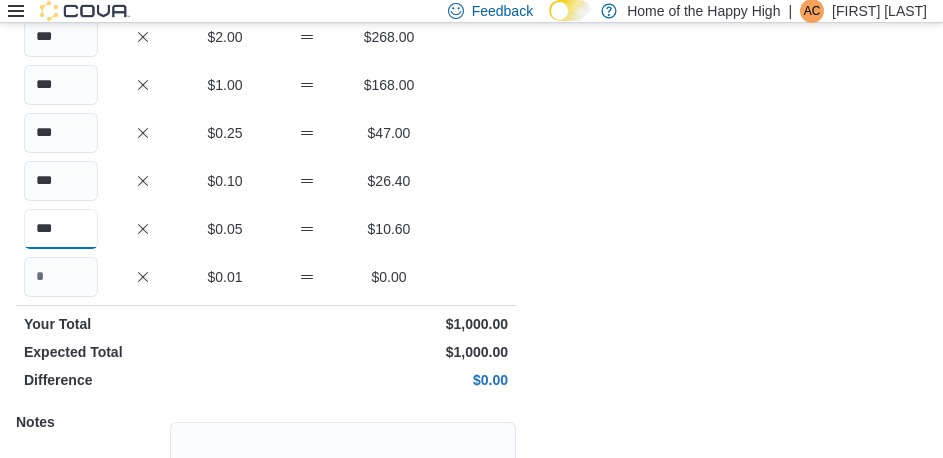 scroll, scrollTop: 608, scrollLeft: 0, axis: vertical 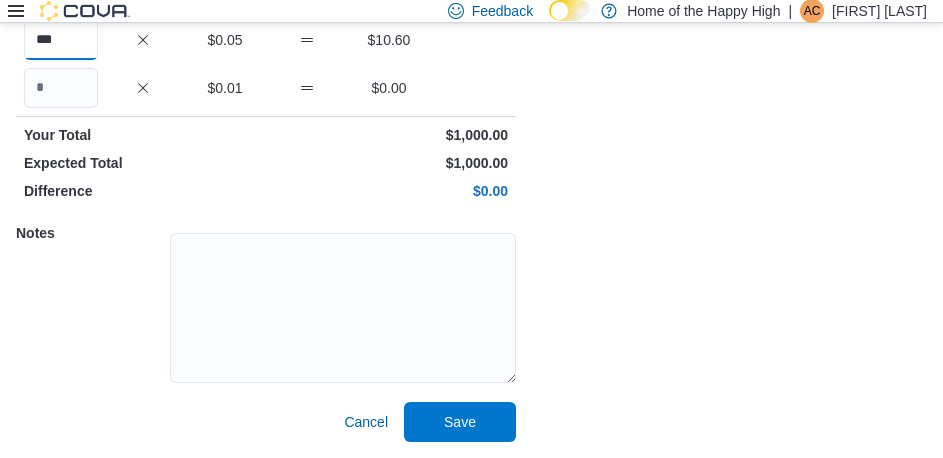 type on "***" 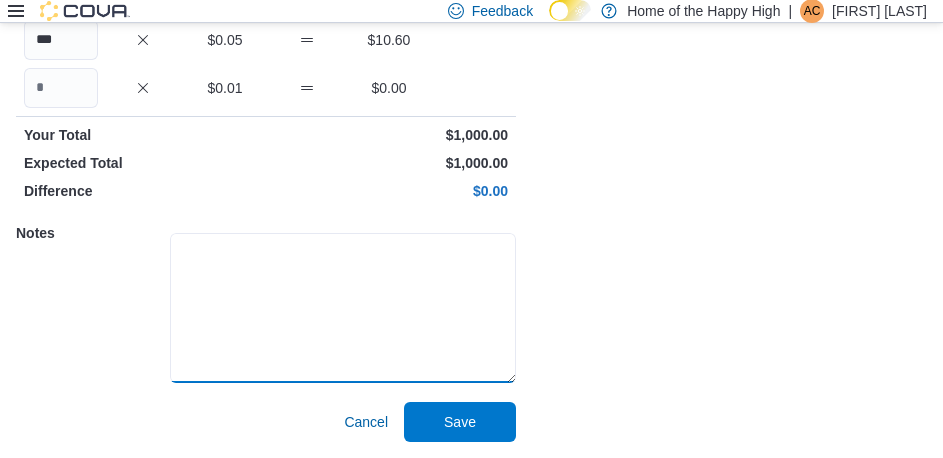 click at bounding box center [343, 308] 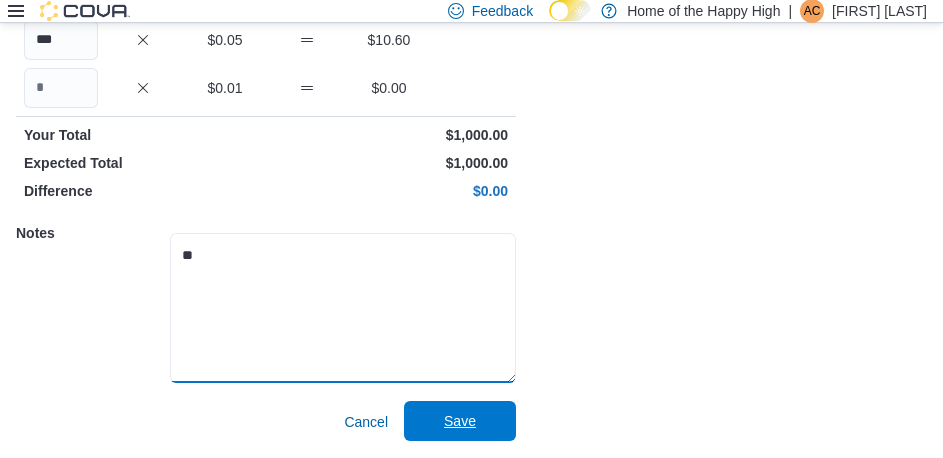 type on "**" 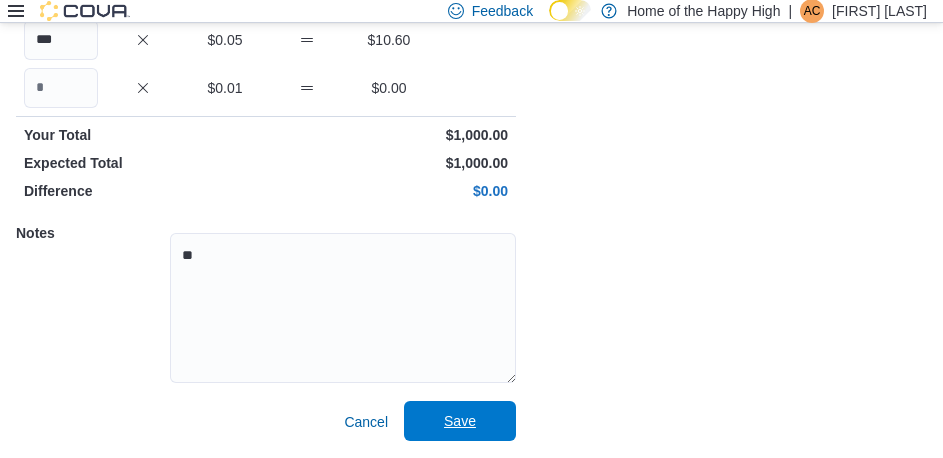click on "Save" at bounding box center (460, 421) 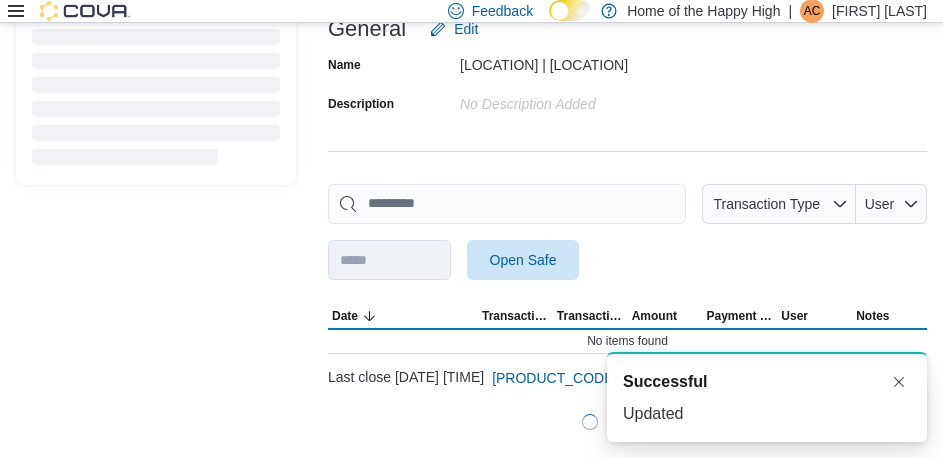 scroll, scrollTop: 147, scrollLeft: 0, axis: vertical 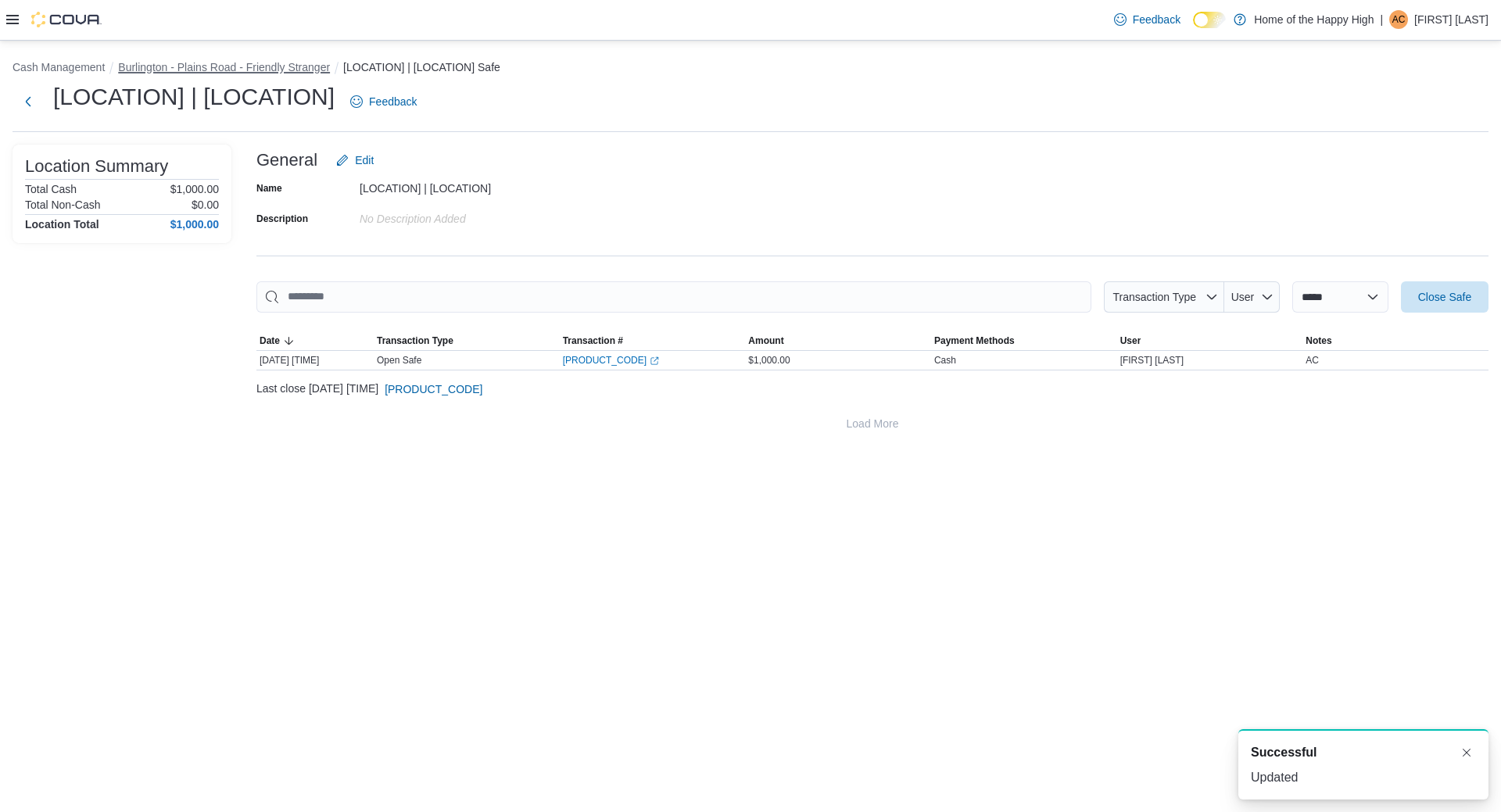 click on "Burlington - Plains Road - Friendly Stranger" at bounding box center [224, 67] 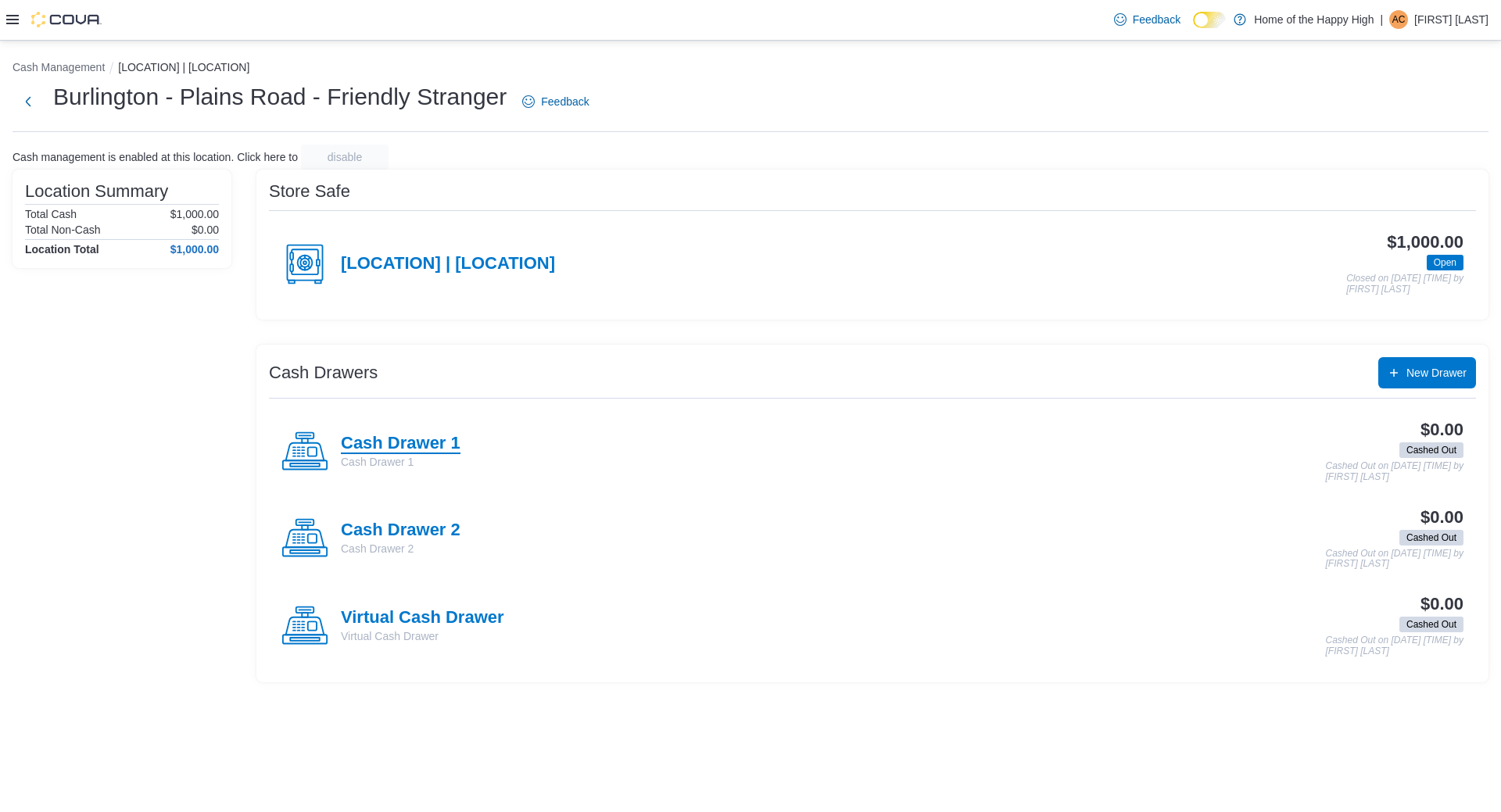 click on "Cash Drawer 1" at bounding box center [400, 444] 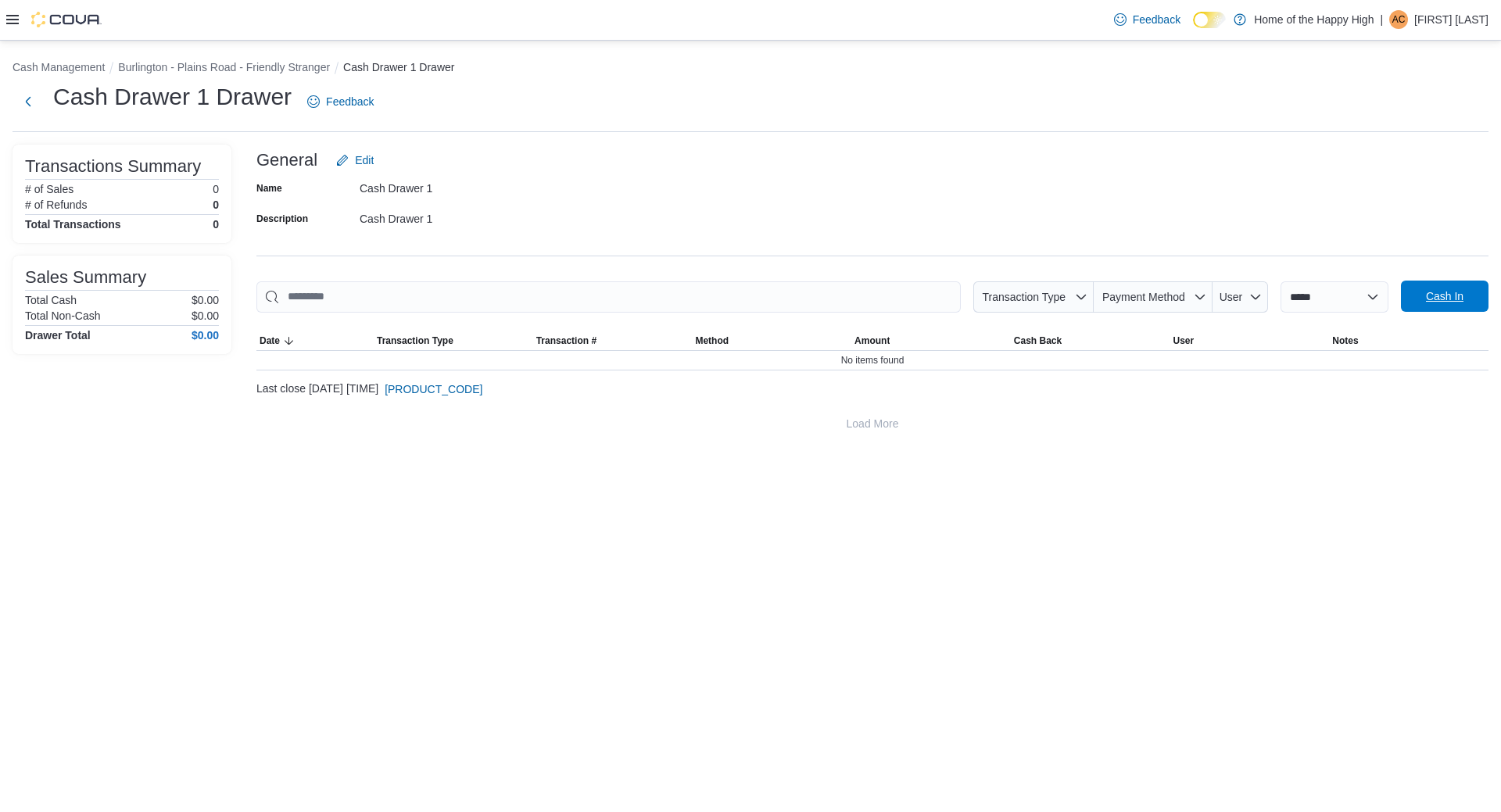 click on "Cash In" at bounding box center (1445, 296) 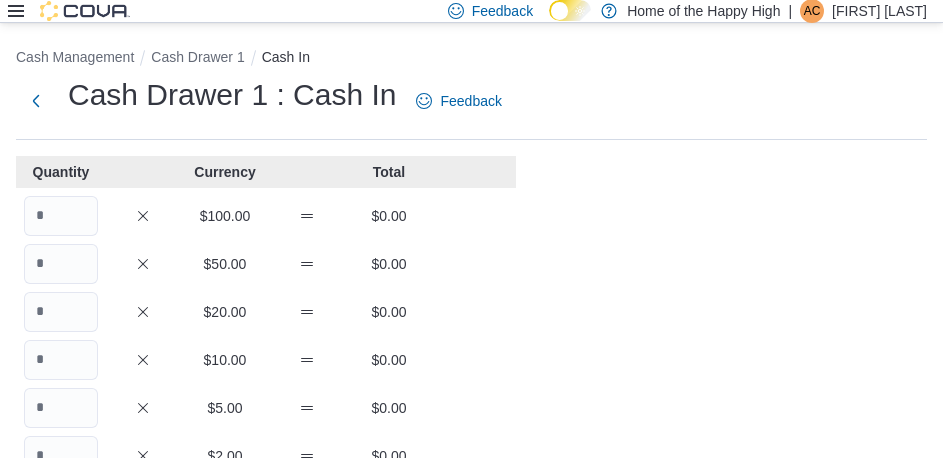 drag, startPoint x: 712, startPoint y: 444, endPoint x: 718, endPoint y: 464, distance: 20.880613 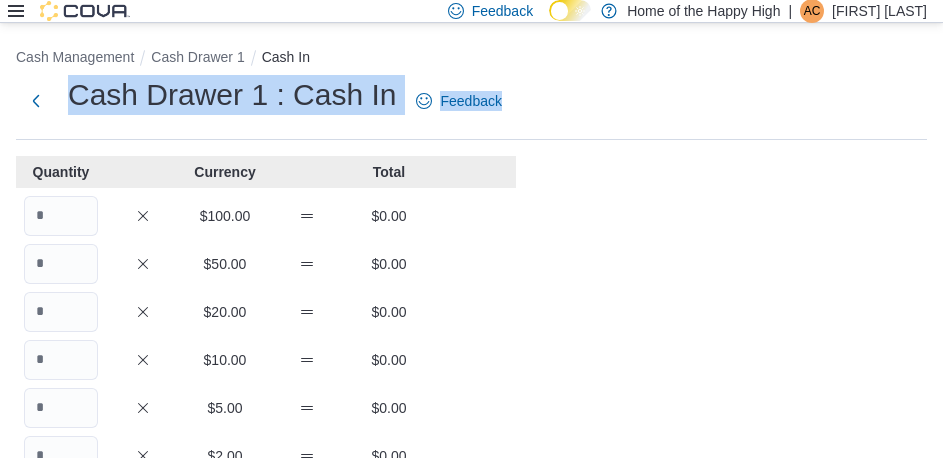 drag, startPoint x: 560, startPoint y: 39, endPoint x: 691, endPoint y: 7, distance: 134.85178 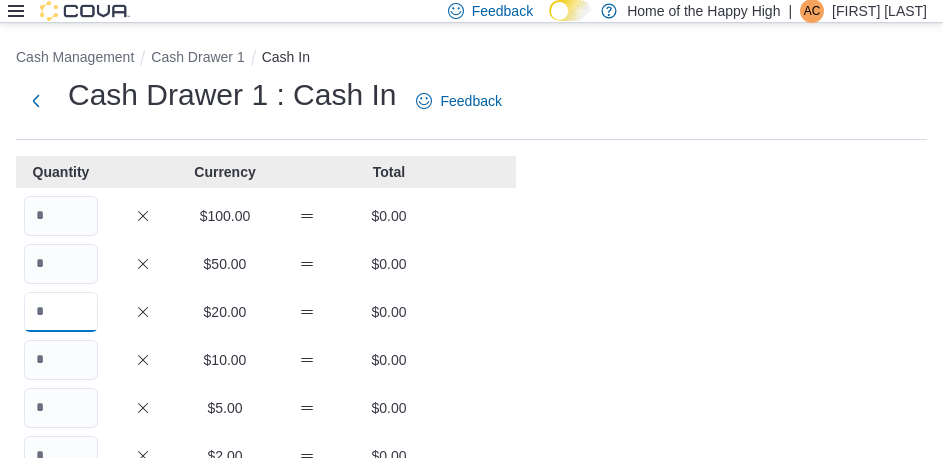 click at bounding box center [61, 312] 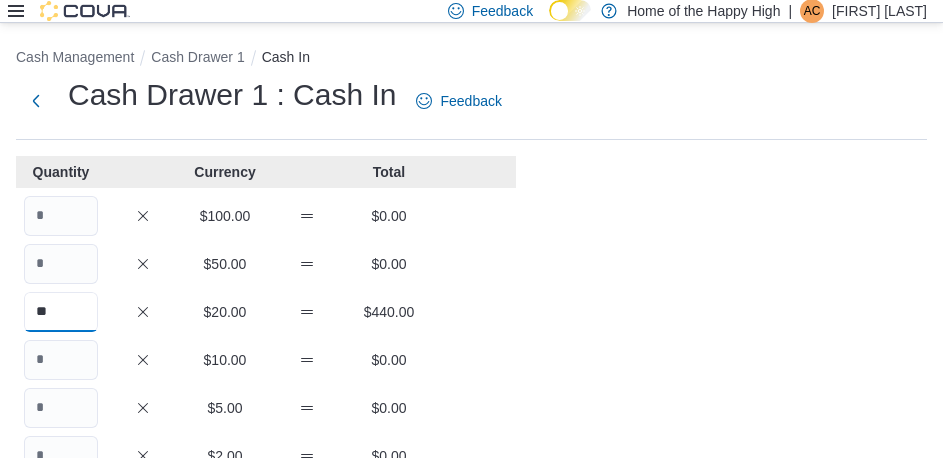 type on "**" 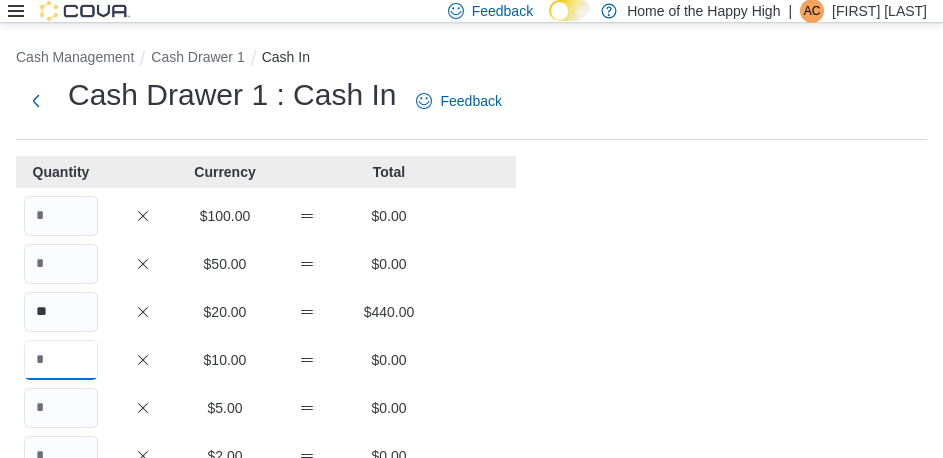 click at bounding box center [61, 360] 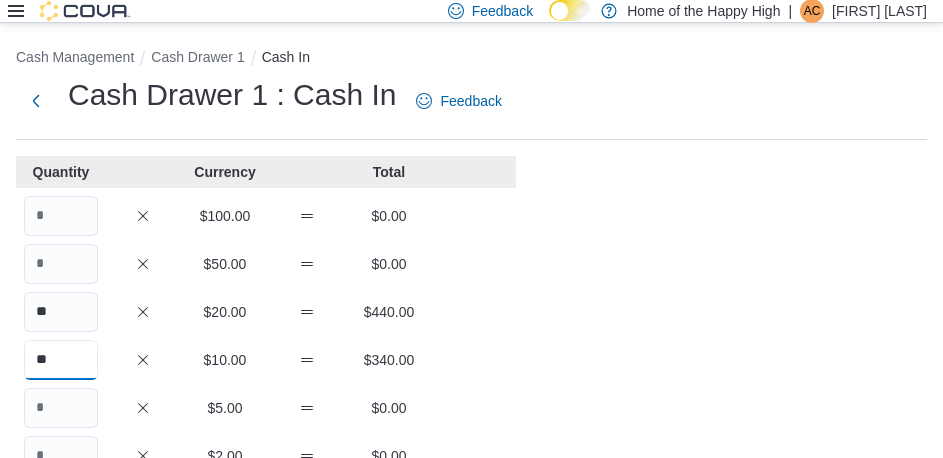 type on "**" 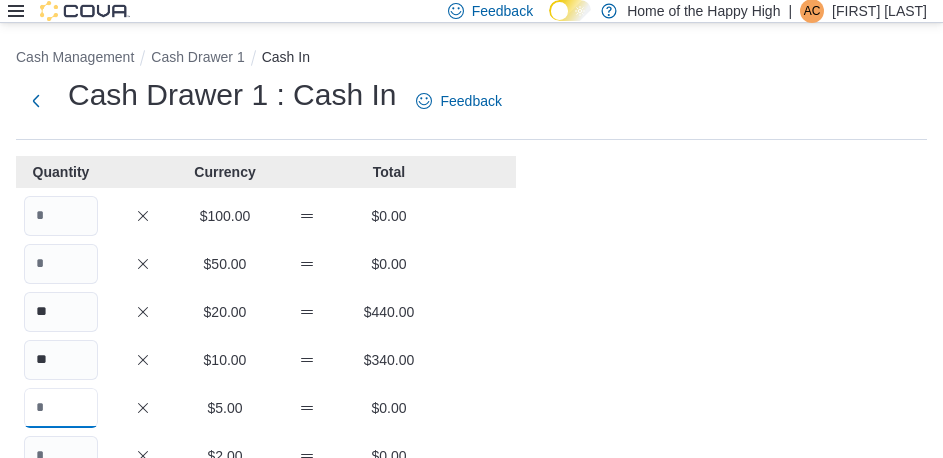 click at bounding box center (61, 408) 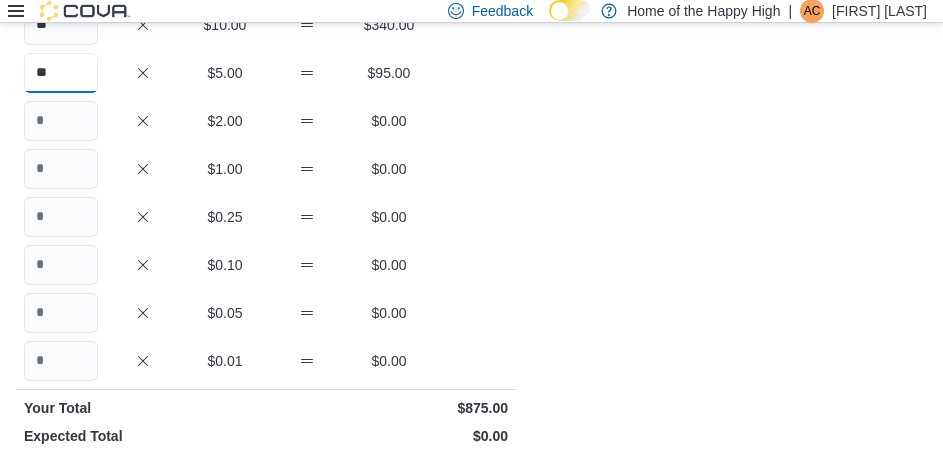 scroll, scrollTop: 300, scrollLeft: 0, axis: vertical 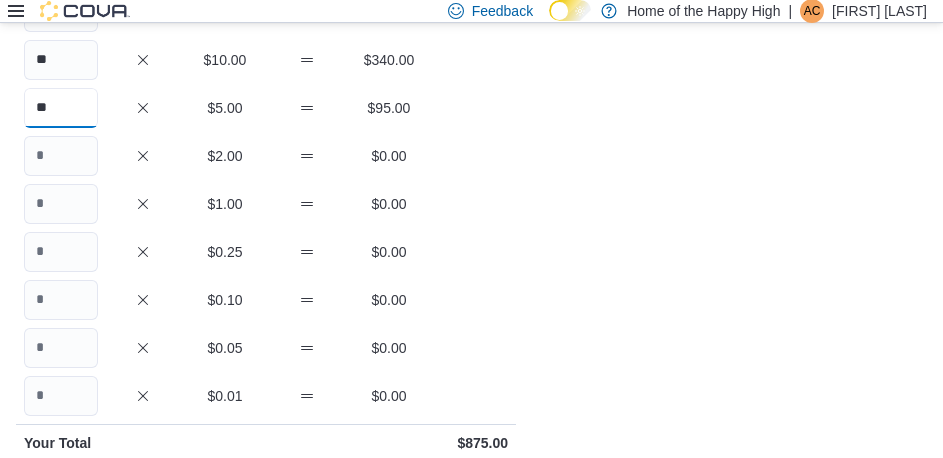type on "**" 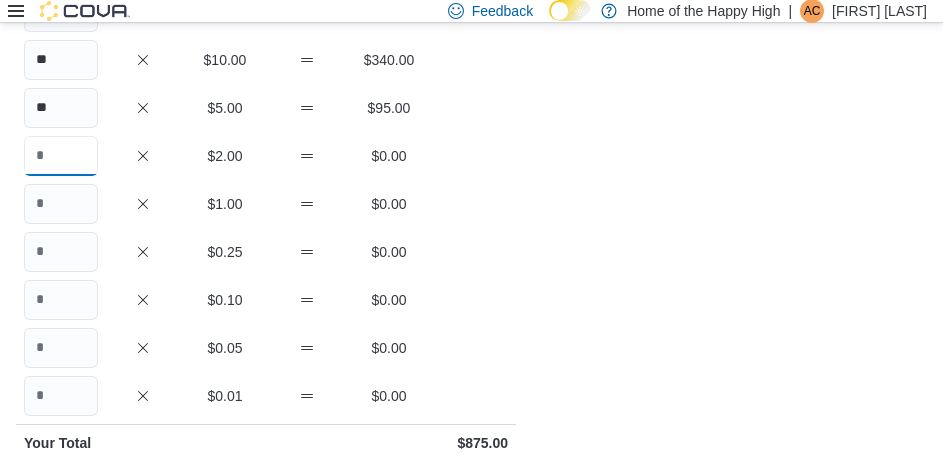click at bounding box center [61, 156] 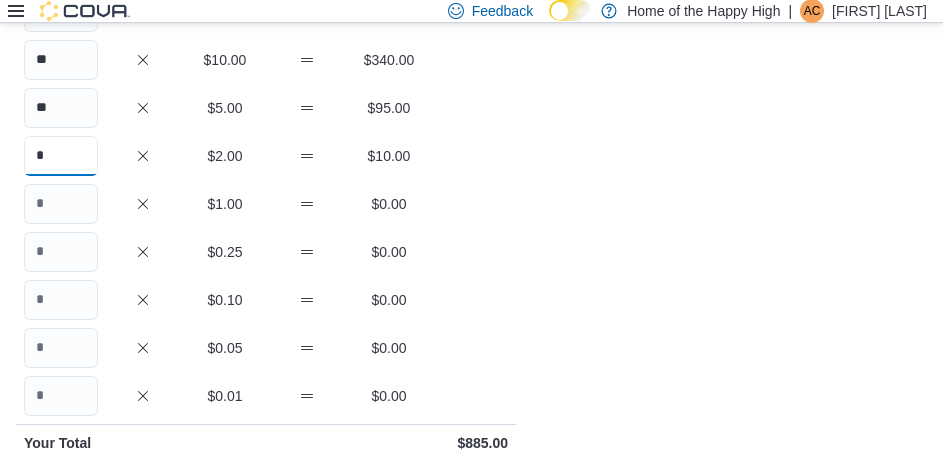 type on "*" 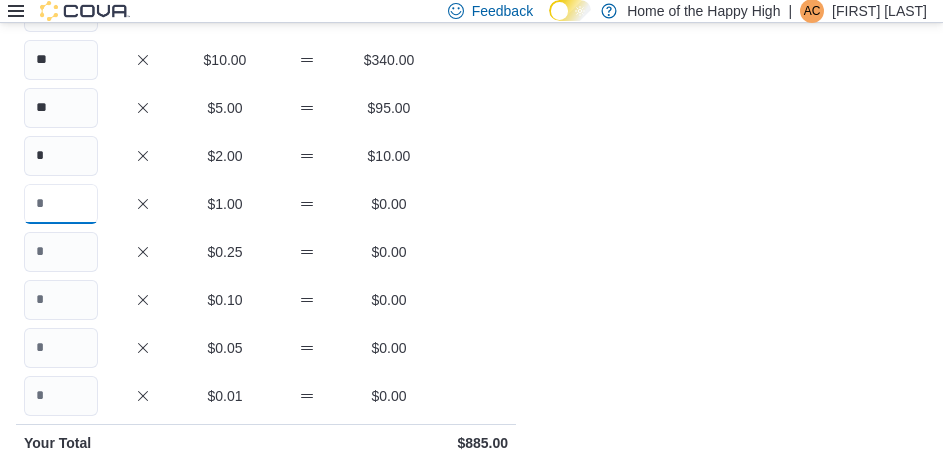 click at bounding box center [61, 204] 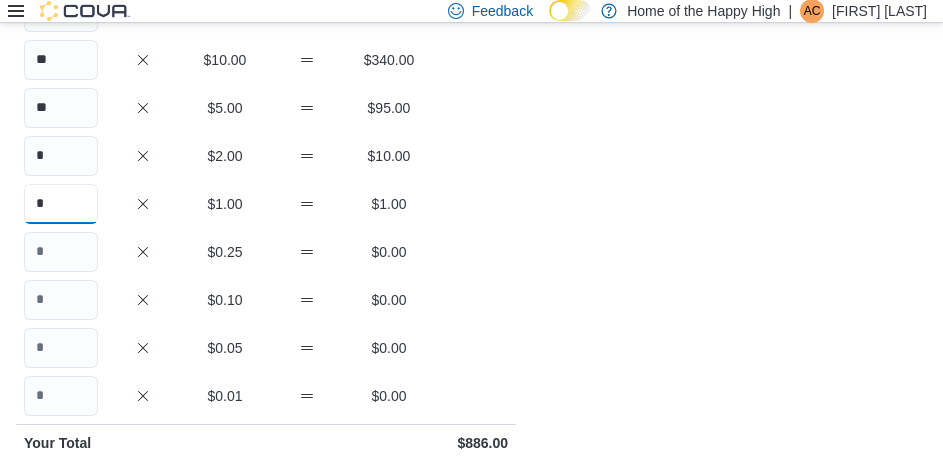 type on "*" 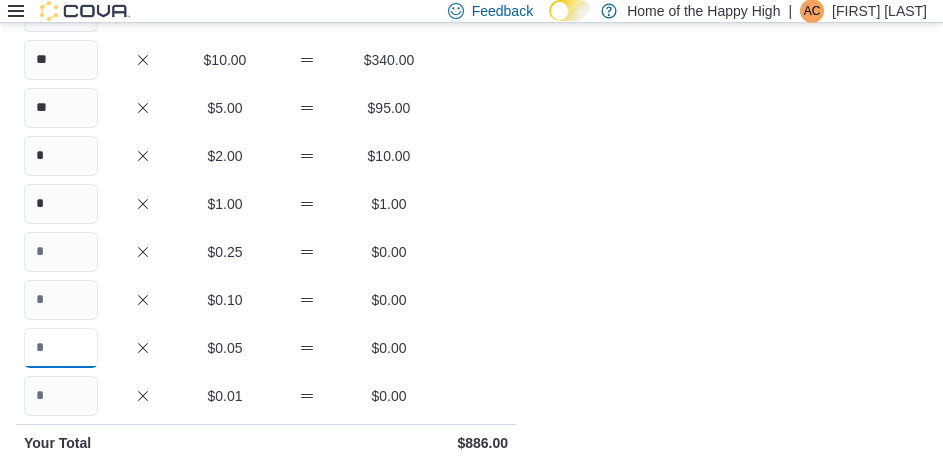 click at bounding box center (61, 348) 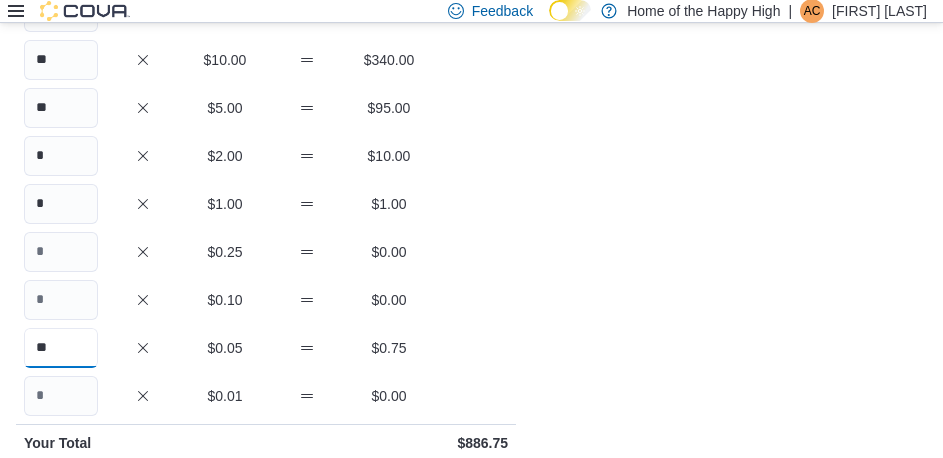 type on "**" 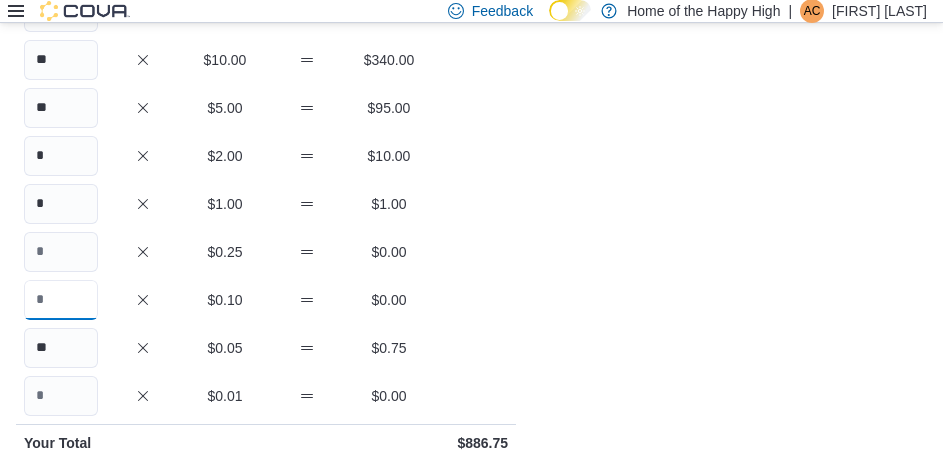click at bounding box center (61, 300) 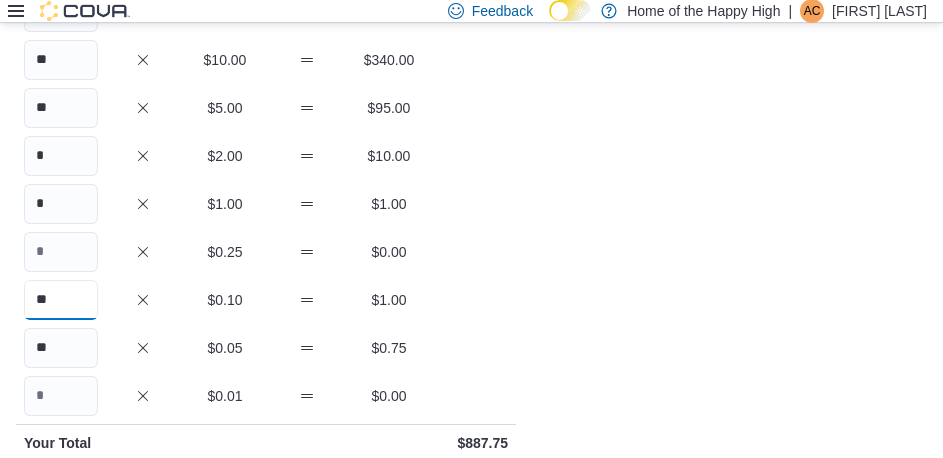 type on "**" 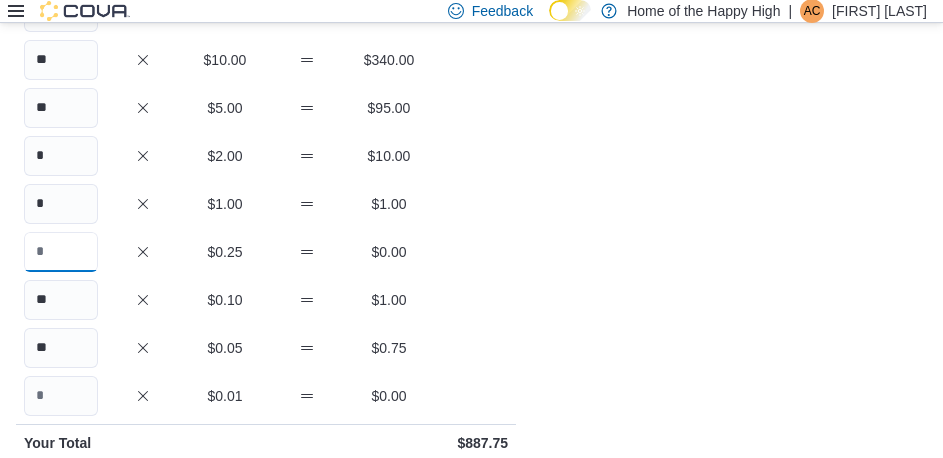 click at bounding box center (61, 252) 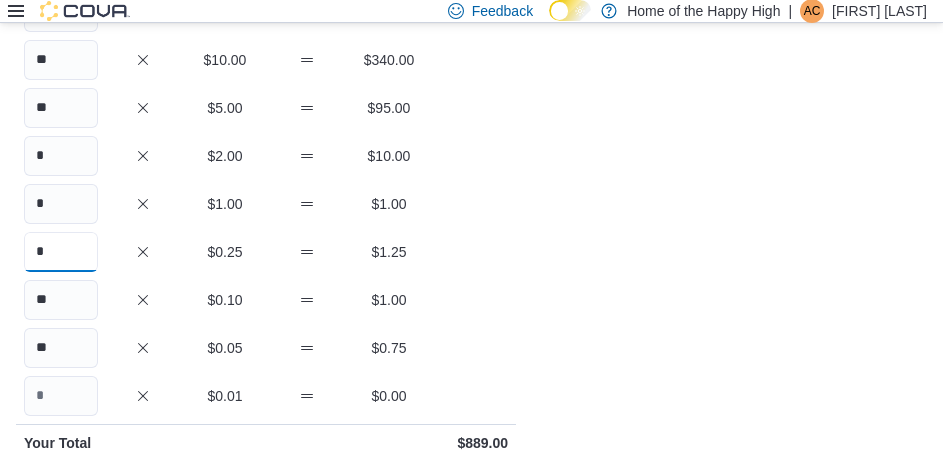 type on "*" 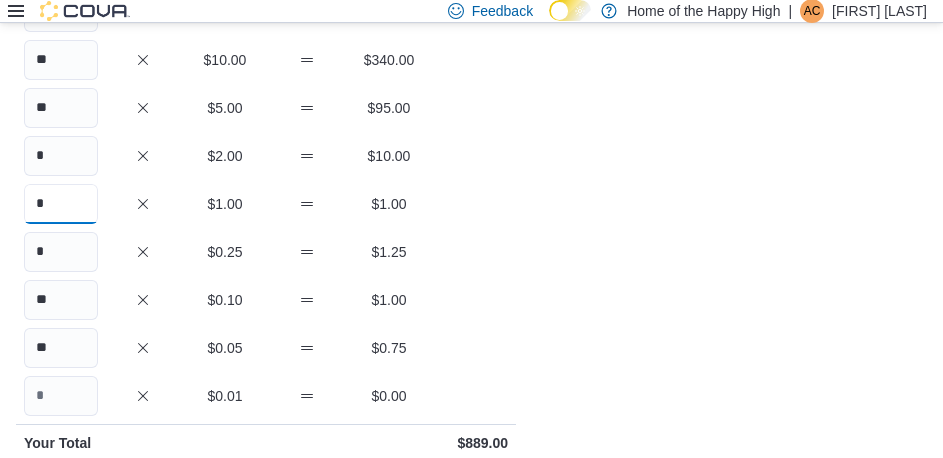 click on "*" at bounding box center [61, 204] 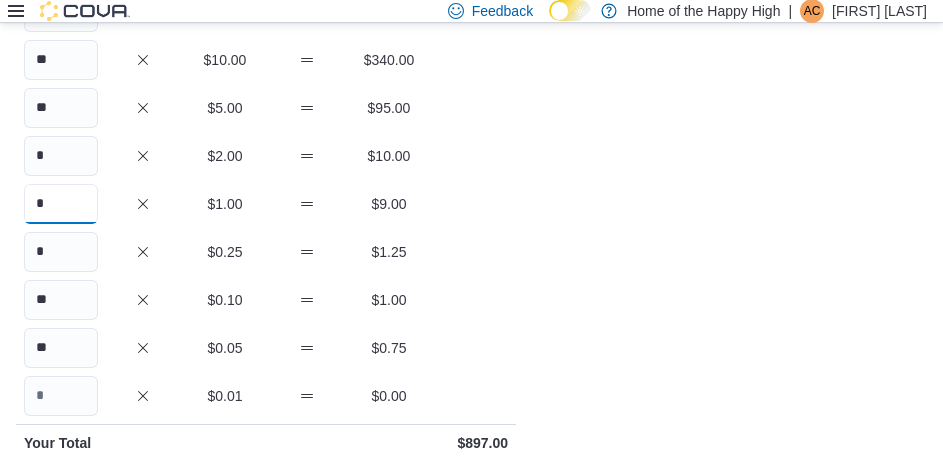type on "*" 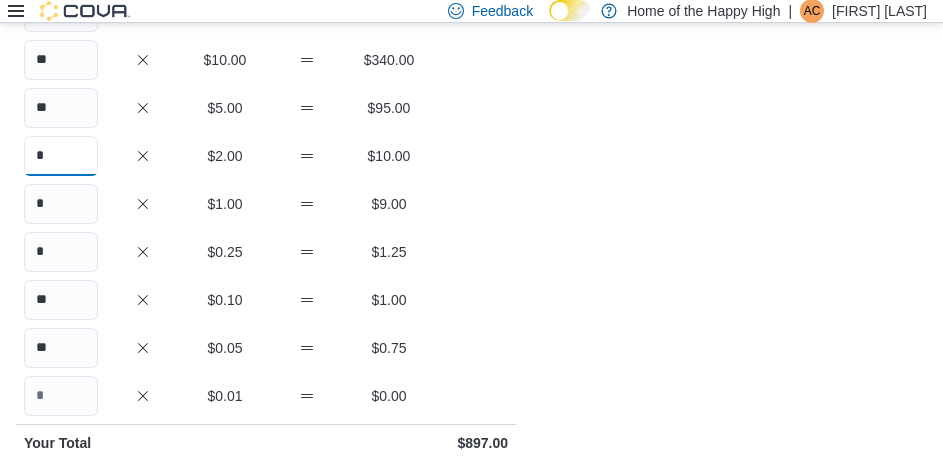 click on "*" at bounding box center [61, 156] 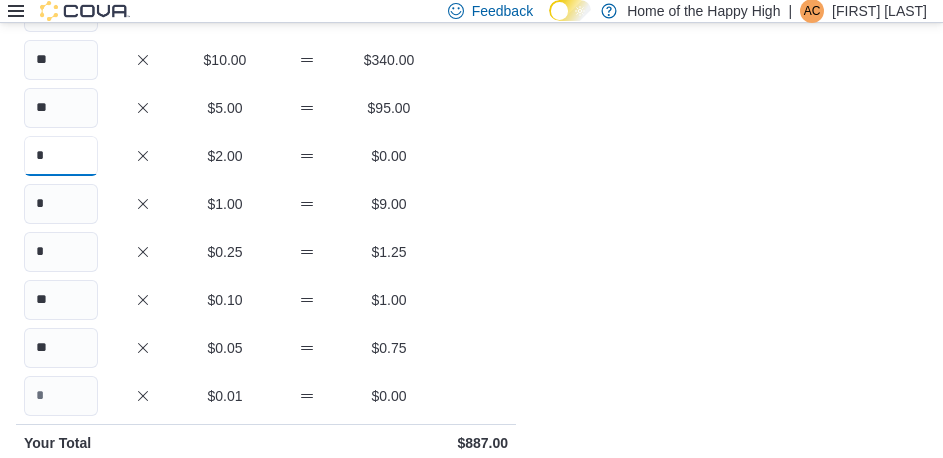 type on "*" 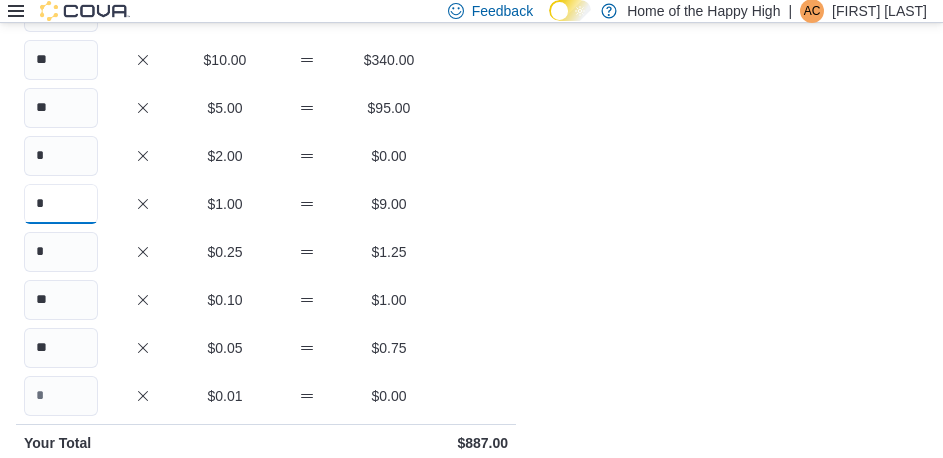 click on "*" at bounding box center [61, 204] 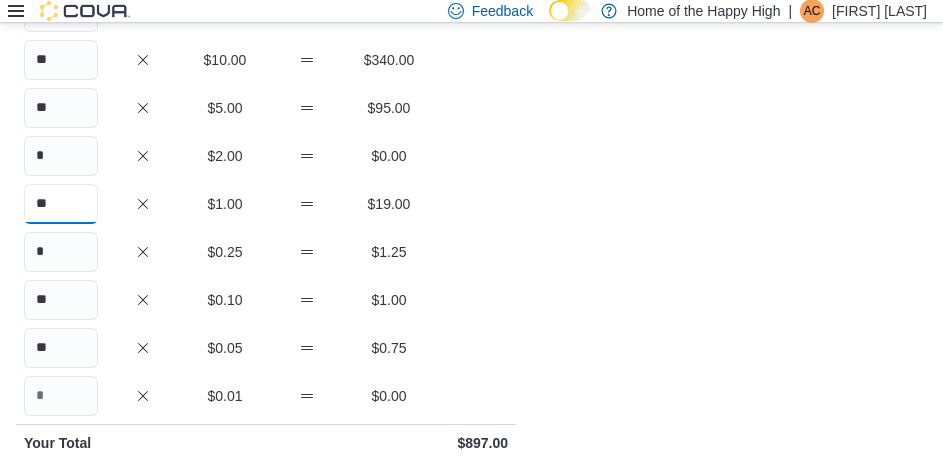 type on "**" 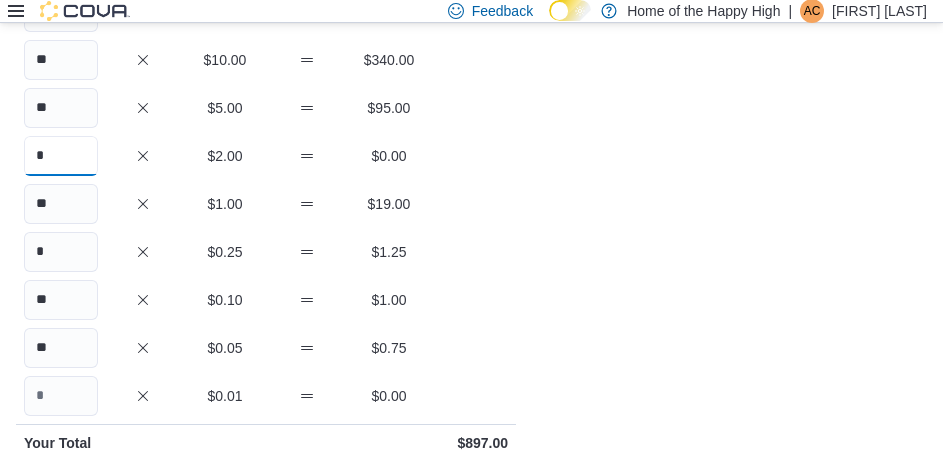 click on "*" at bounding box center [61, 156] 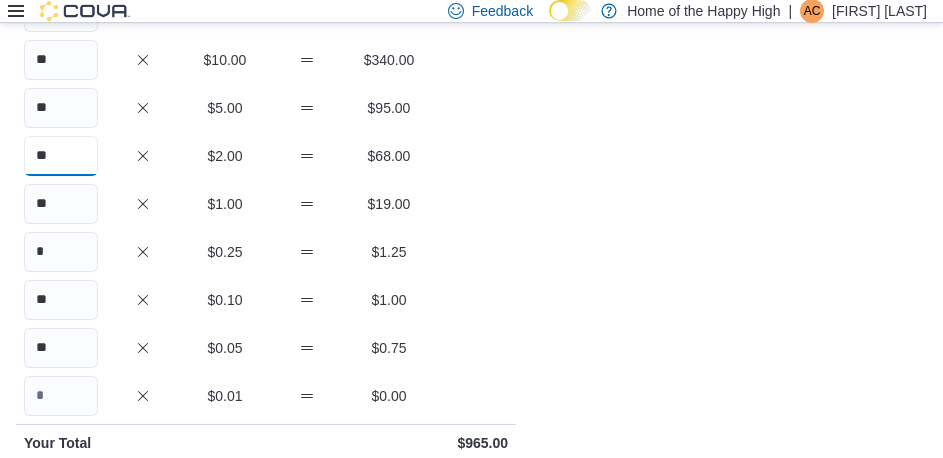 type on "**" 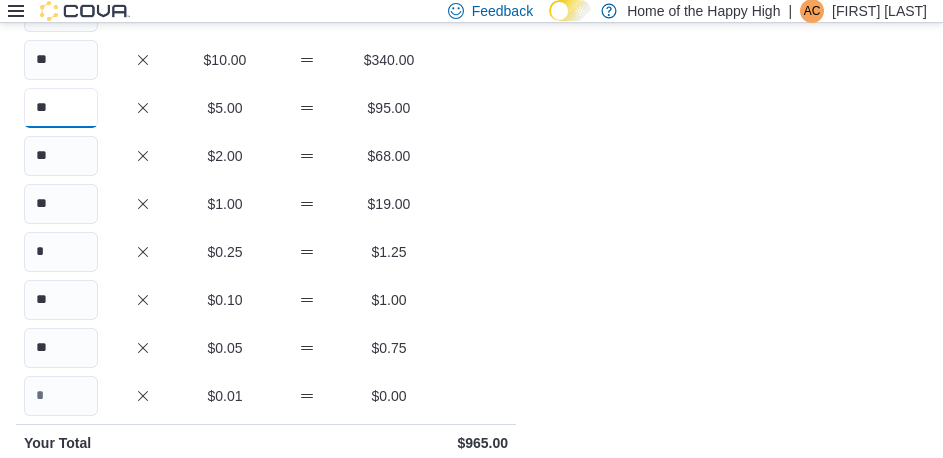 click on "**" at bounding box center (61, 108) 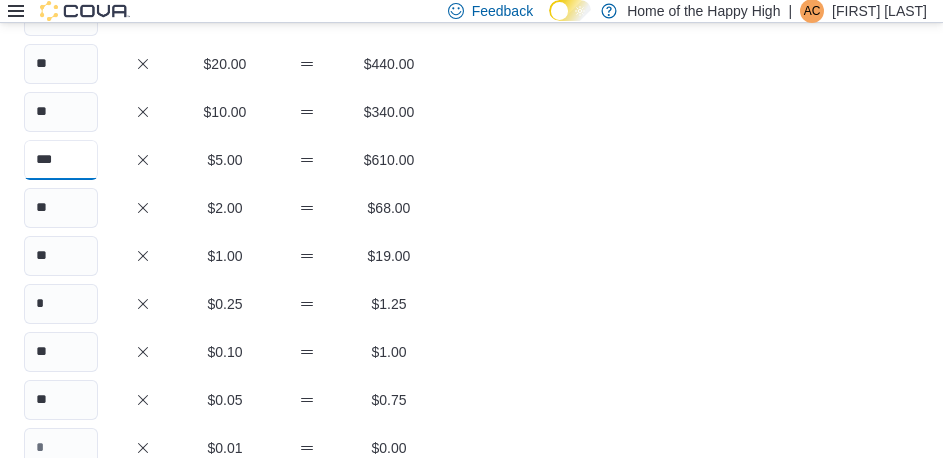 scroll, scrollTop: 200, scrollLeft: 0, axis: vertical 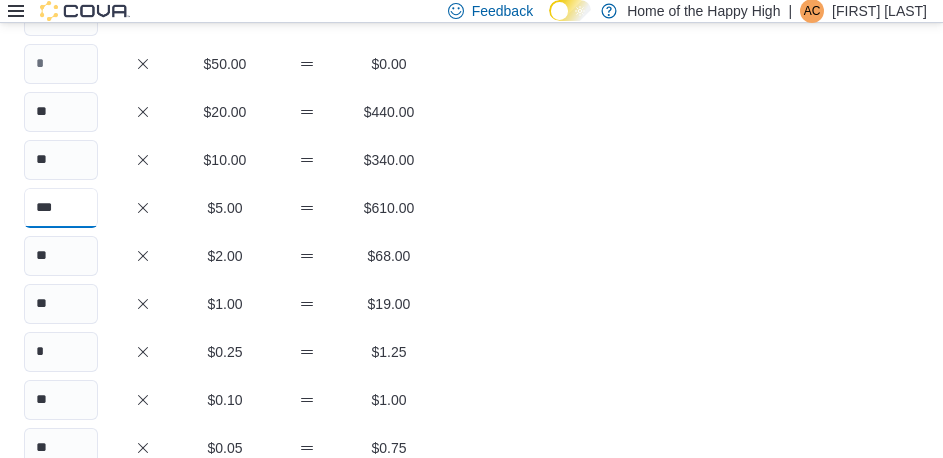 type on "***" 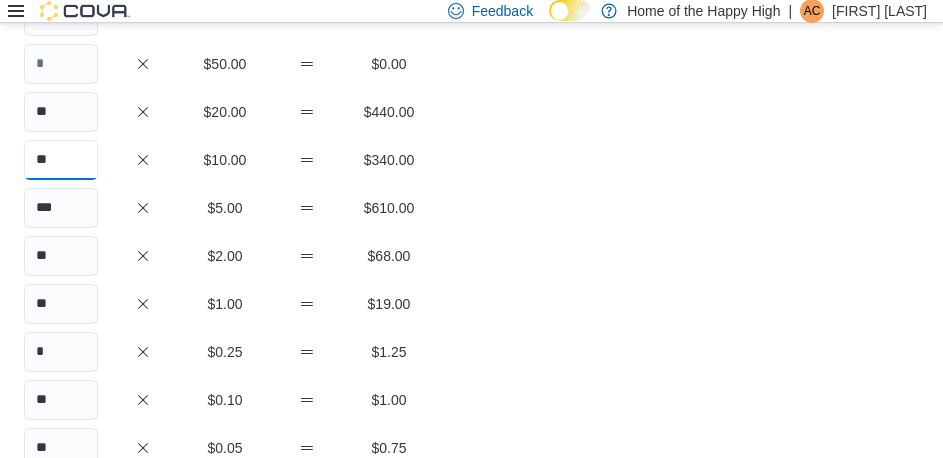 click on "**" at bounding box center (61, 160) 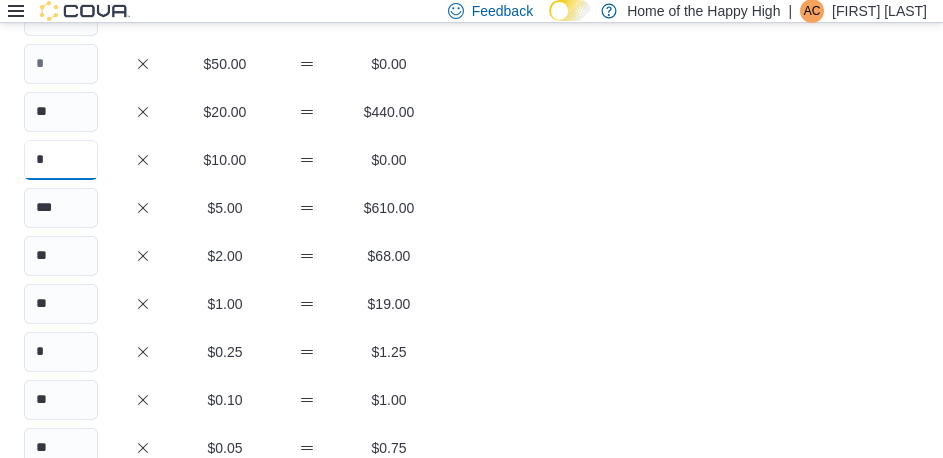 type on "*" 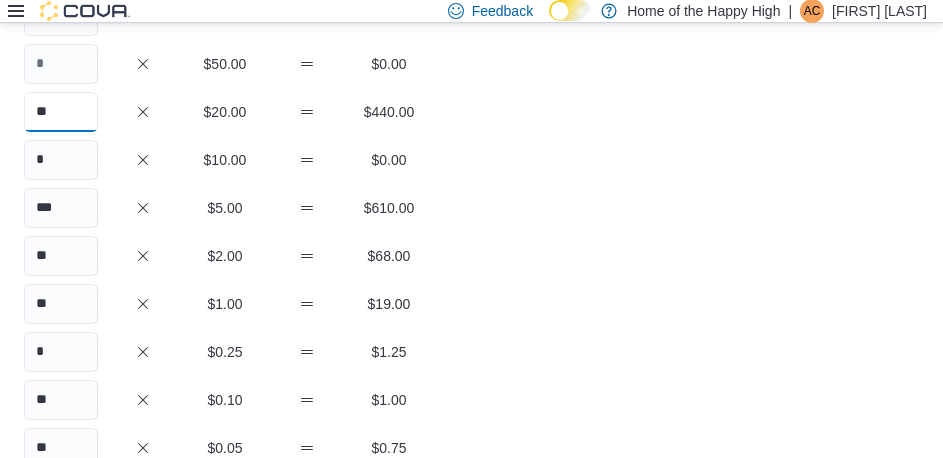 drag, startPoint x: 68, startPoint y: 127, endPoint x: 71, endPoint y: 110, distance: 17.262676 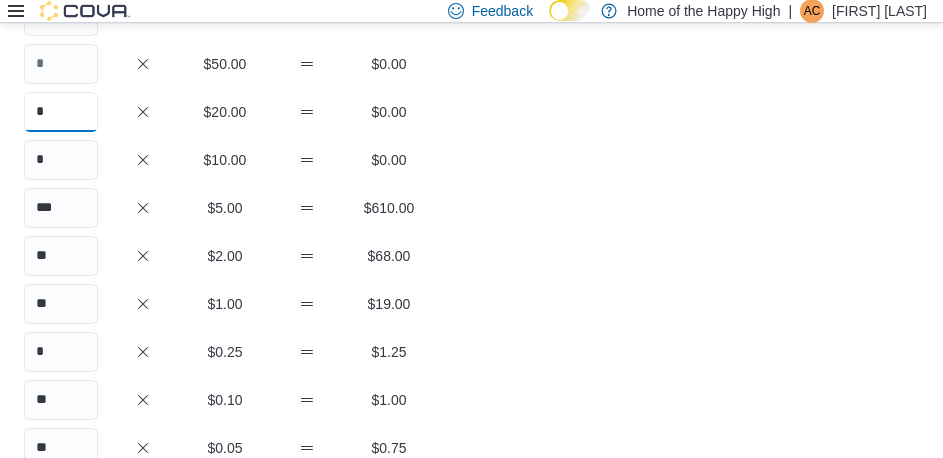 type on "*" 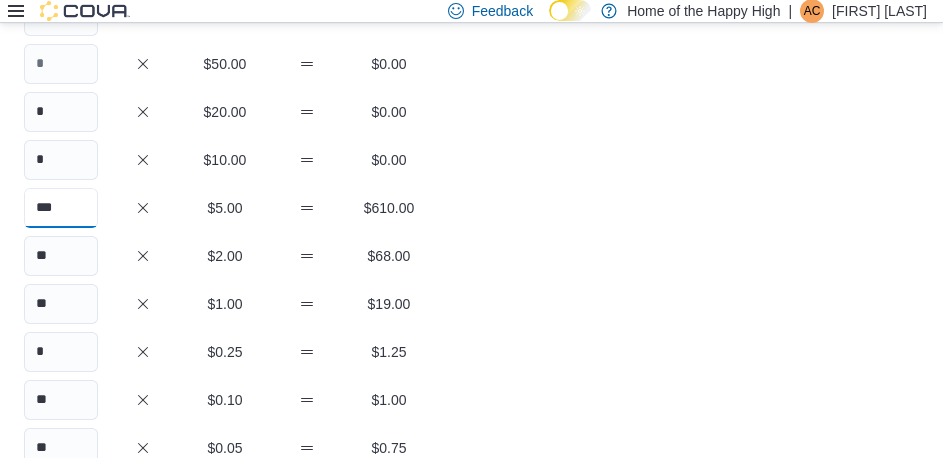 click on "***" at bounding box center [61, 208] 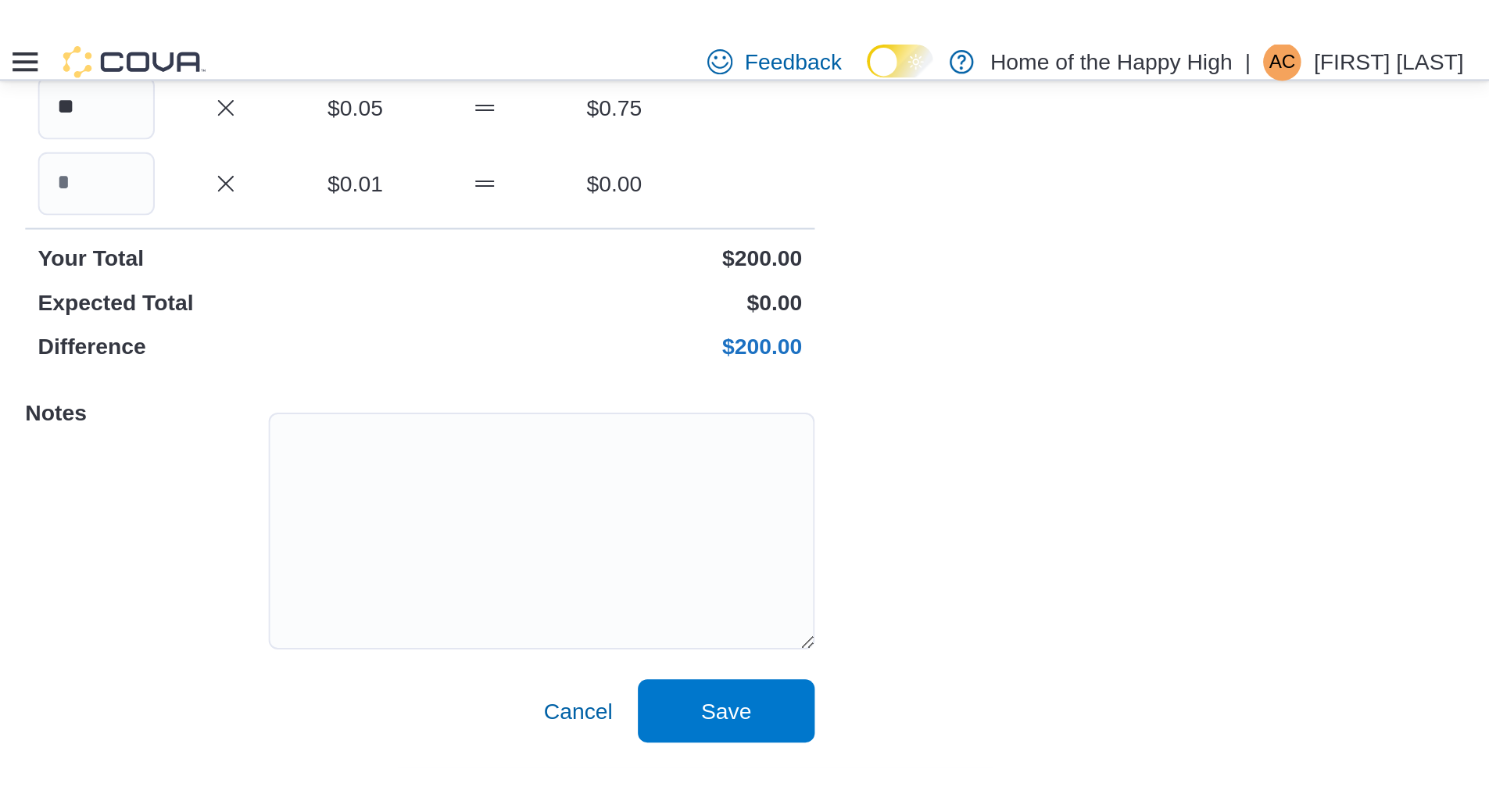 scroll, scrollTop: 44, scrollLeft: 0, axis: vertical 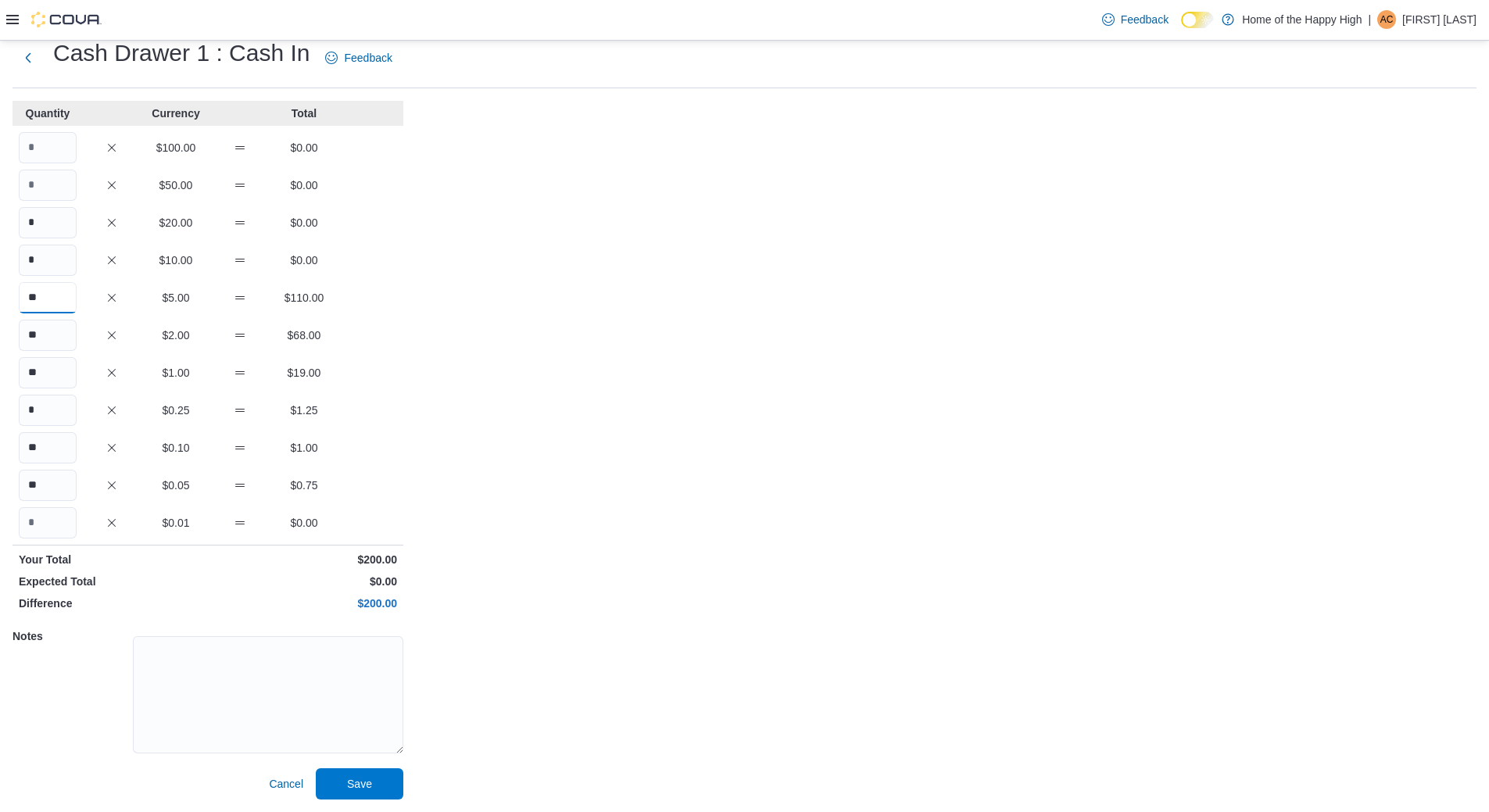 type on "**" 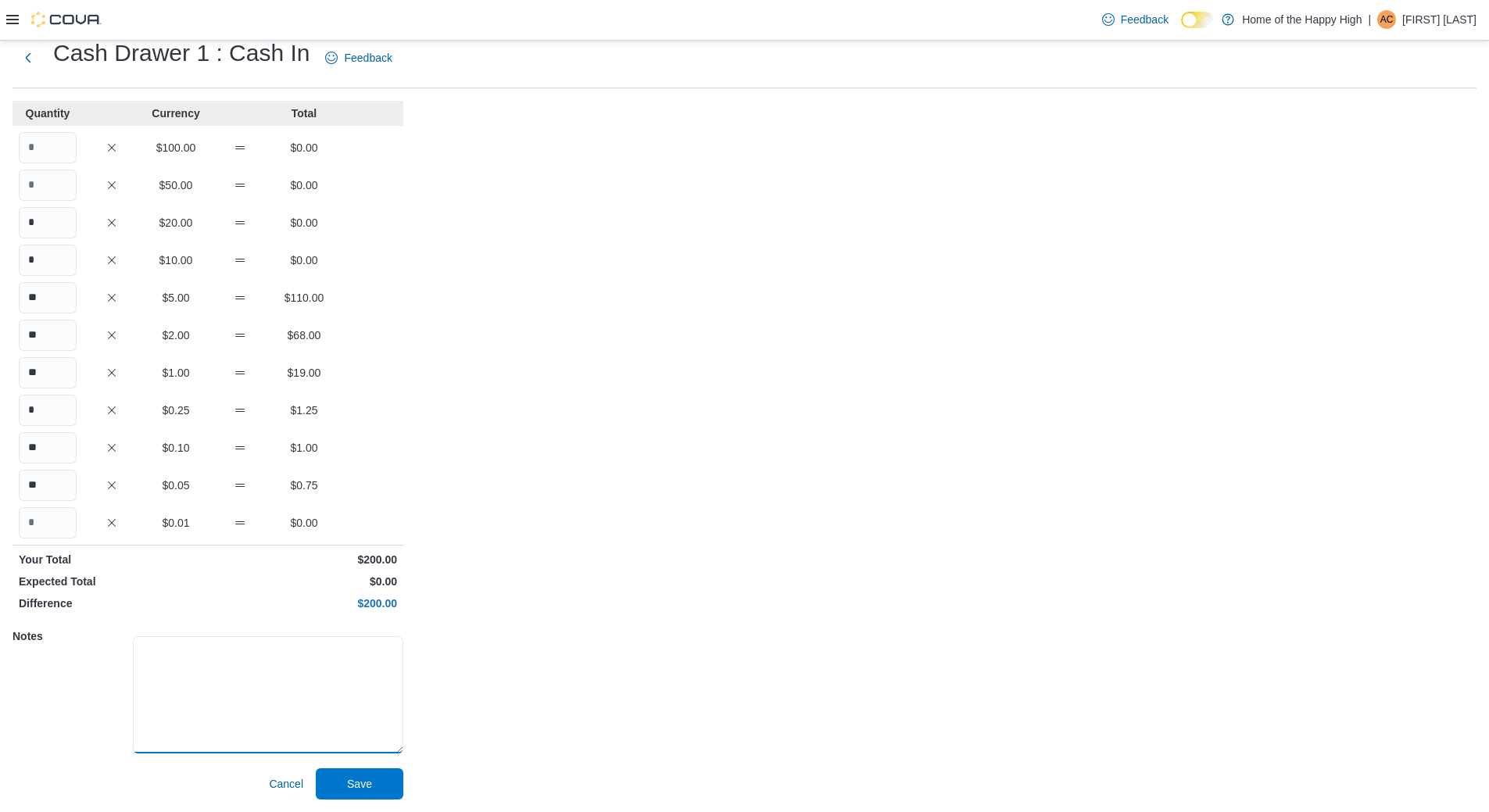 click at bounding box center (268, 695) 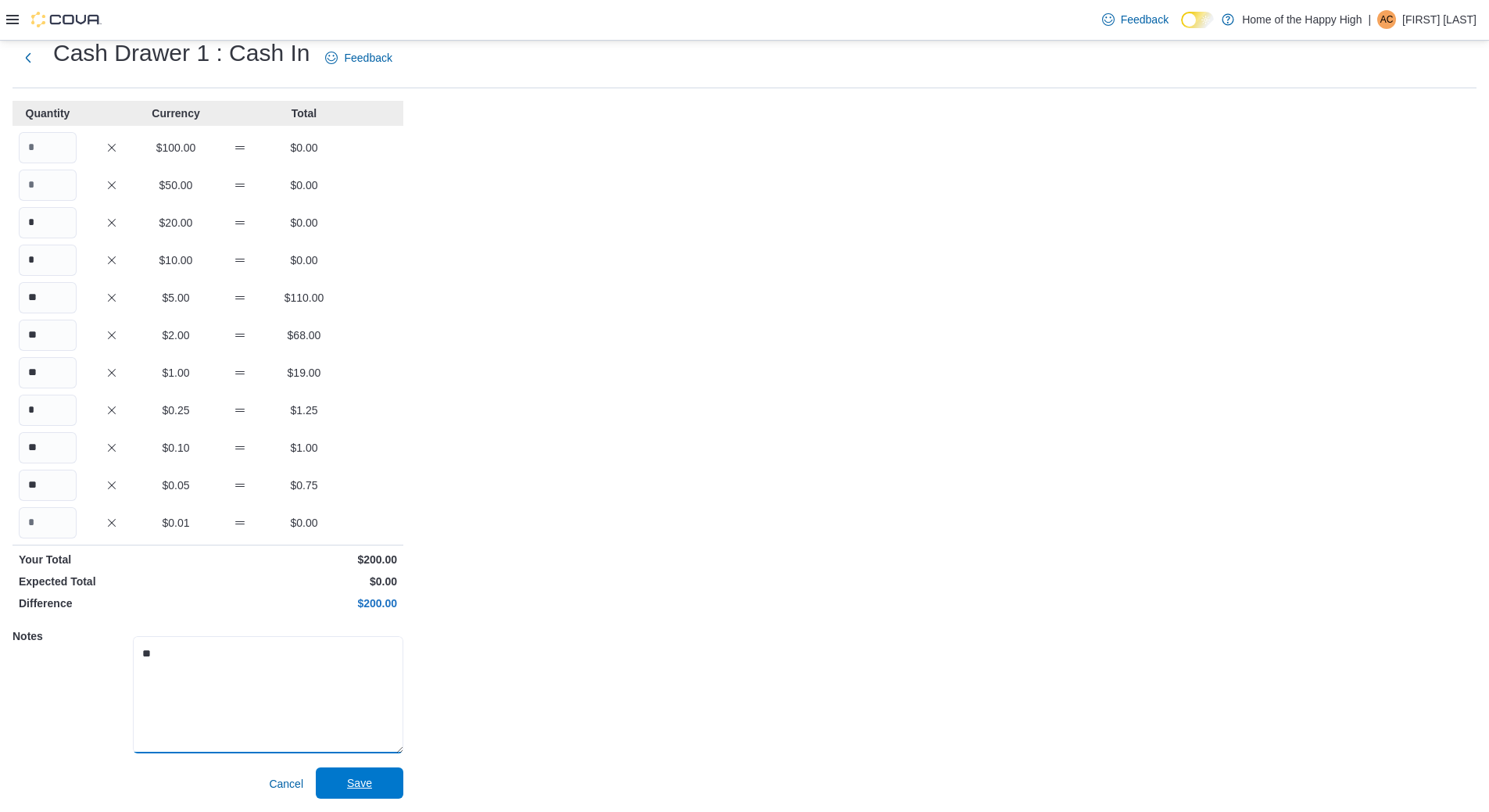 type on "**" 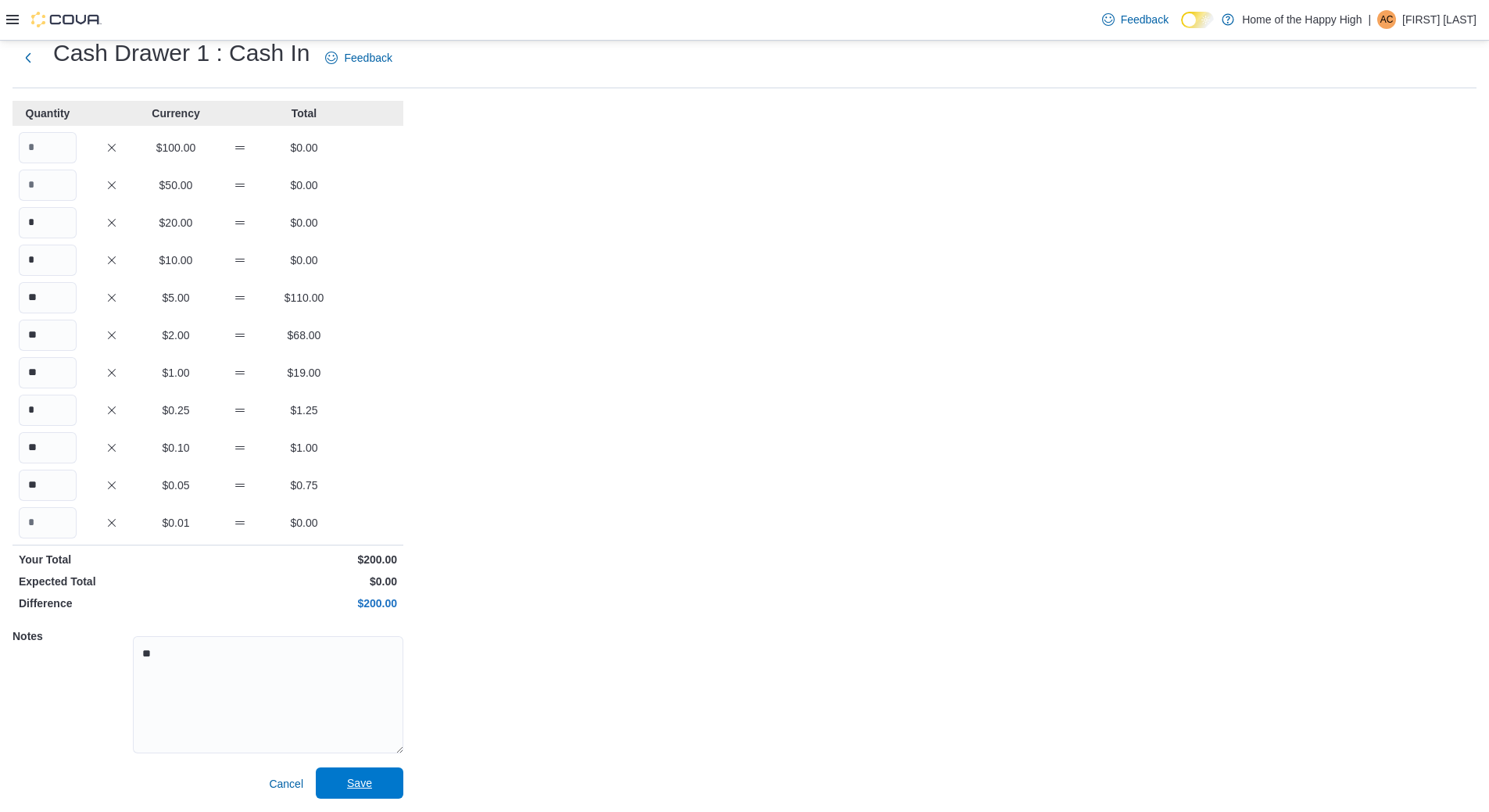 click on "Save" at bounding box center [360, 783] 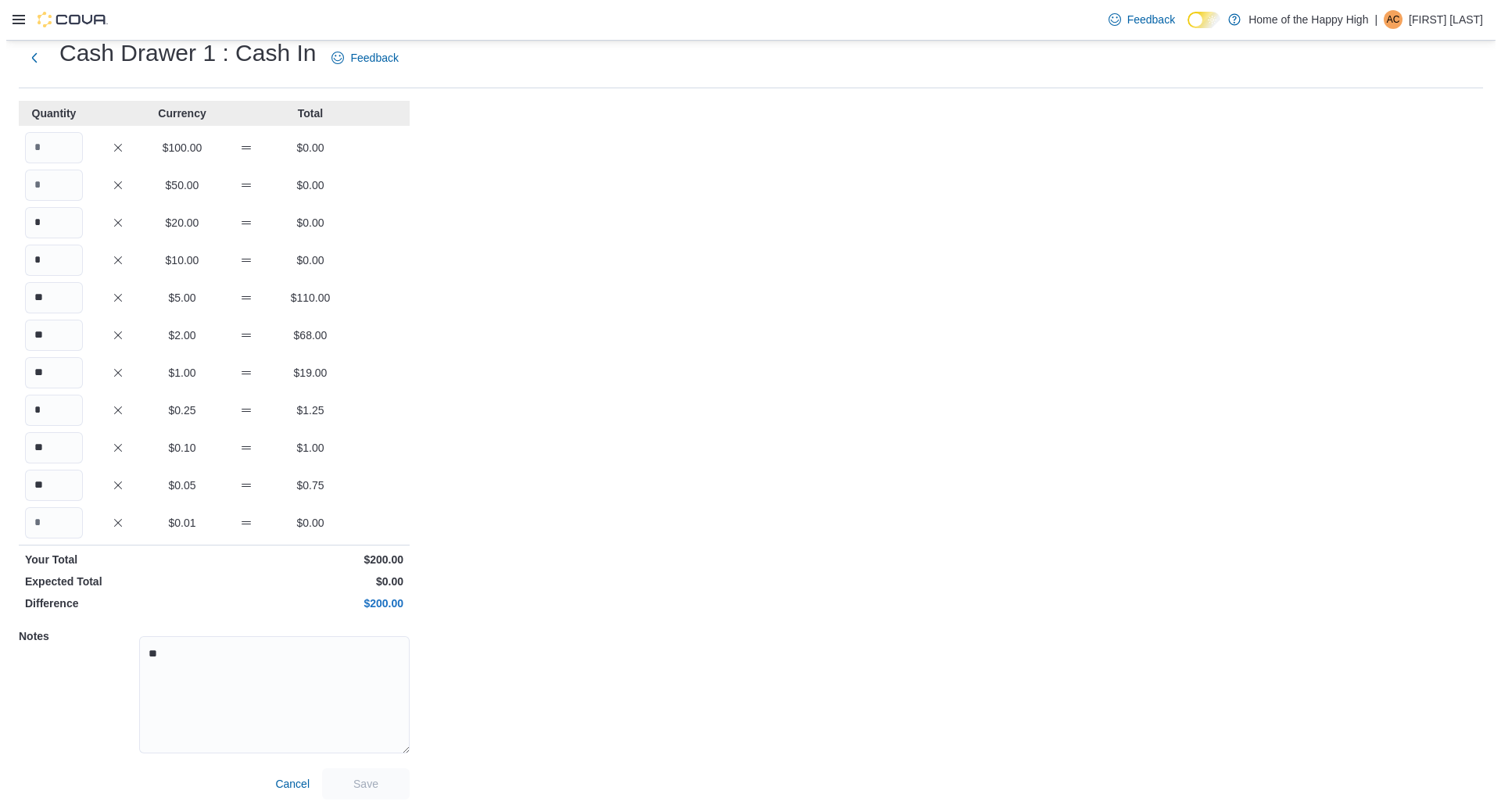 scroll, scrollTop: 0, scrollLeft: 0, axis: both 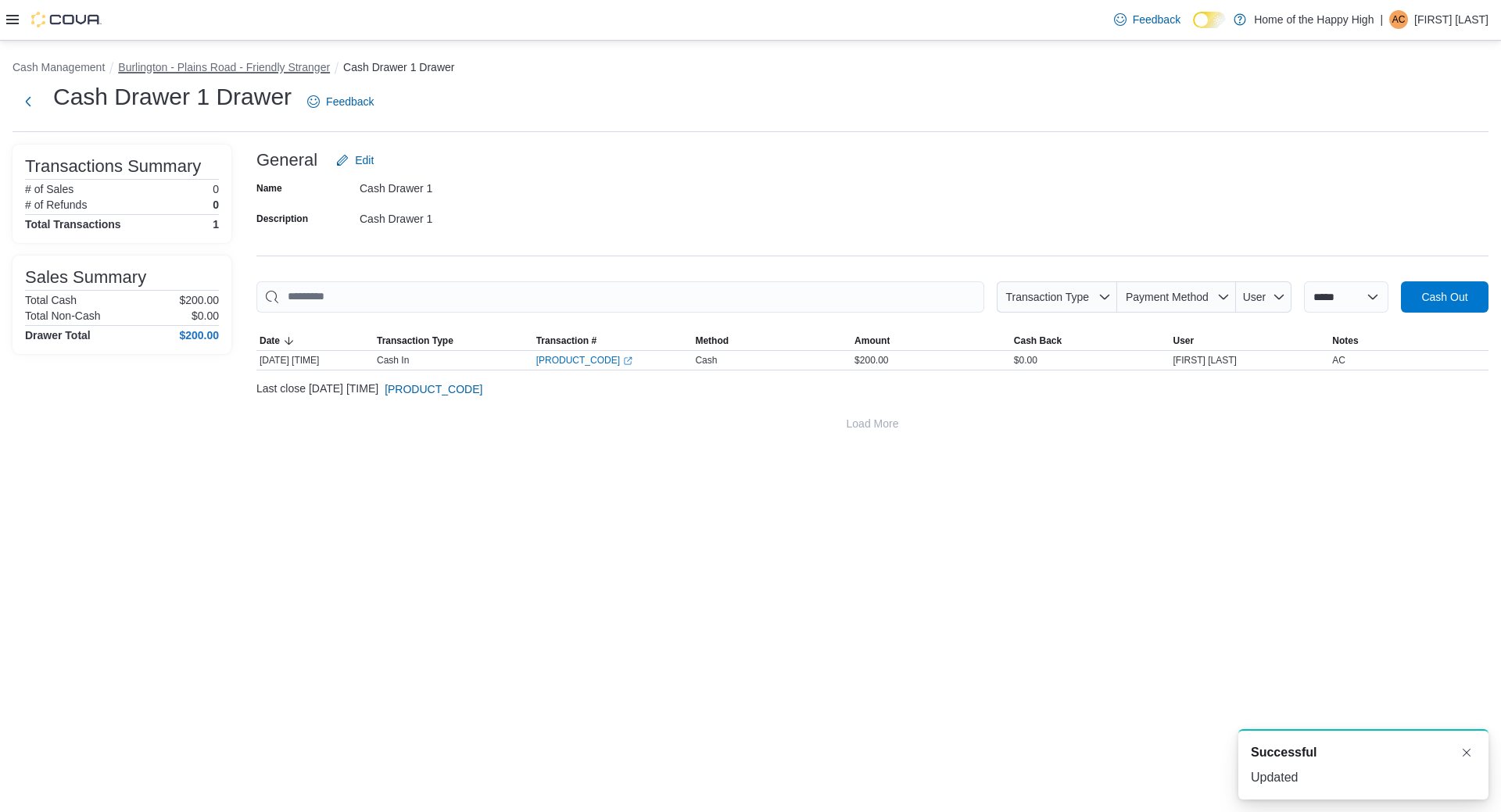 click on "Burlington - Plains Road - Friendly Stranger" at bounding box center (224, 67) 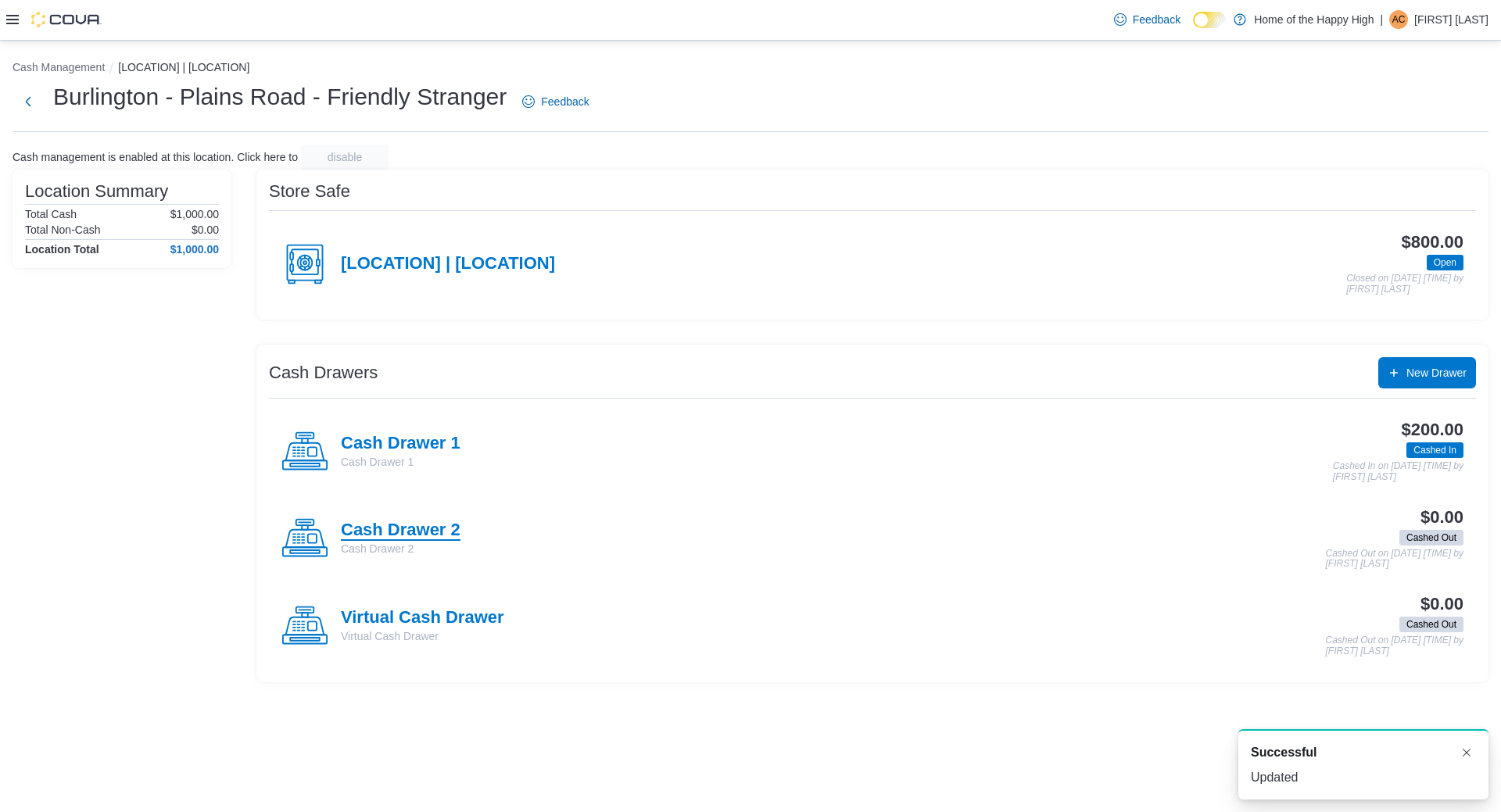 click on "Cash Drawer 2" at bounding box center [400, 531] 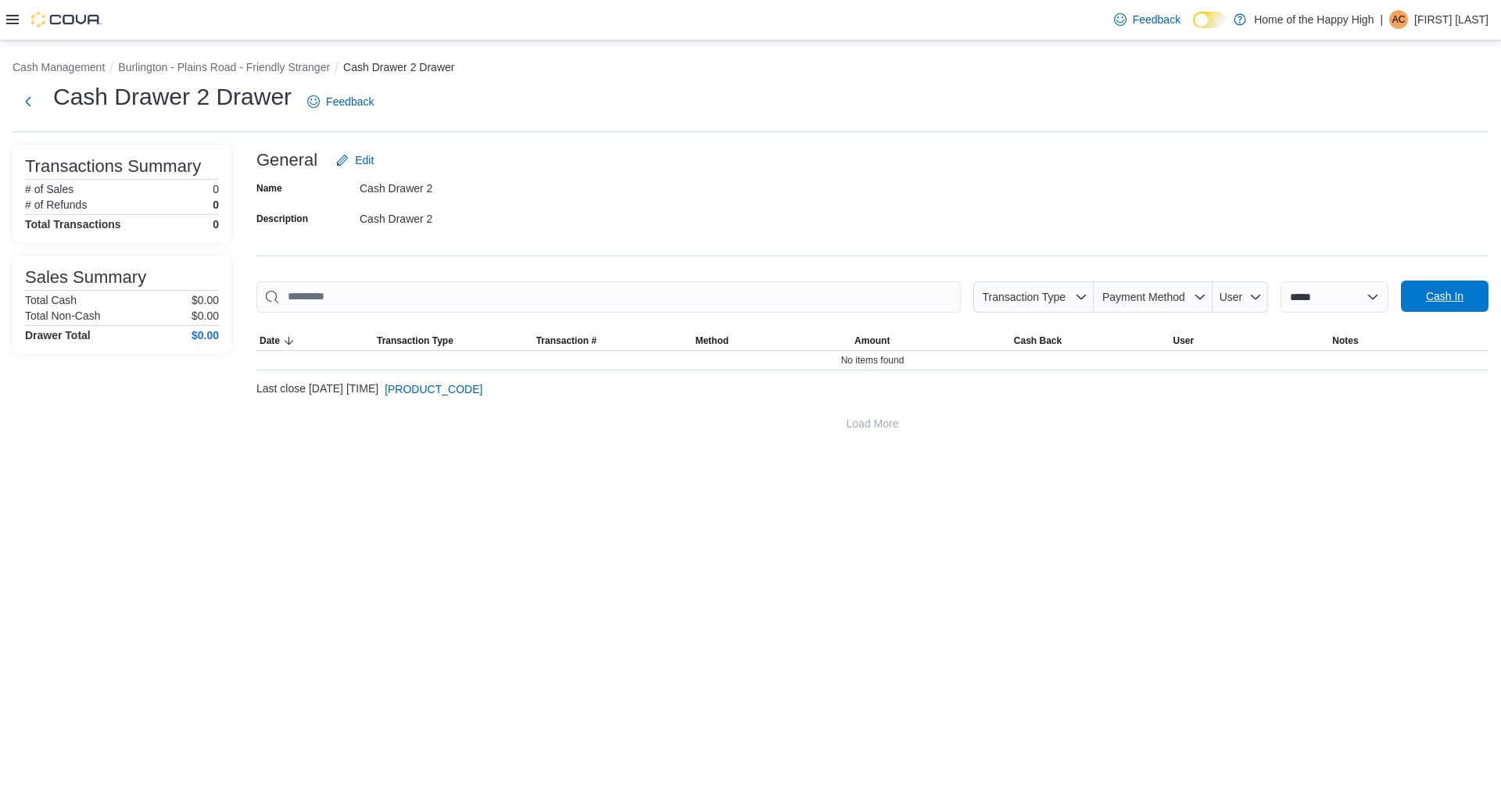 click on "Cash In" at bounding box center (1445, 296) 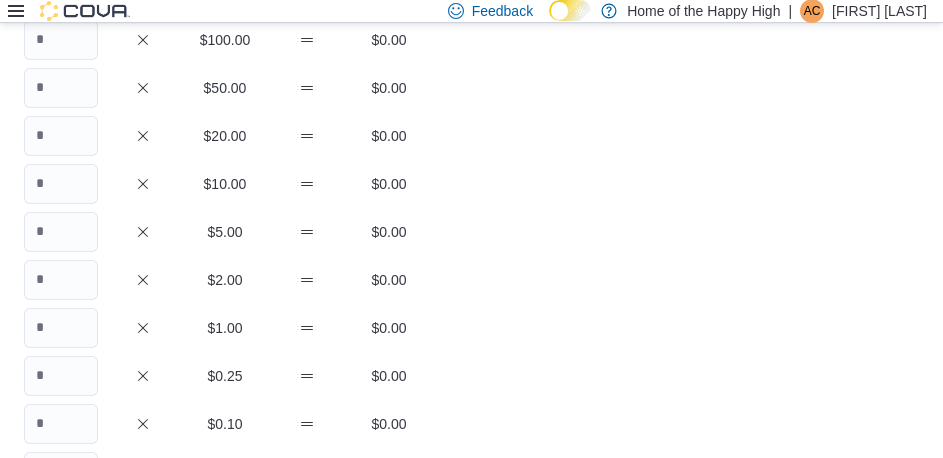scroll, scrollTop: 200, scrollLeft: 0, axis: vertical 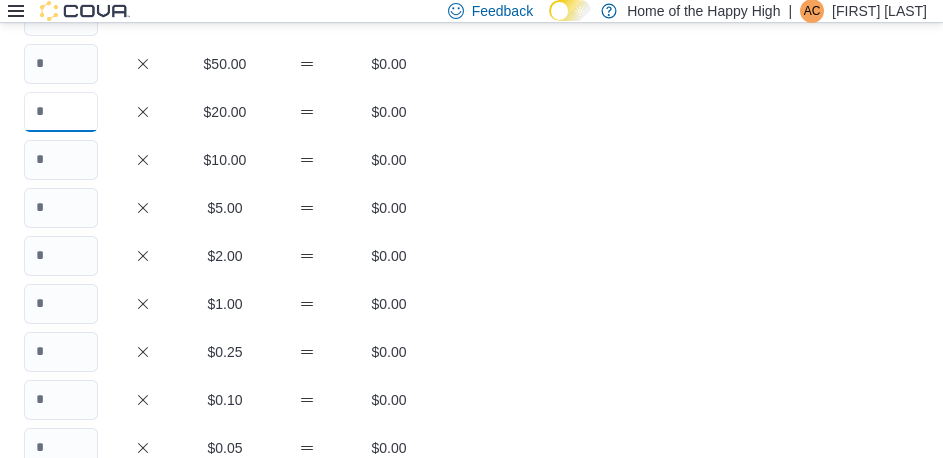 click at bounding box center [61, 112] 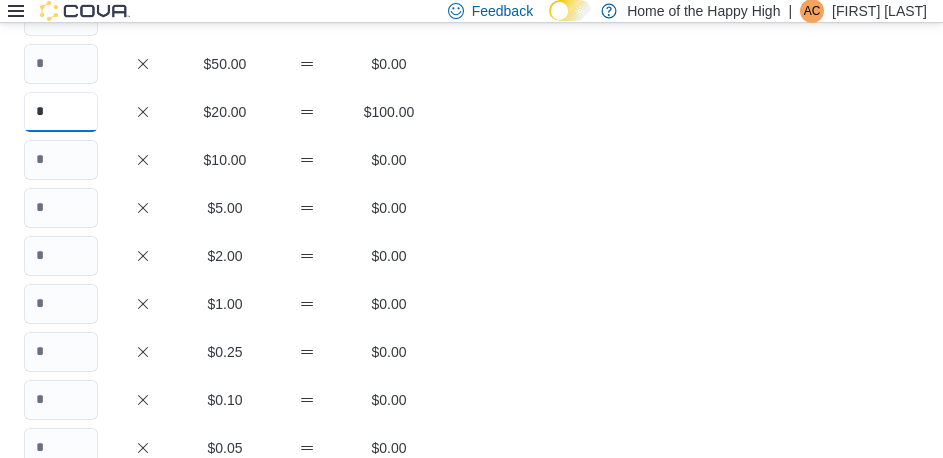 type on "*" 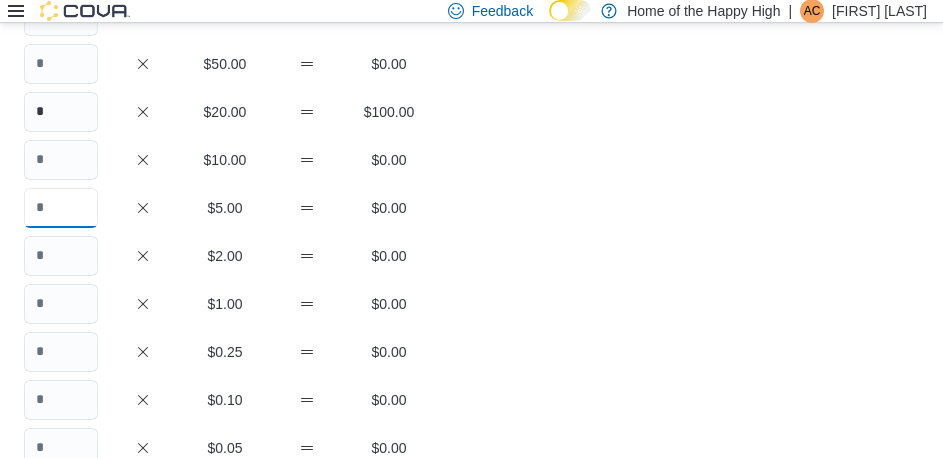 click at bounding box center (61, 208) 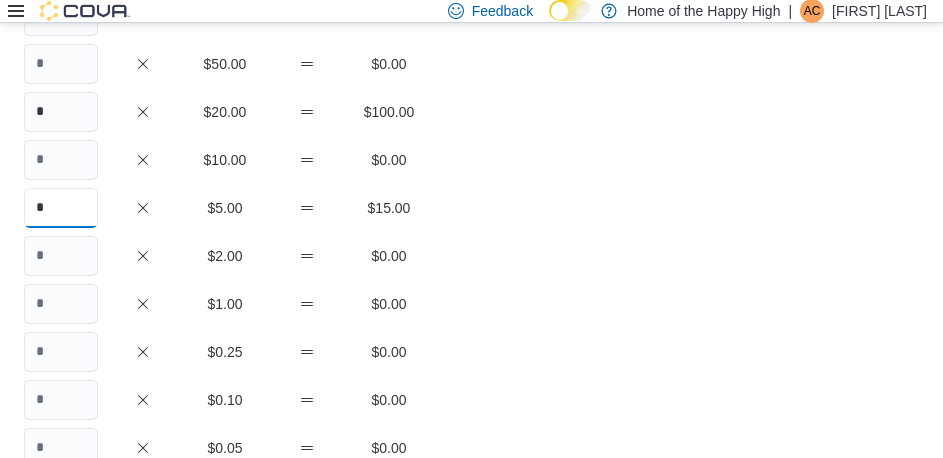 type on "*" 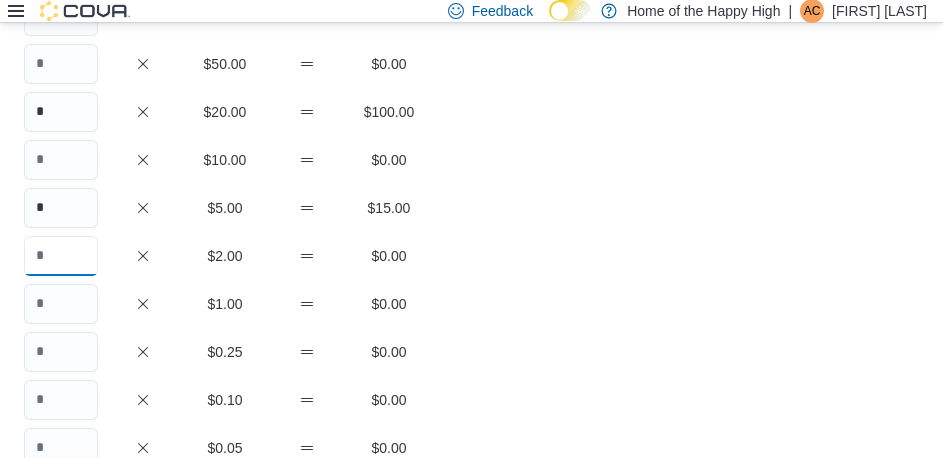 click at bounding box center [61, 256] 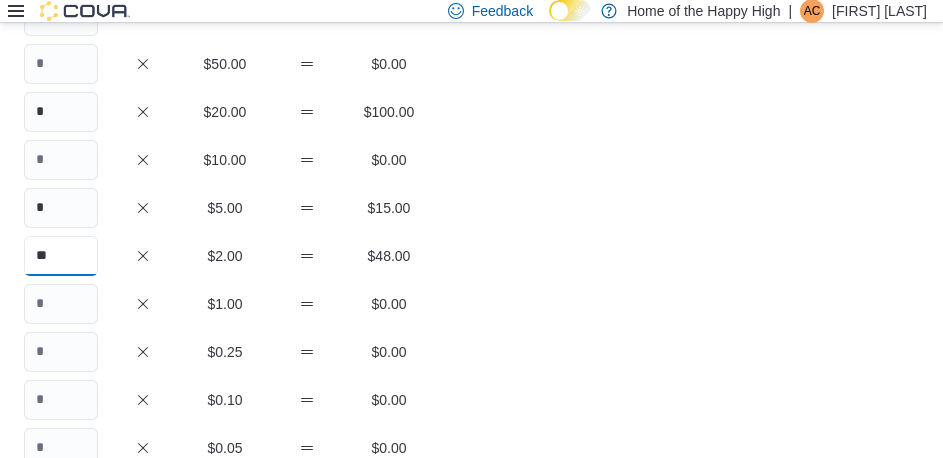 type on "**" 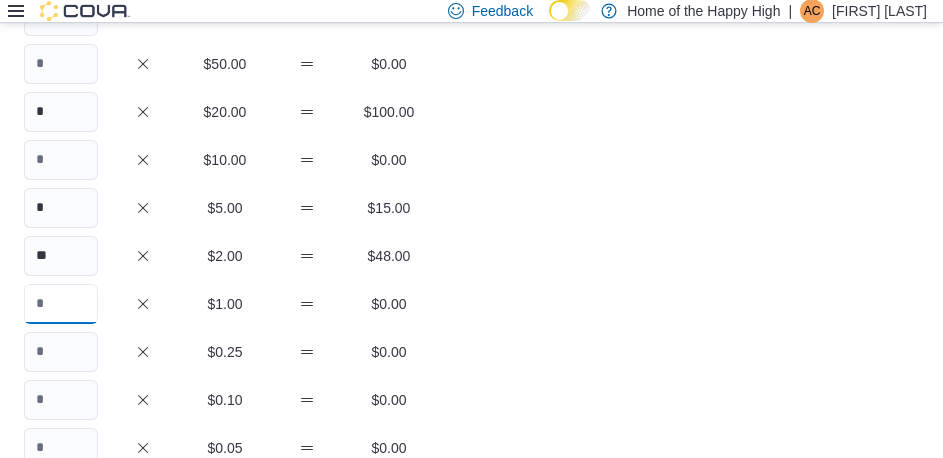 click at bounding box center (61, 304) 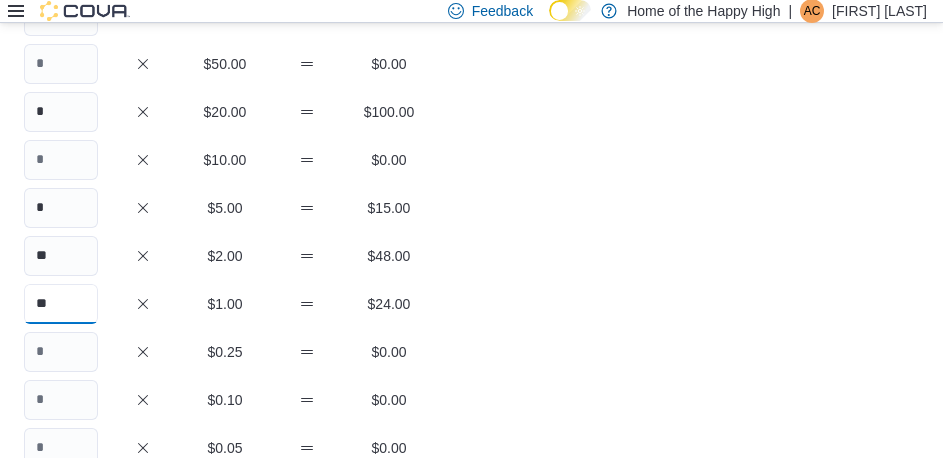 type on "**" 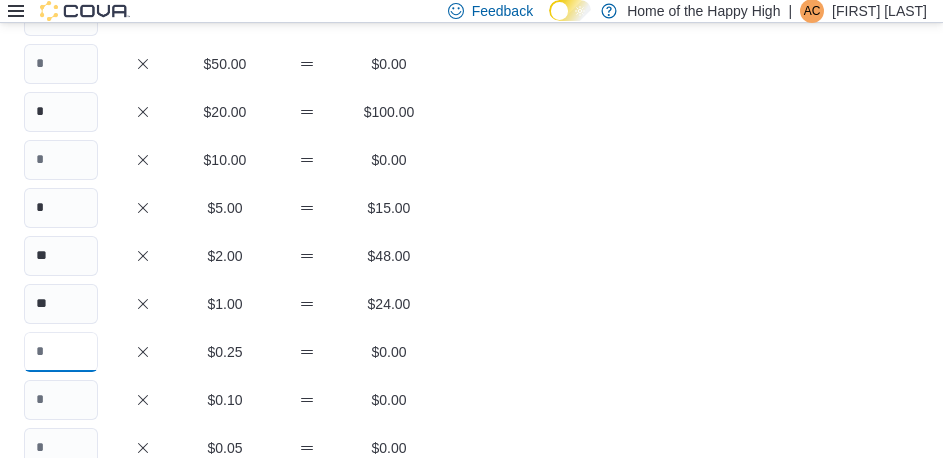 click at bounding box center (61, 352) 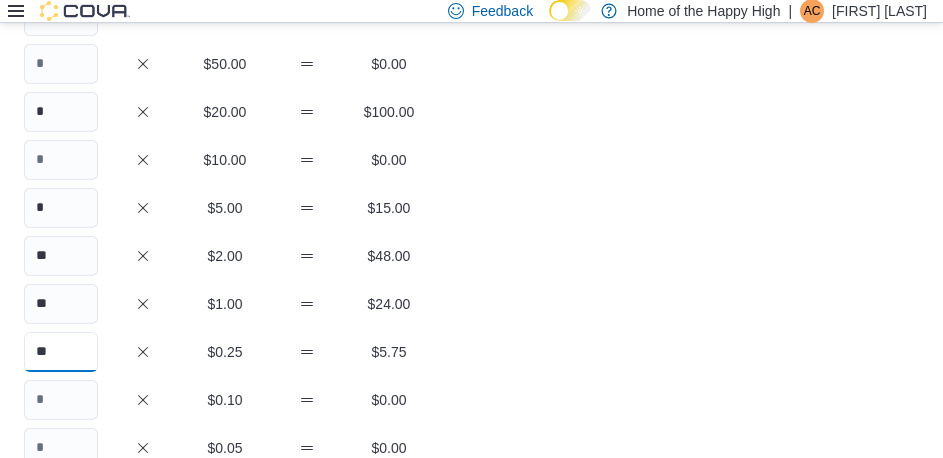 type on "**" 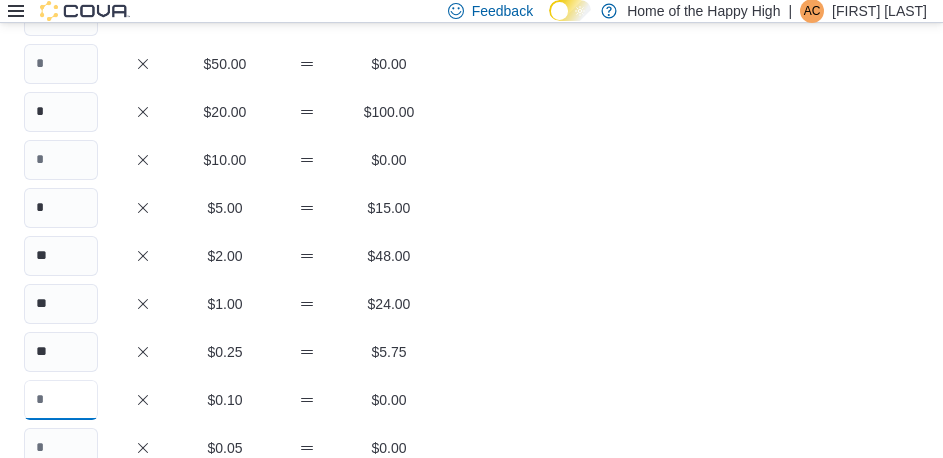 click at bounding box center [61, 400] 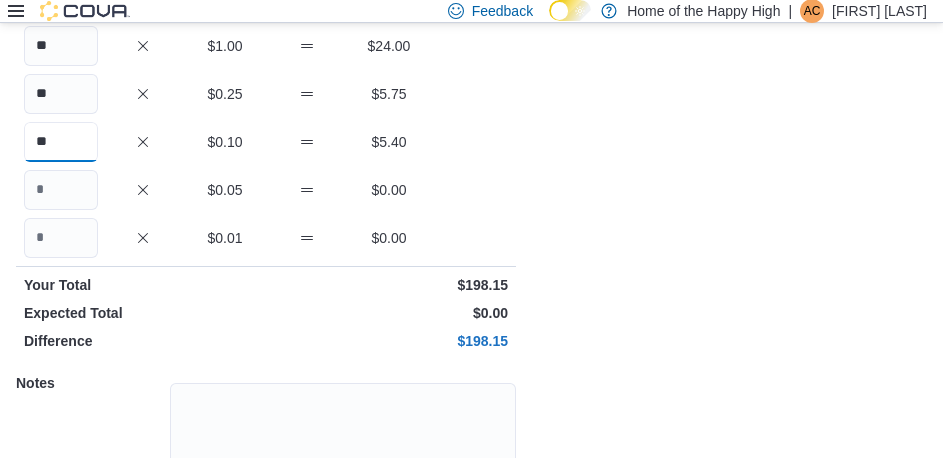 scroll, scrollTop: 400, scrollLeft: 0, axis: vertical 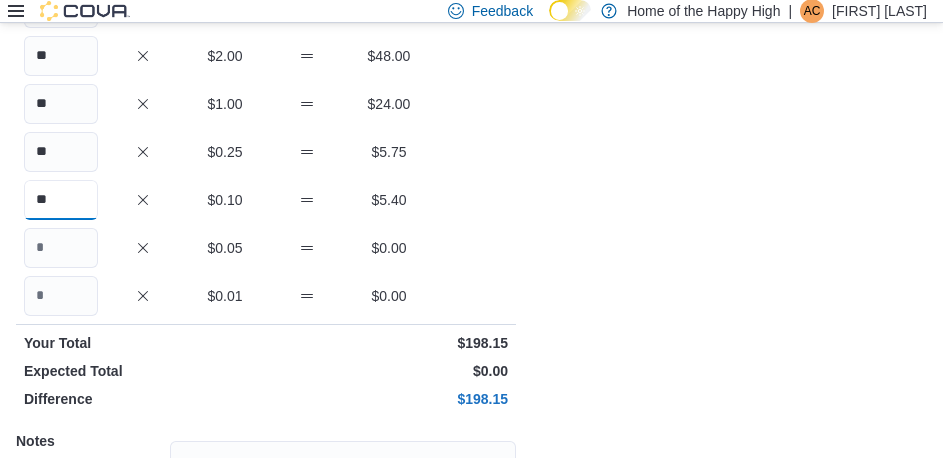 type on "**" 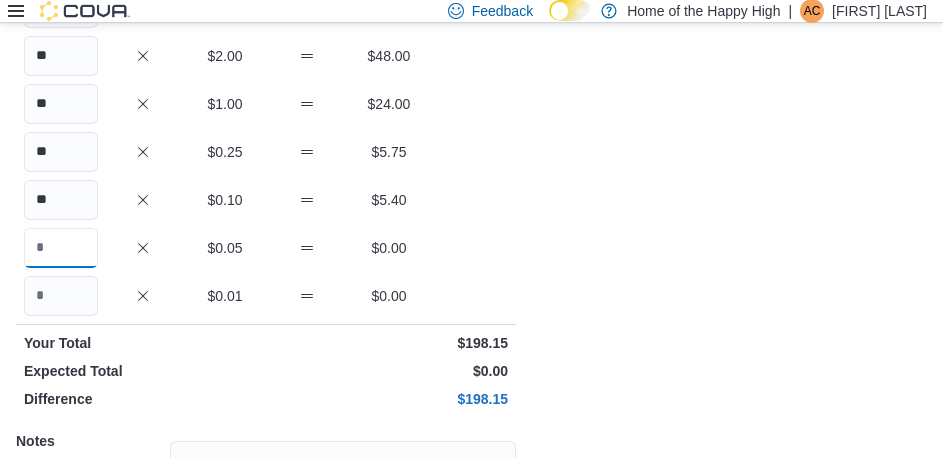 click at bounding box center (61, 248) 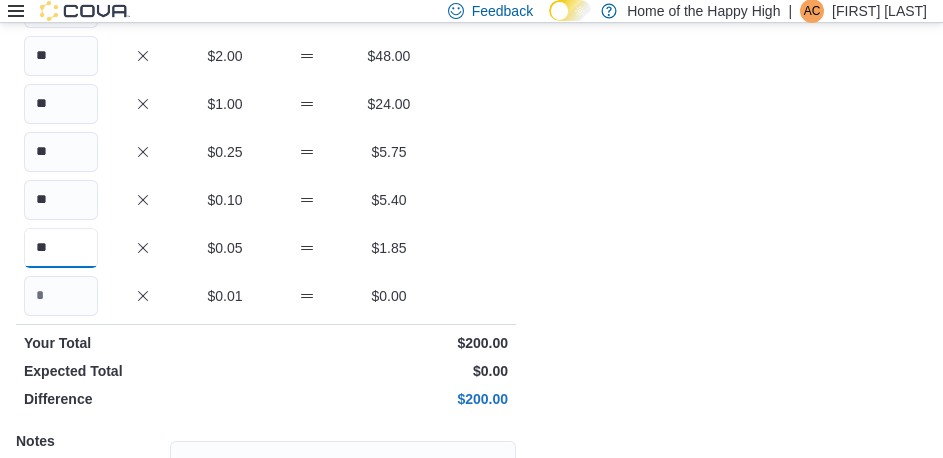 scroll, scrollTop: 608, scrollLeft: 0, axis: vertical 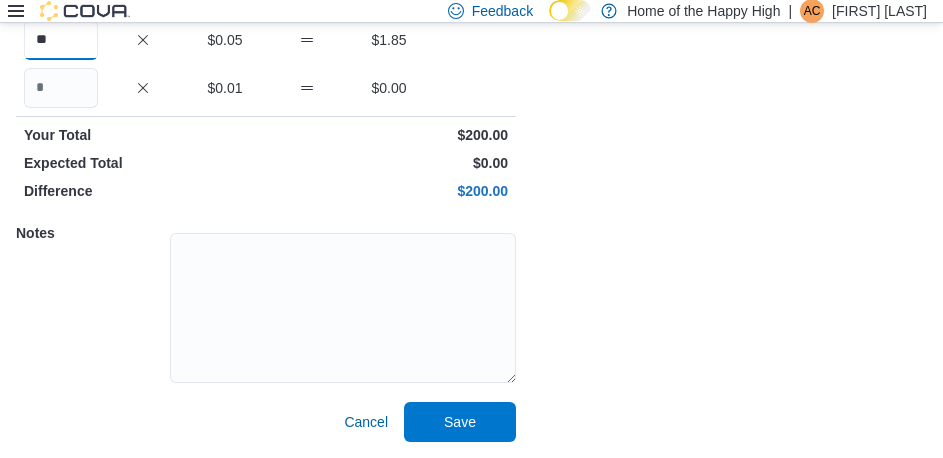 type on "**" 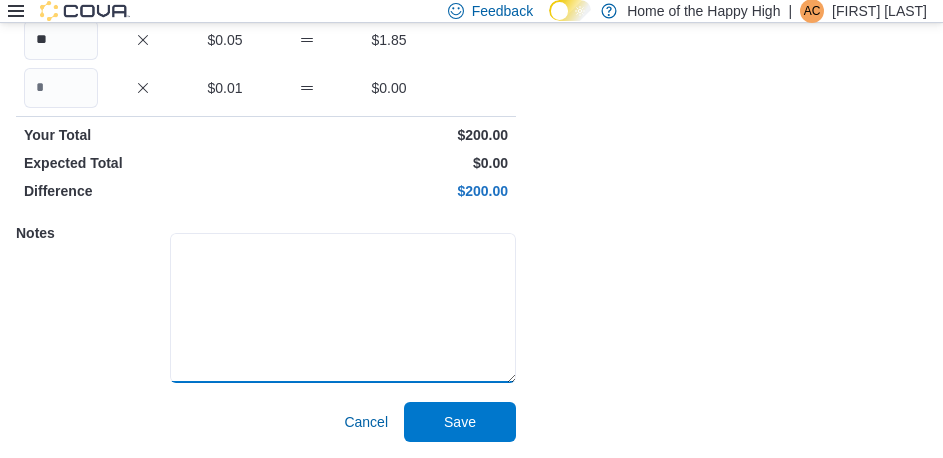 click at bounding box center (343, 308) 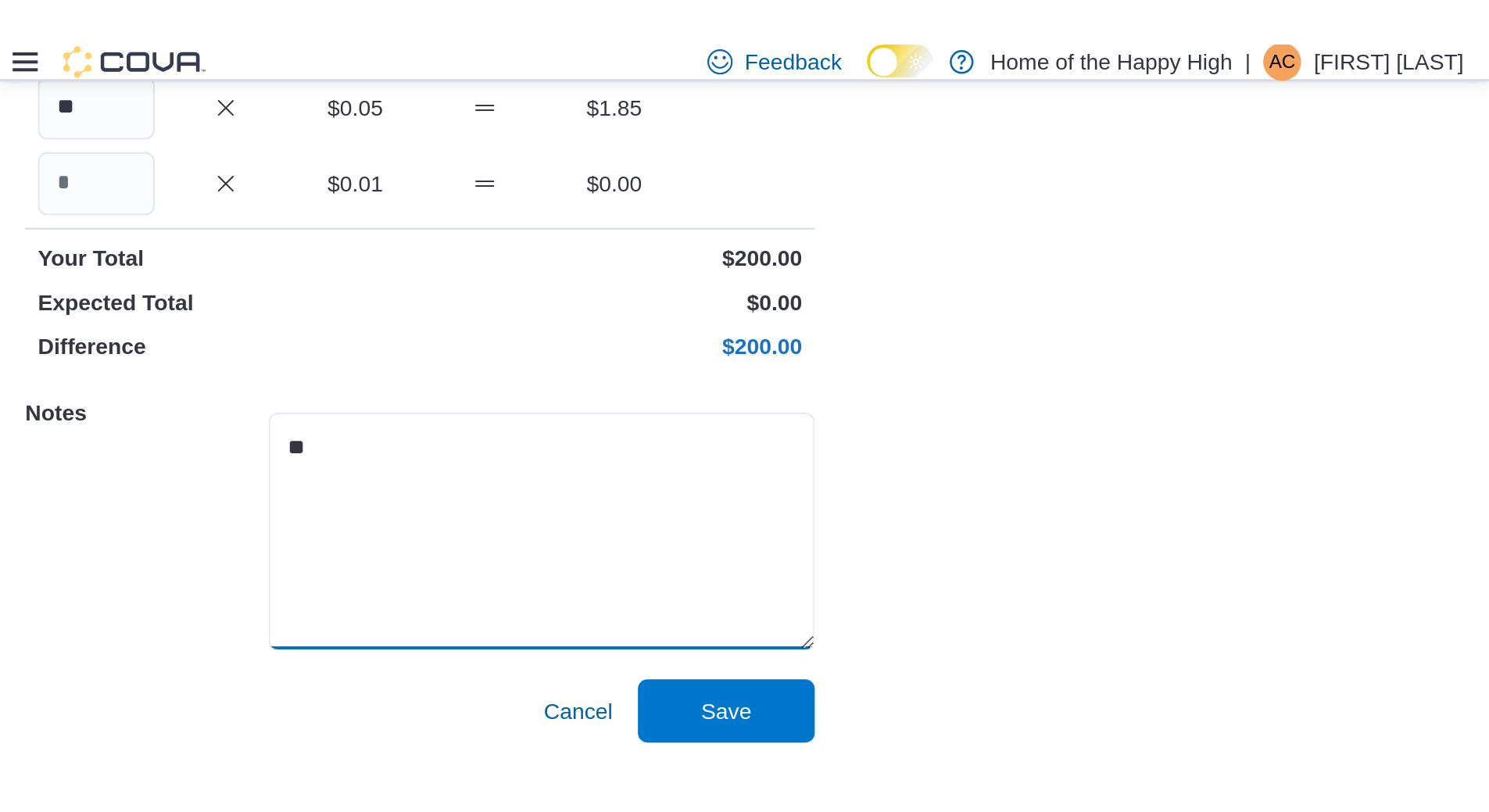 scroll, scrollTop: 44, scrollLeft: 0, axis: vertical 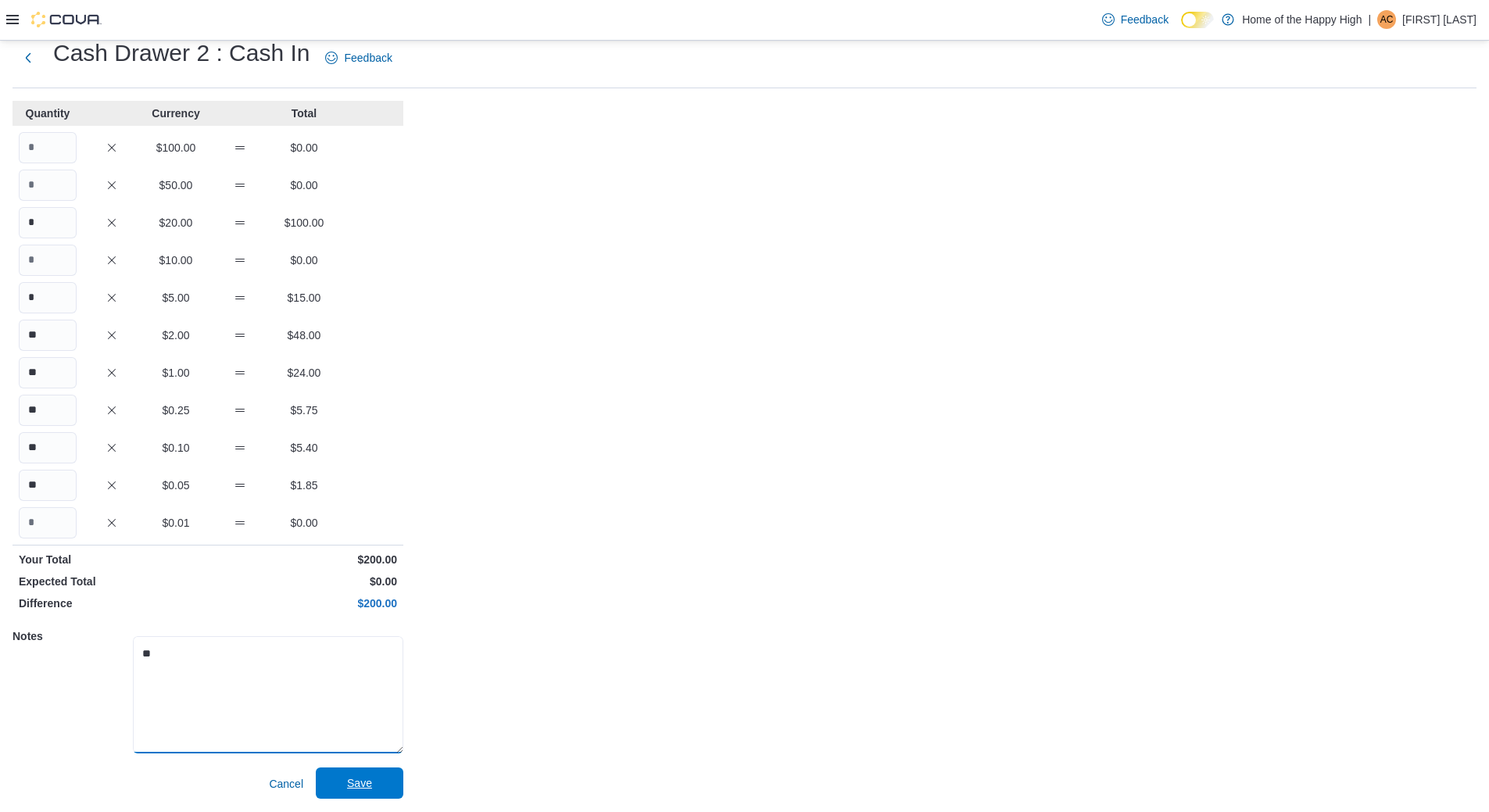 type on "**" 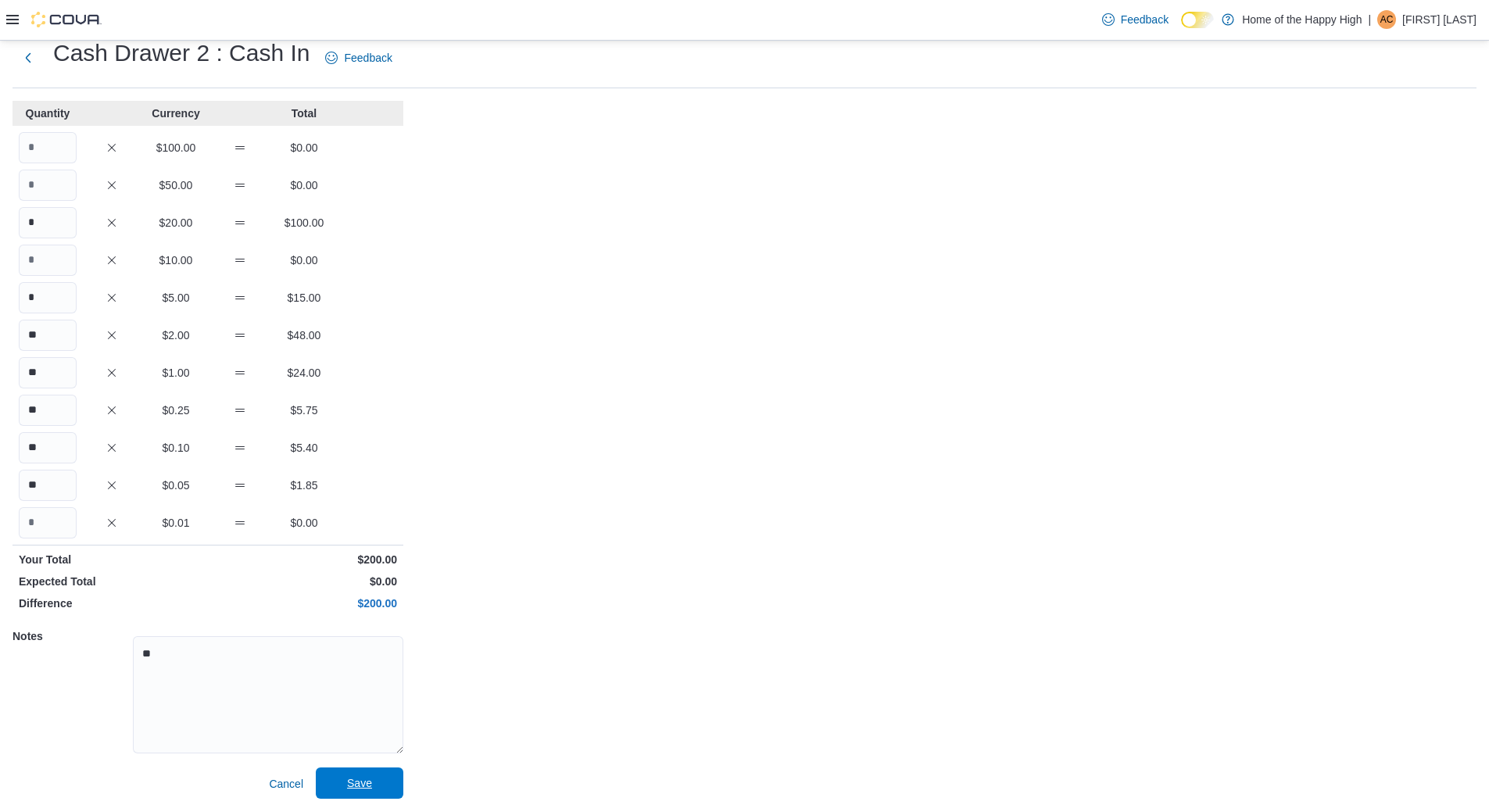 click on "Save" at bounding box center (360, 783) 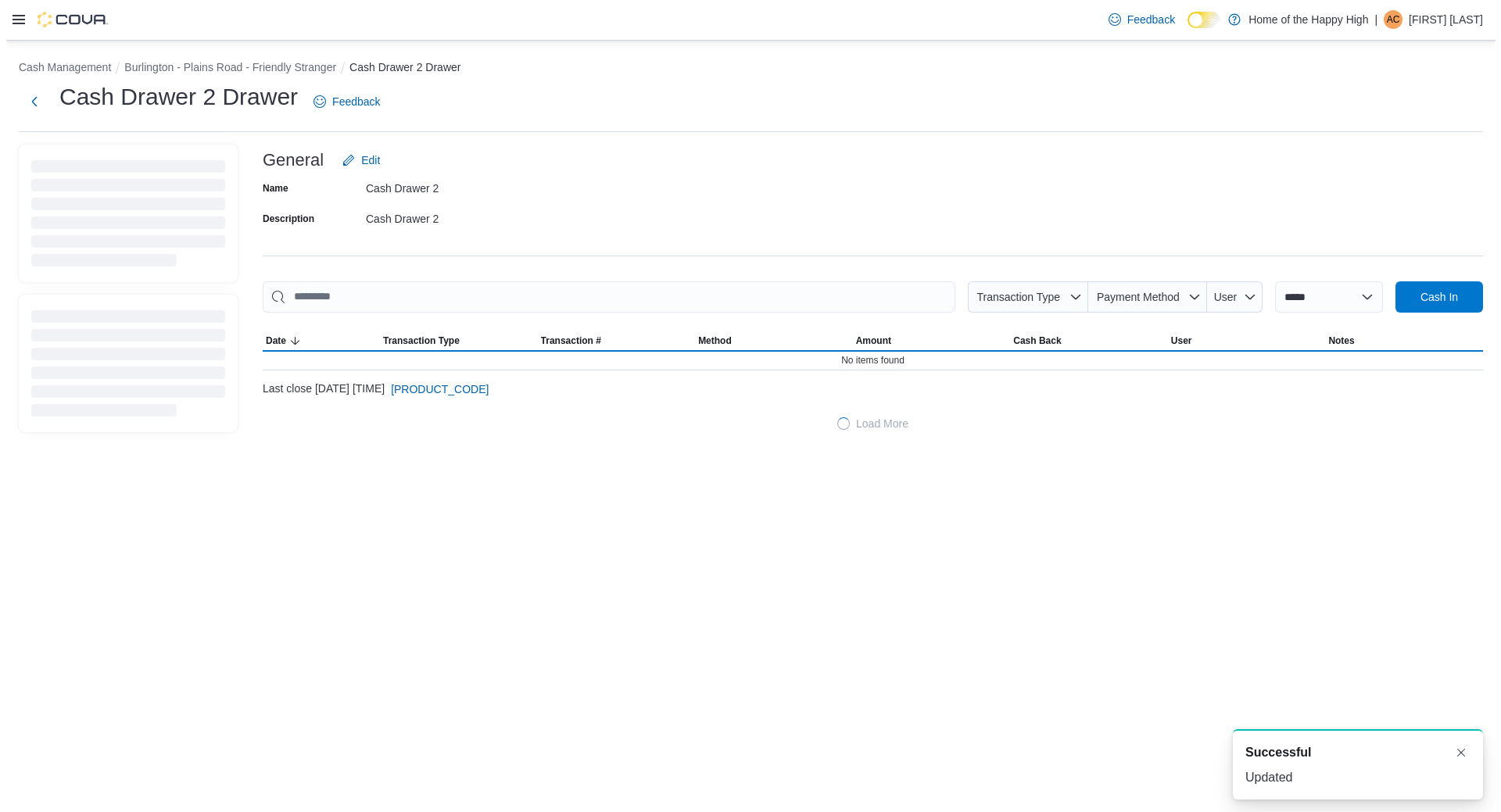 scroll, scrollTop: 0, scrollLeft: 0, axis: both 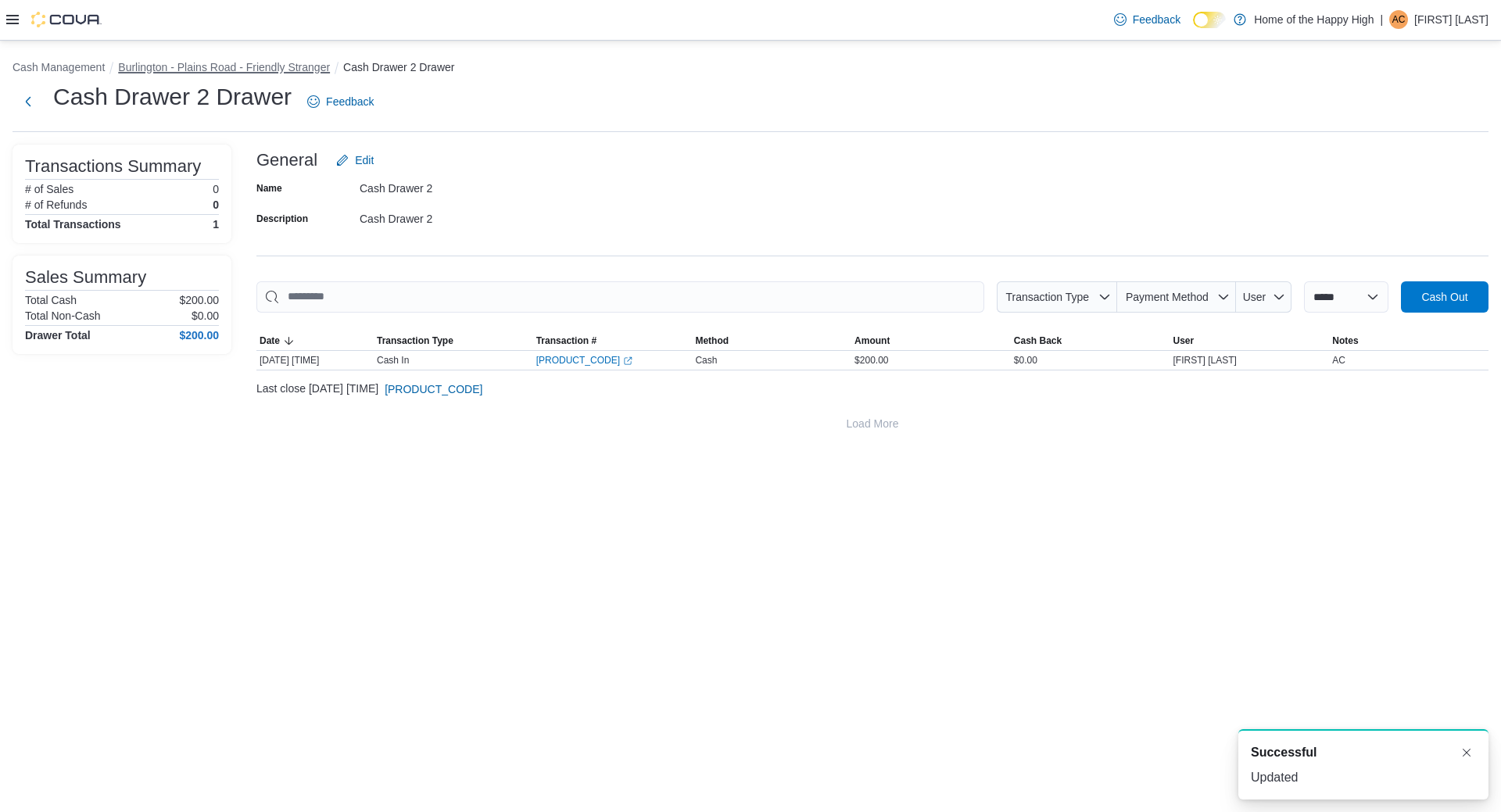 click on "Burlington - Plains Road - Friendly Stranger" at bounding box center [224, 67] 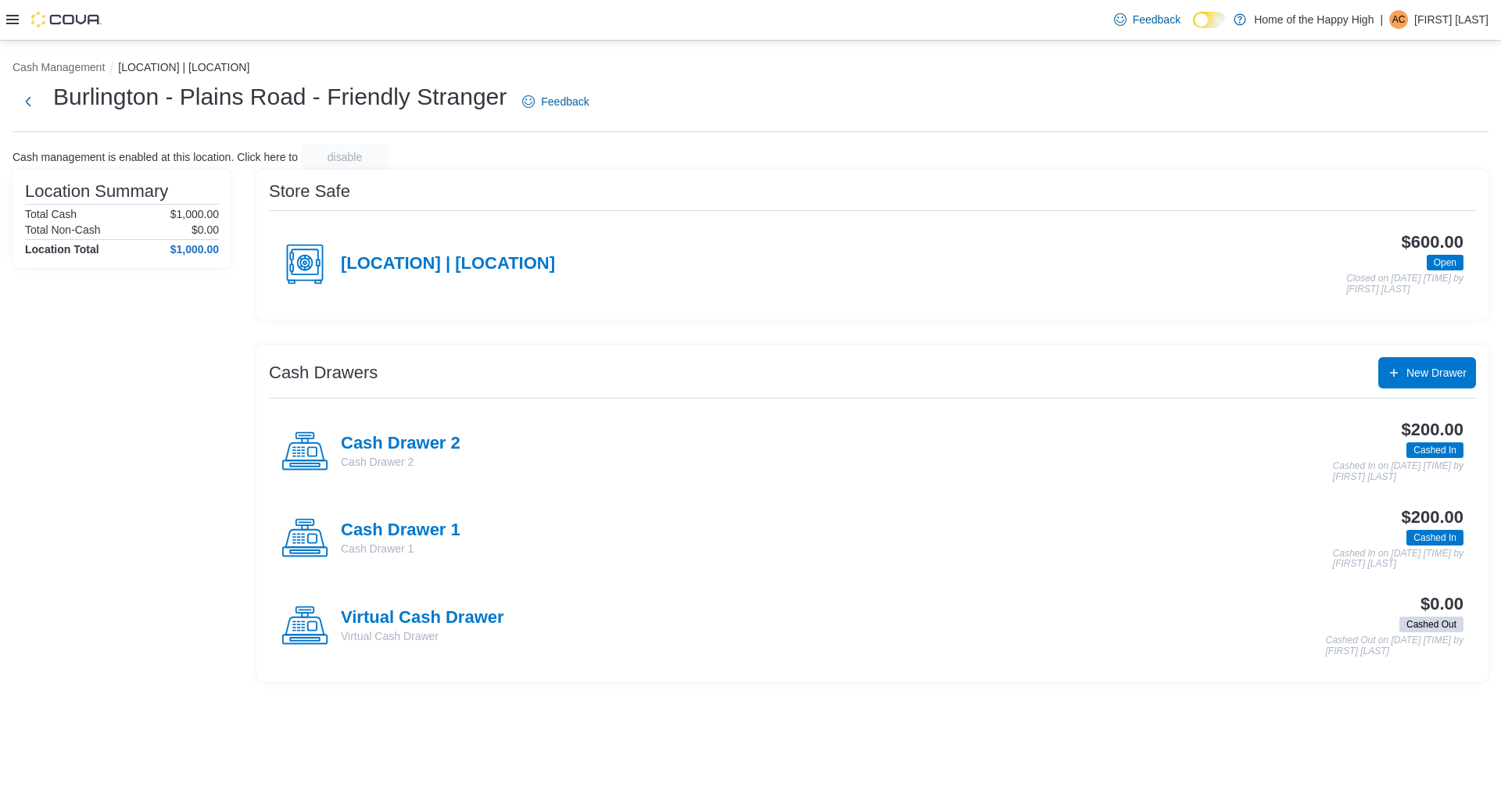 click 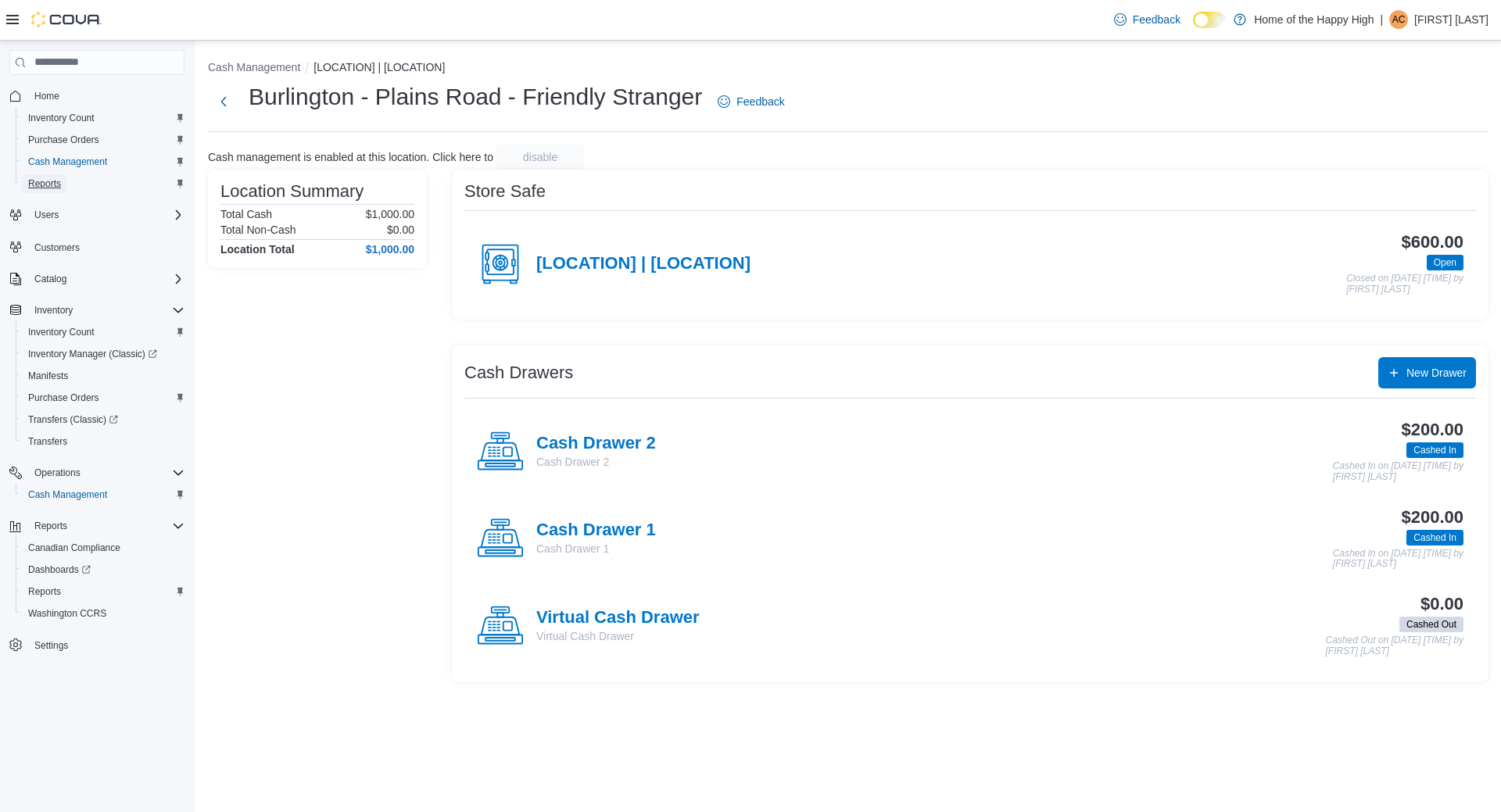 click on "Reports" at bounding box center (45, 184) 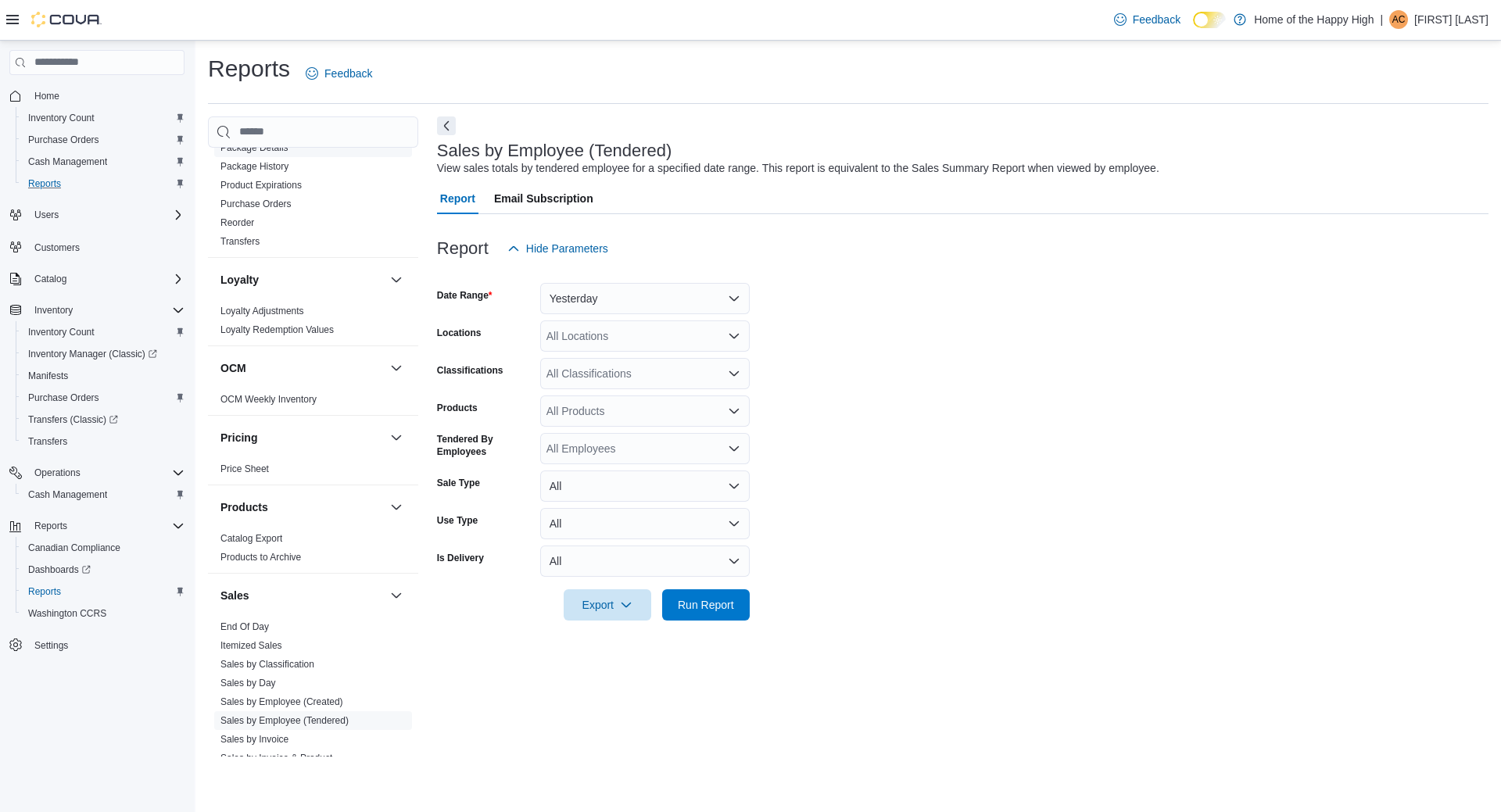 scroll, scrollTop: 625, scrollLeft: 0, axis: vertical 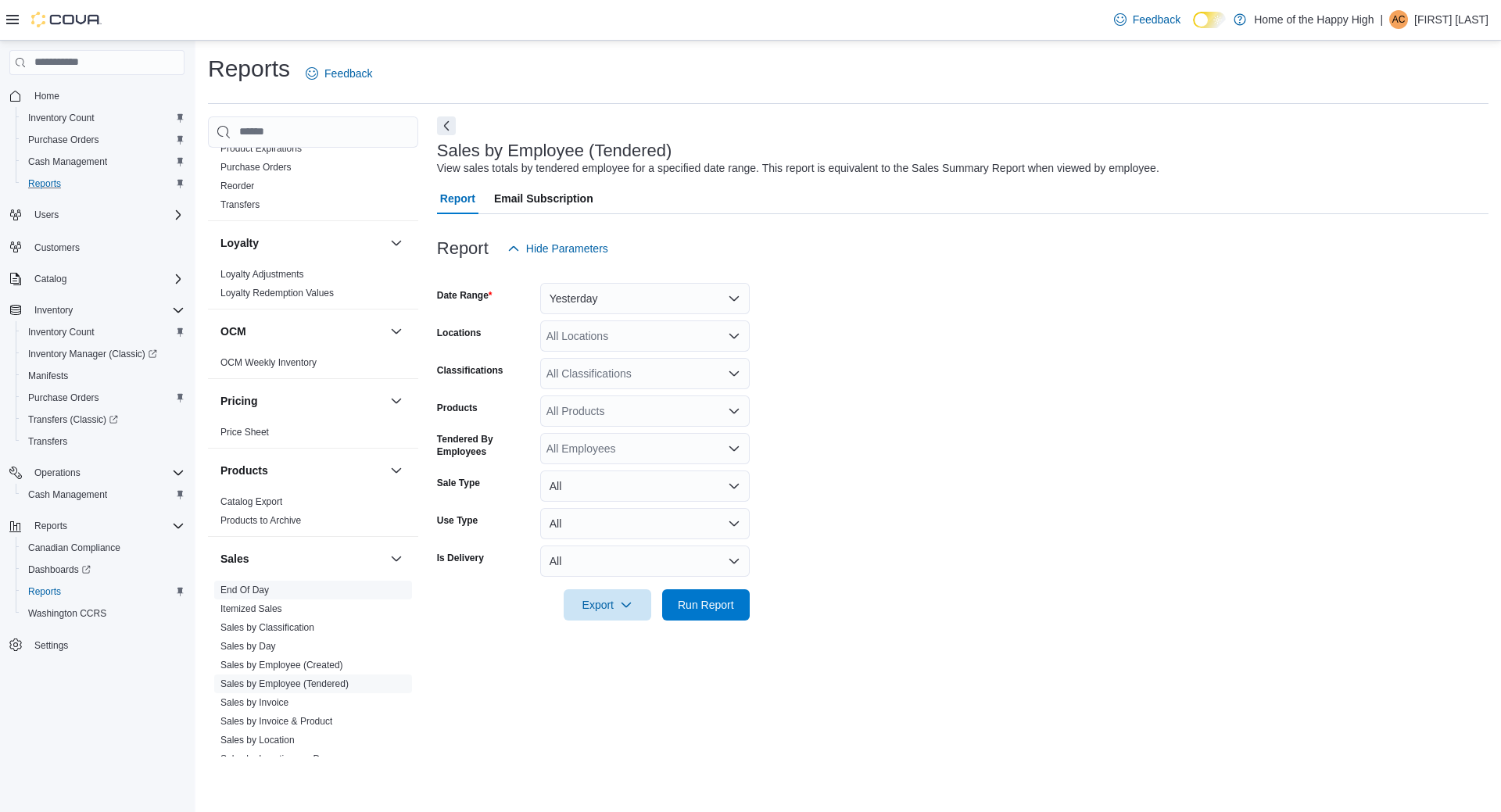 click on "End Of Day" at bounding box center [245, 590] 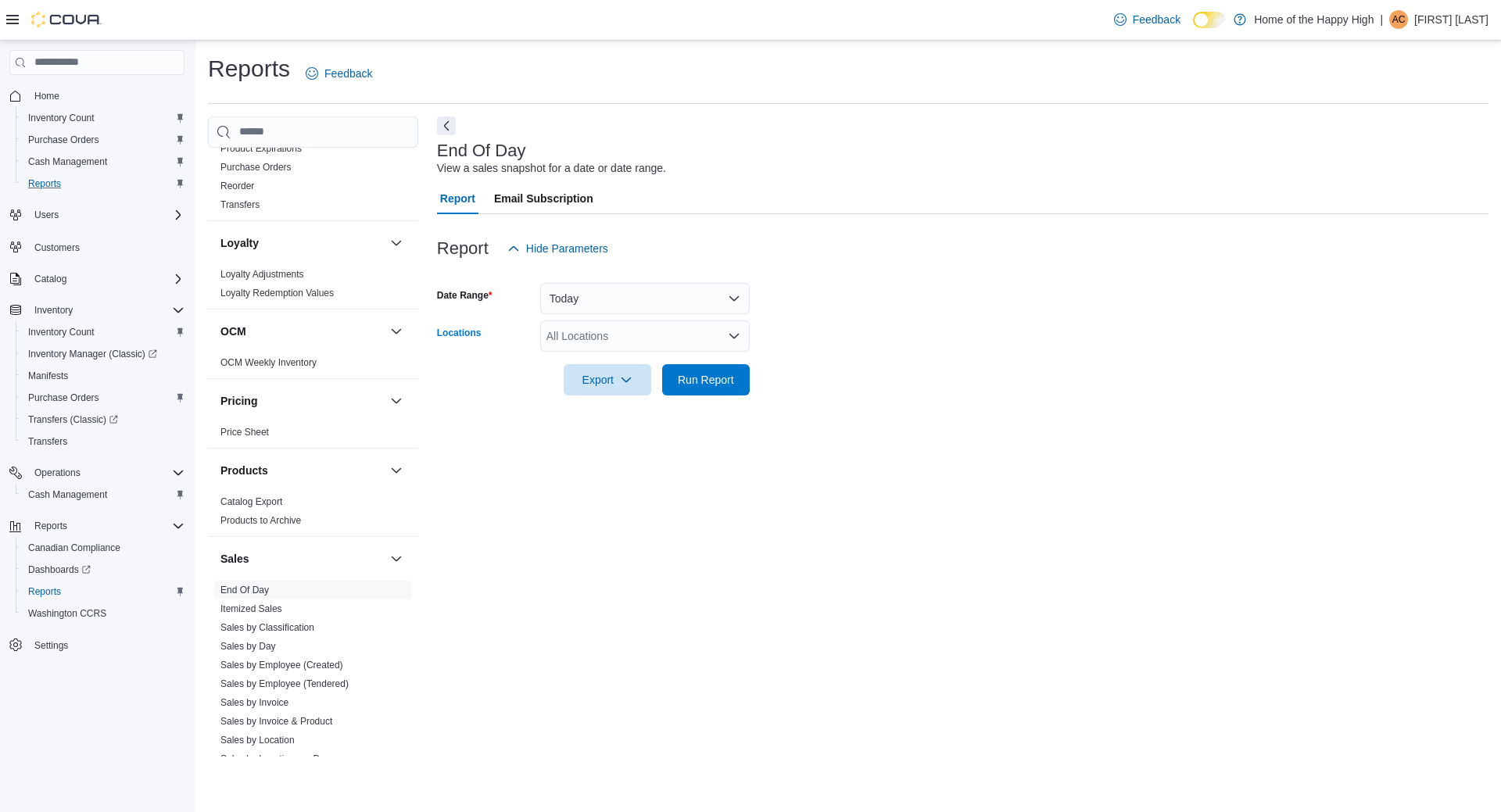 click on "All Locations" at bounding box center [645, 336] 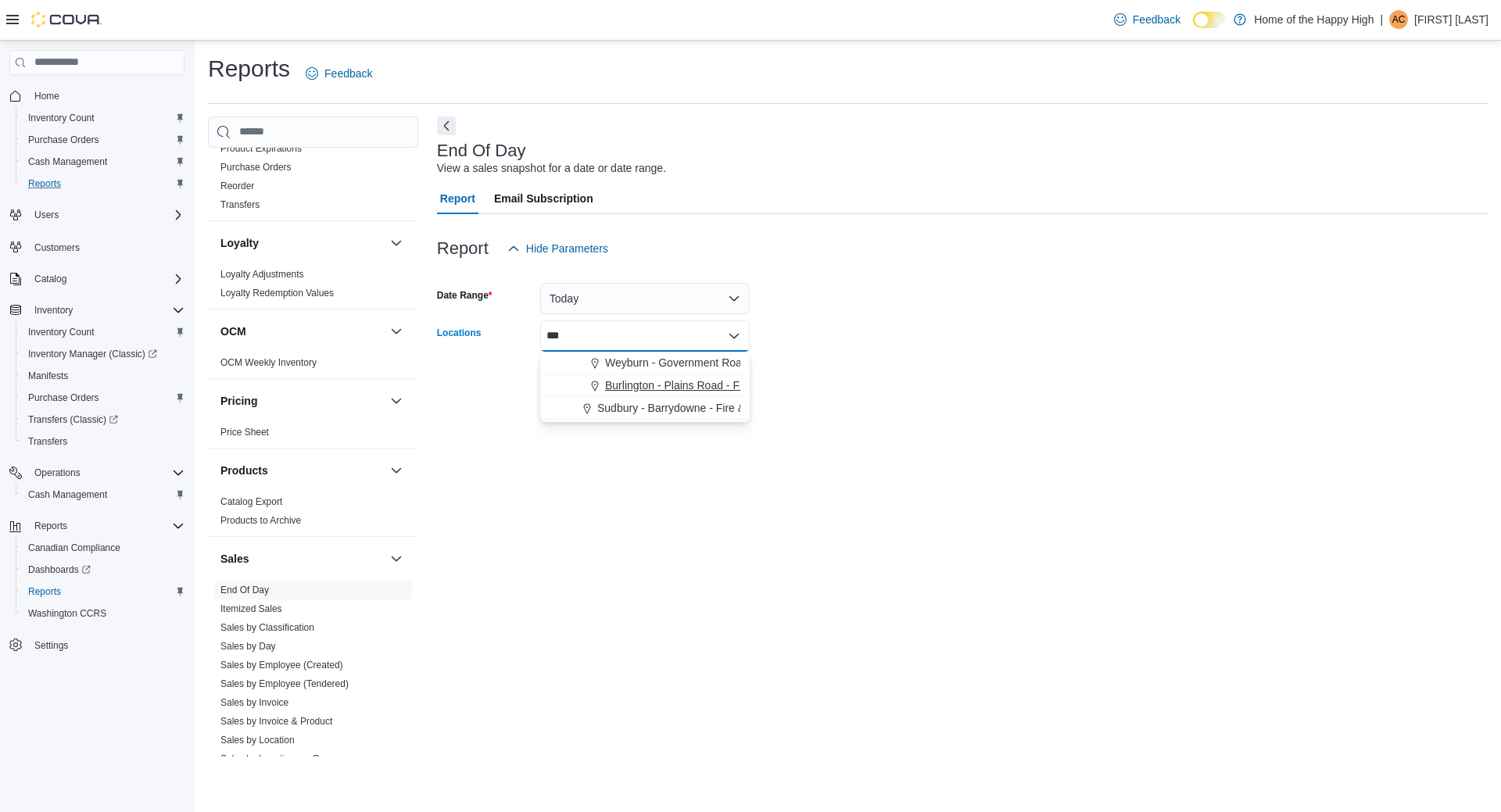 type on "***" 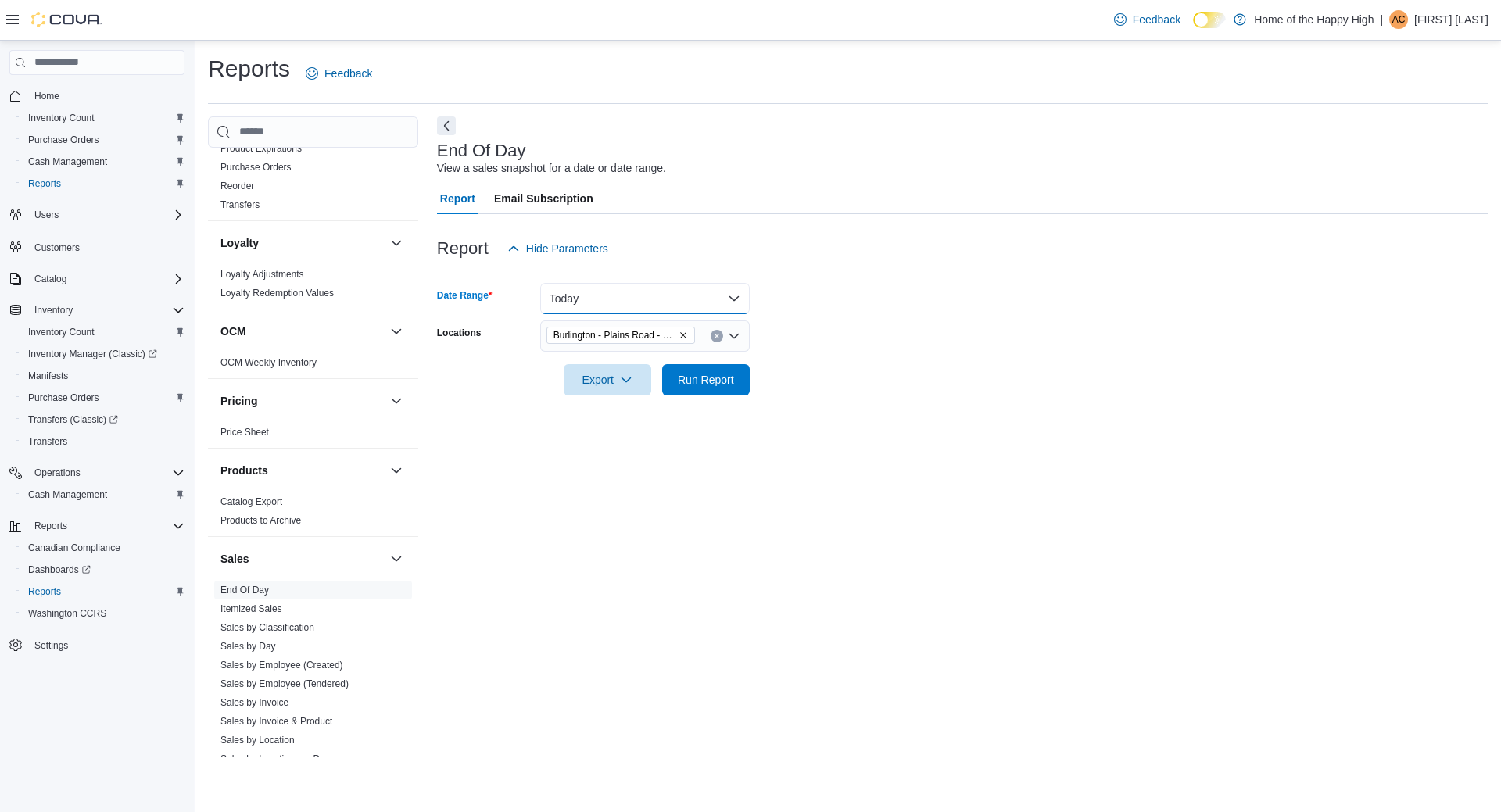 click on "Today" at bounding box center (645, 299) 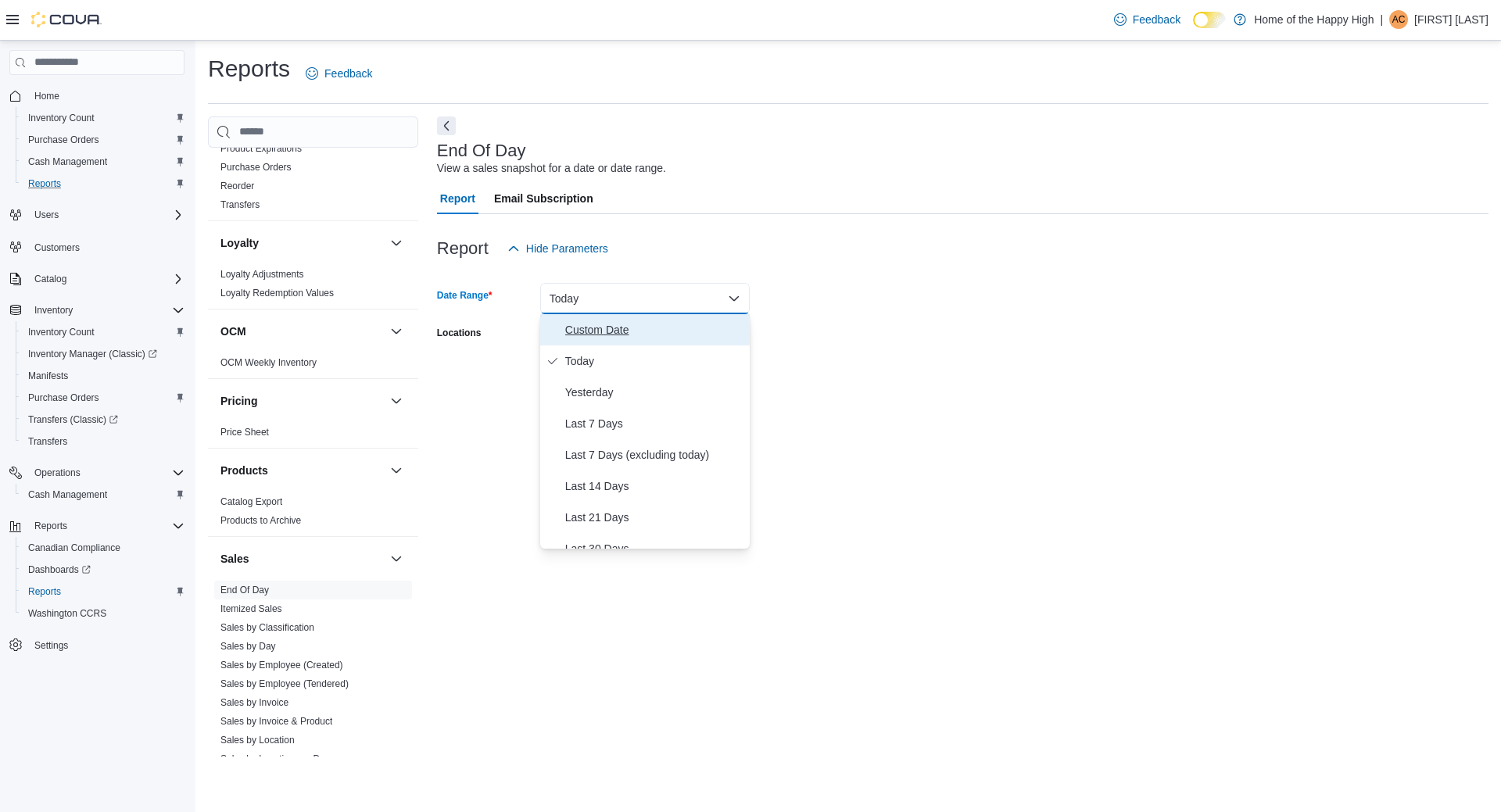 click on "Custom Date" at bounding box center [654, 330] 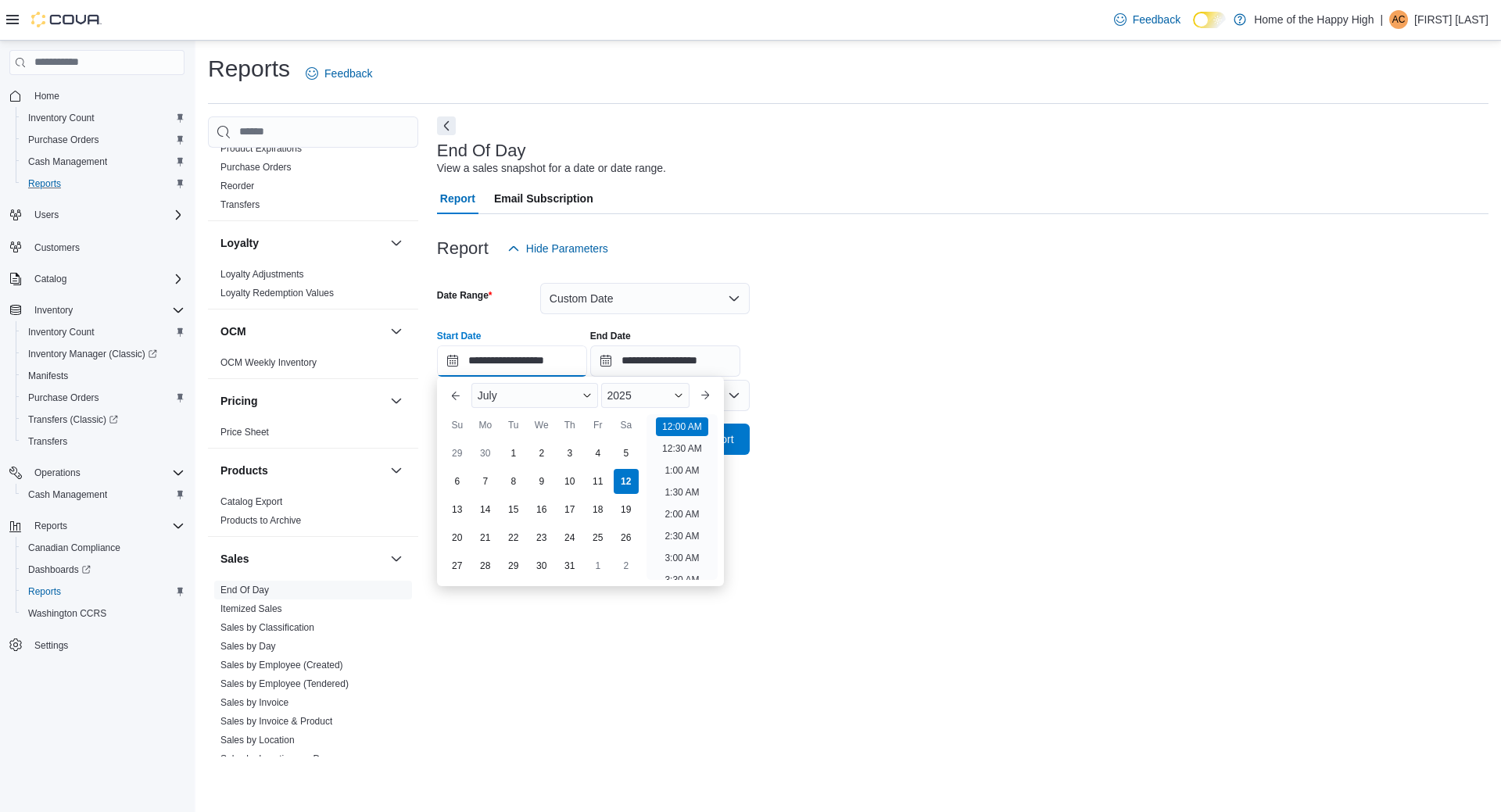 click on "**********" at bounding box center (512, 361) 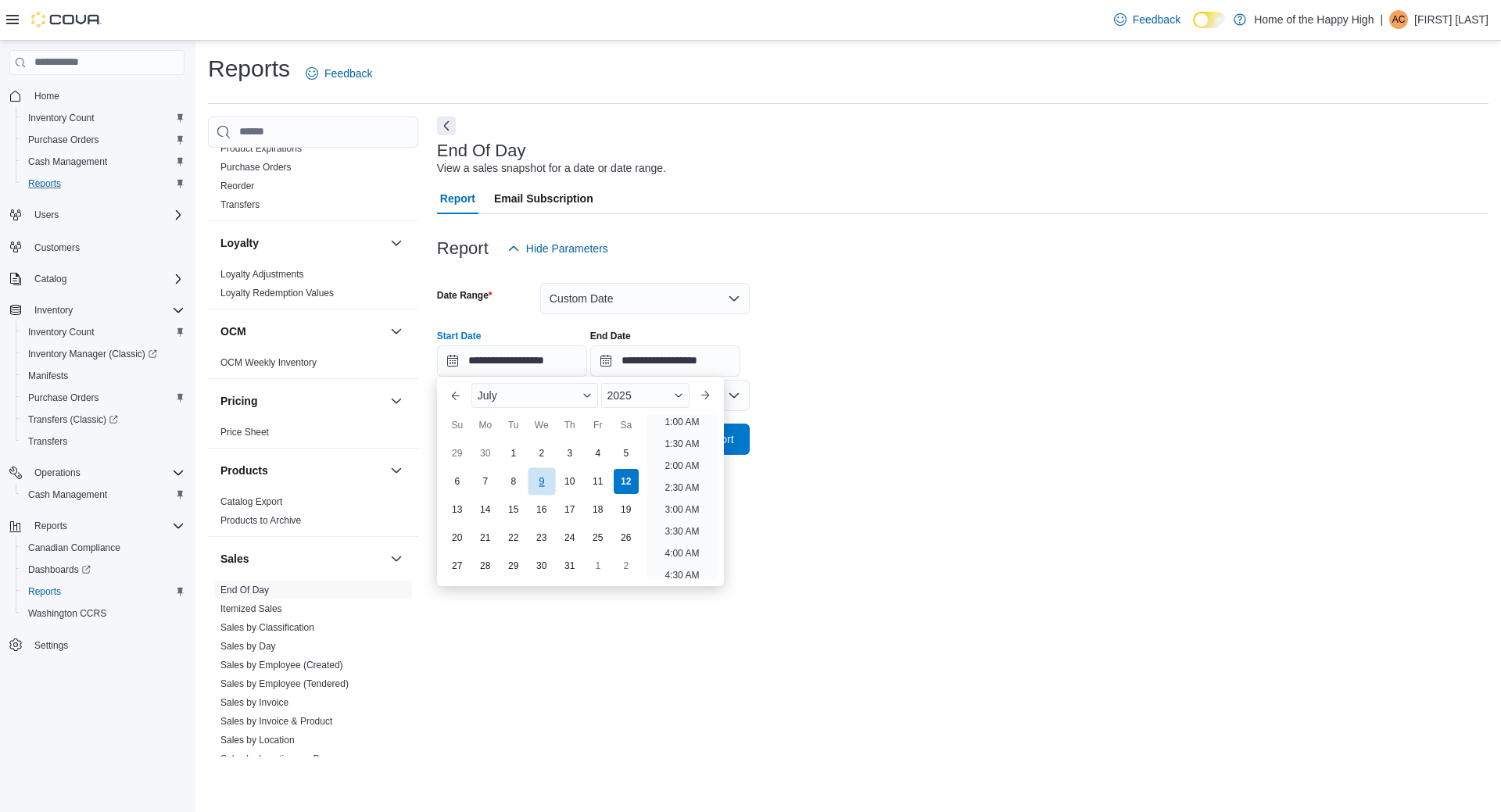 click on "9" at bounding box center (541, 481) 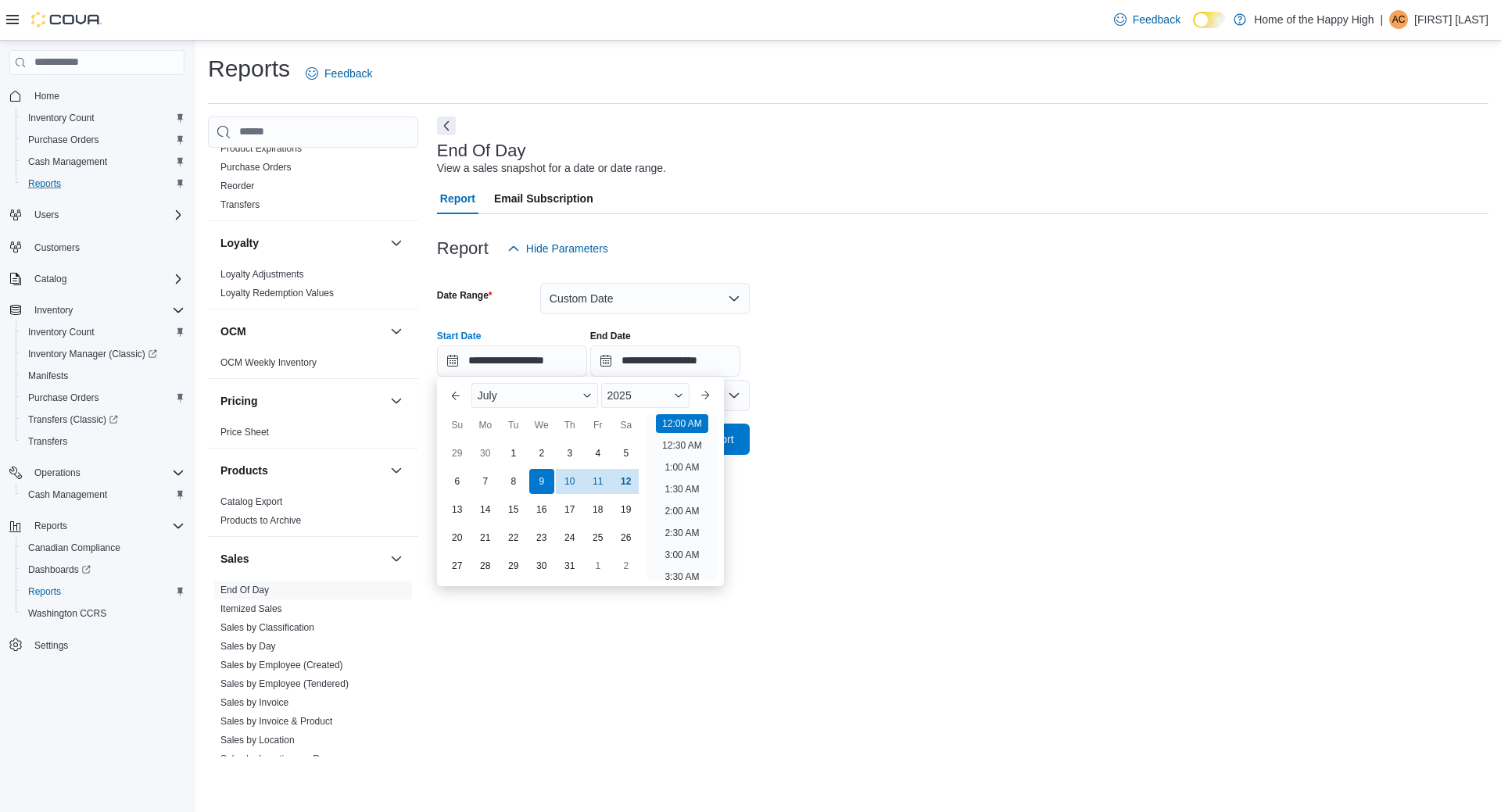 click on "**********" at bounding box center (962, 436) 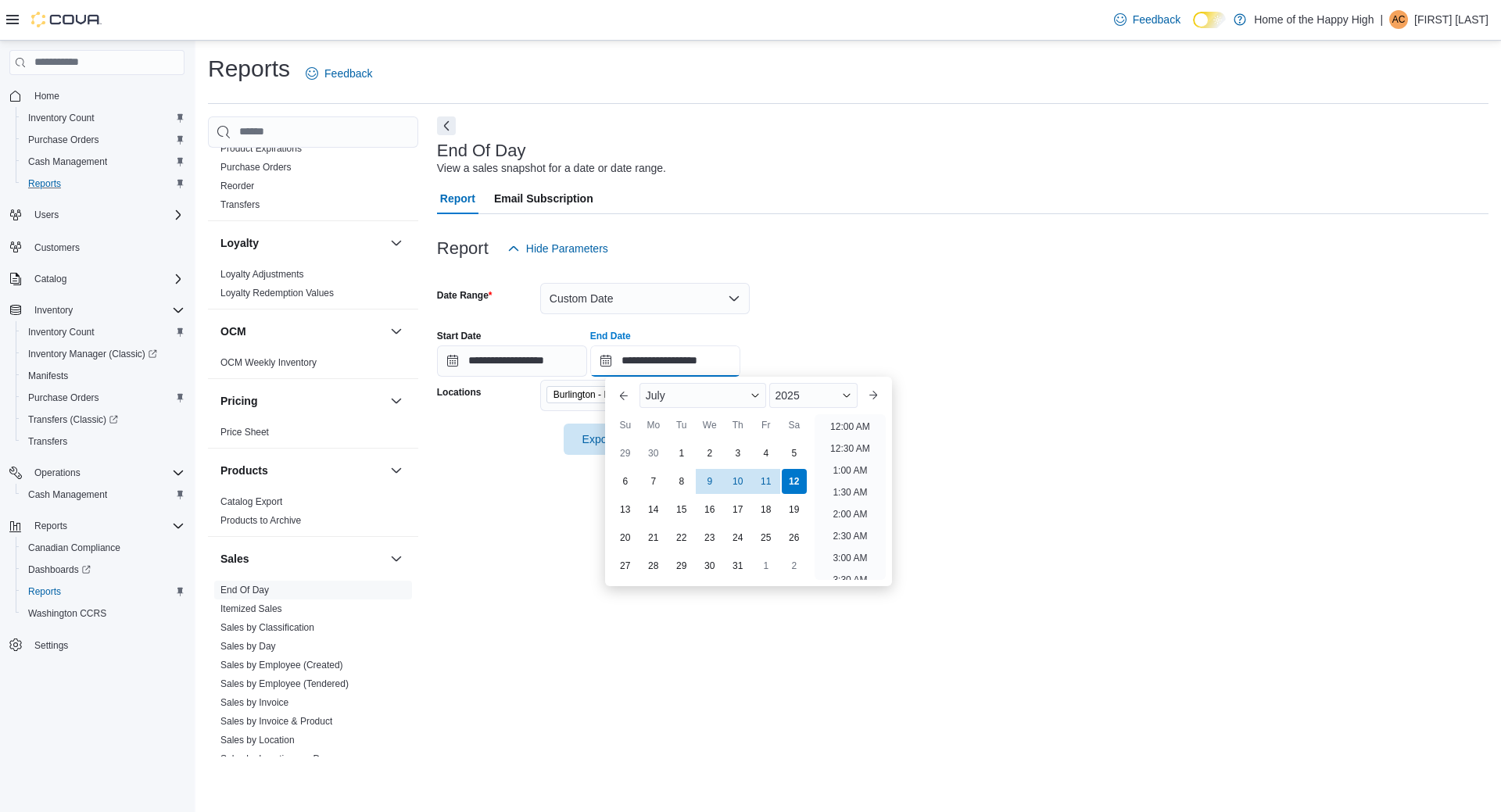 click on "**********" at bounding box center [665, 361] 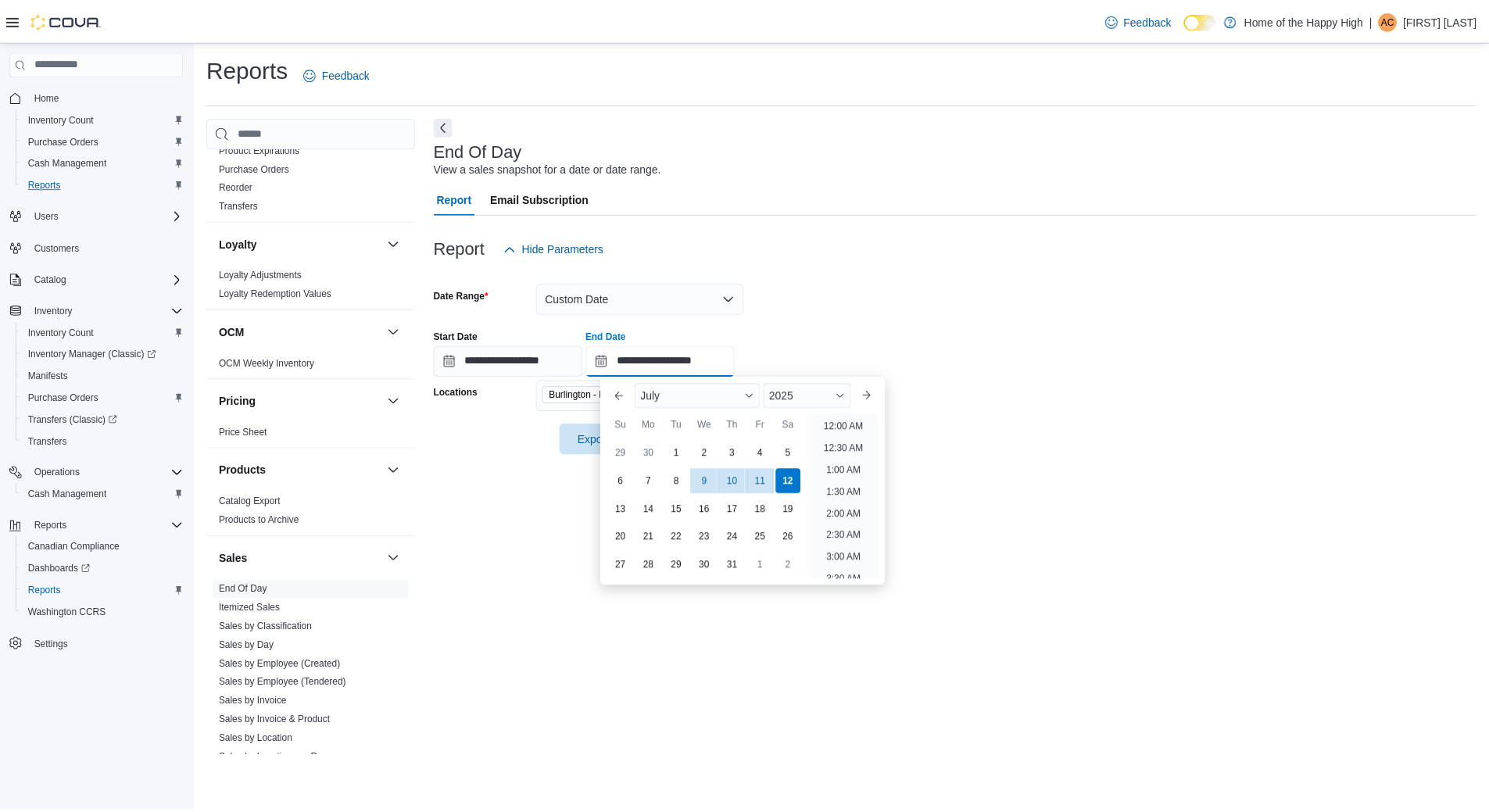 scroll, scrollTop: 888, scrollLeft: 0, axis: vertical 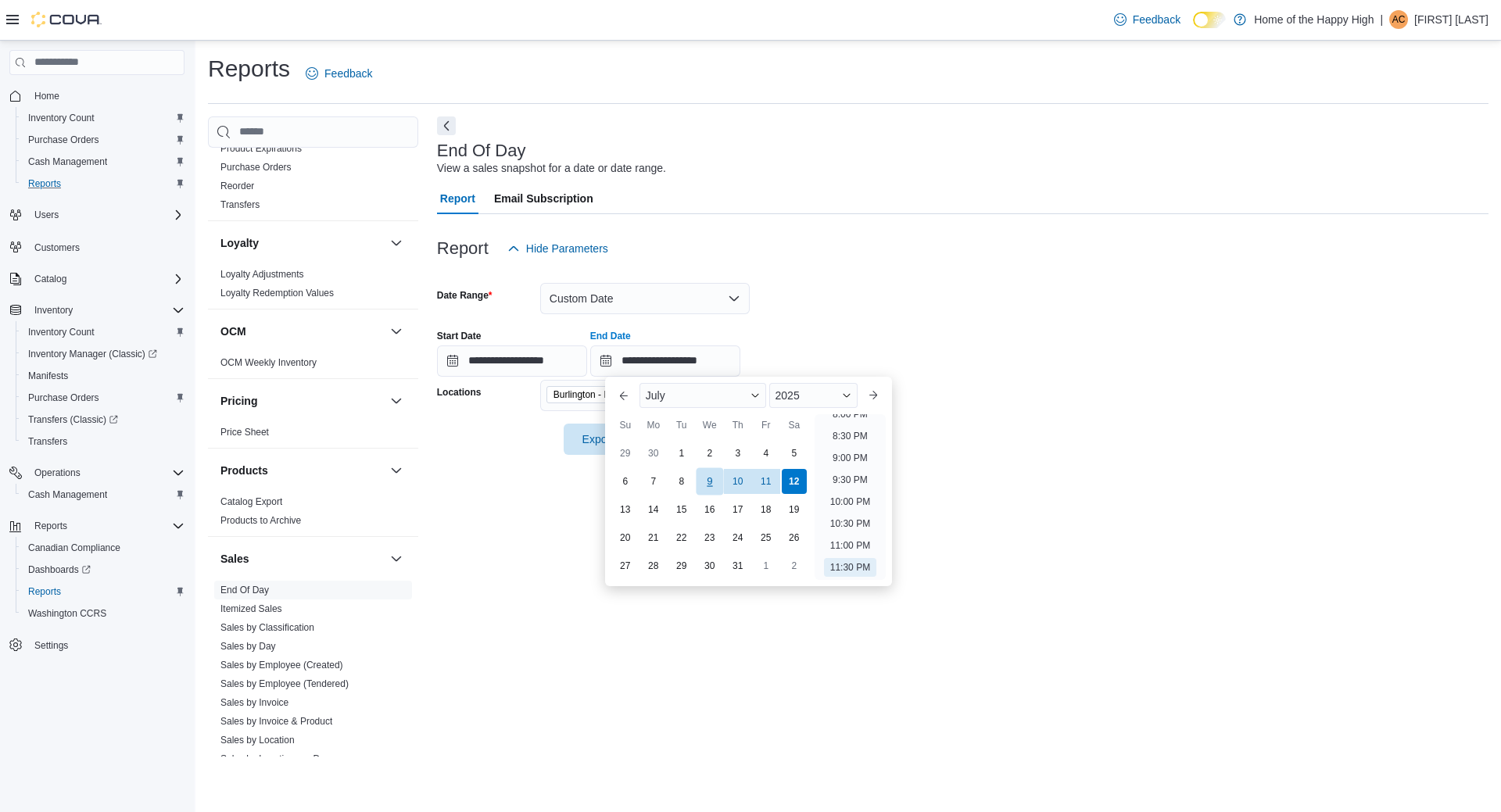 click on "9" at bounding box center [709, 481] 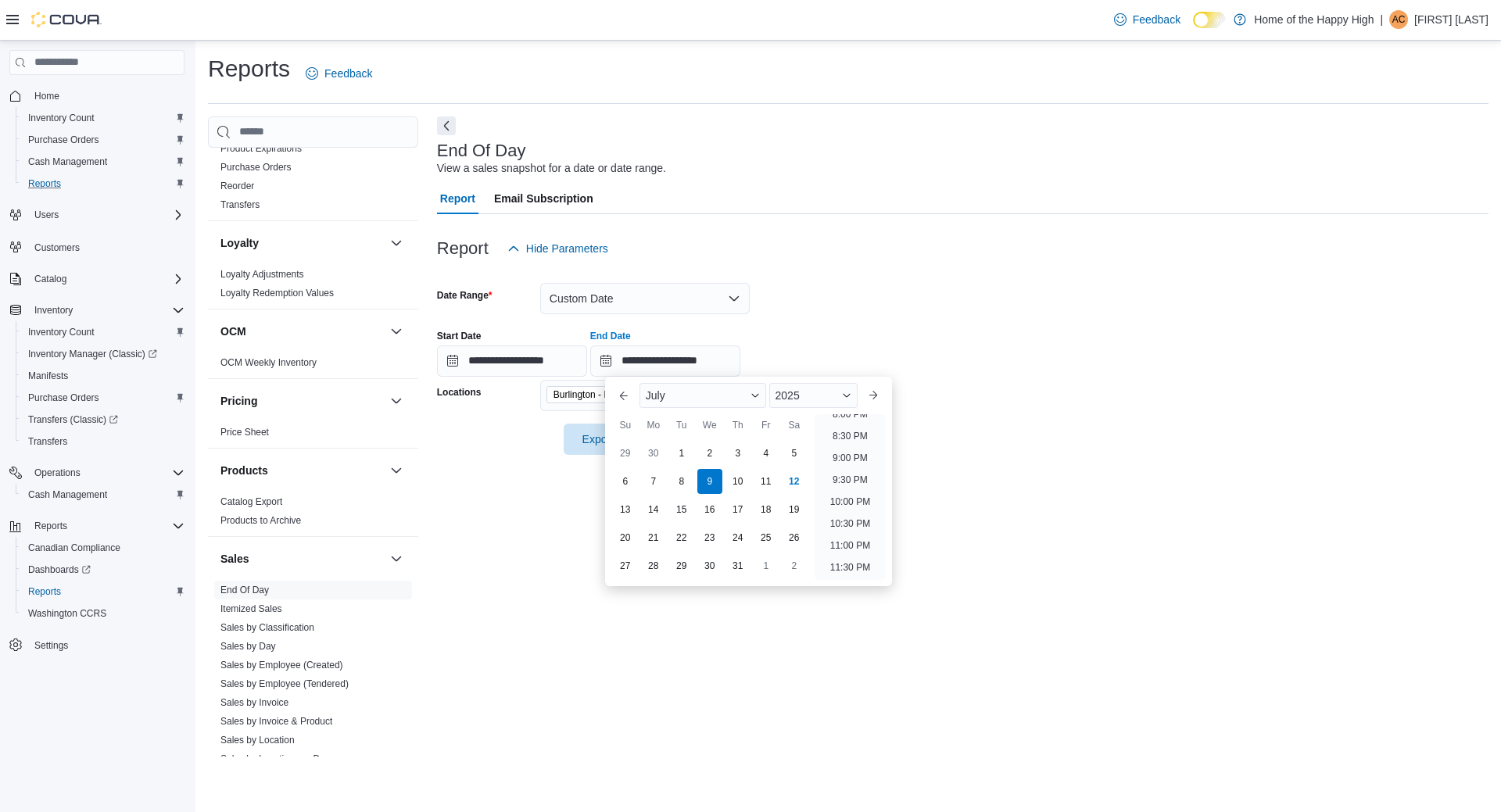 click on "**********" at bounding box center [962, 347] 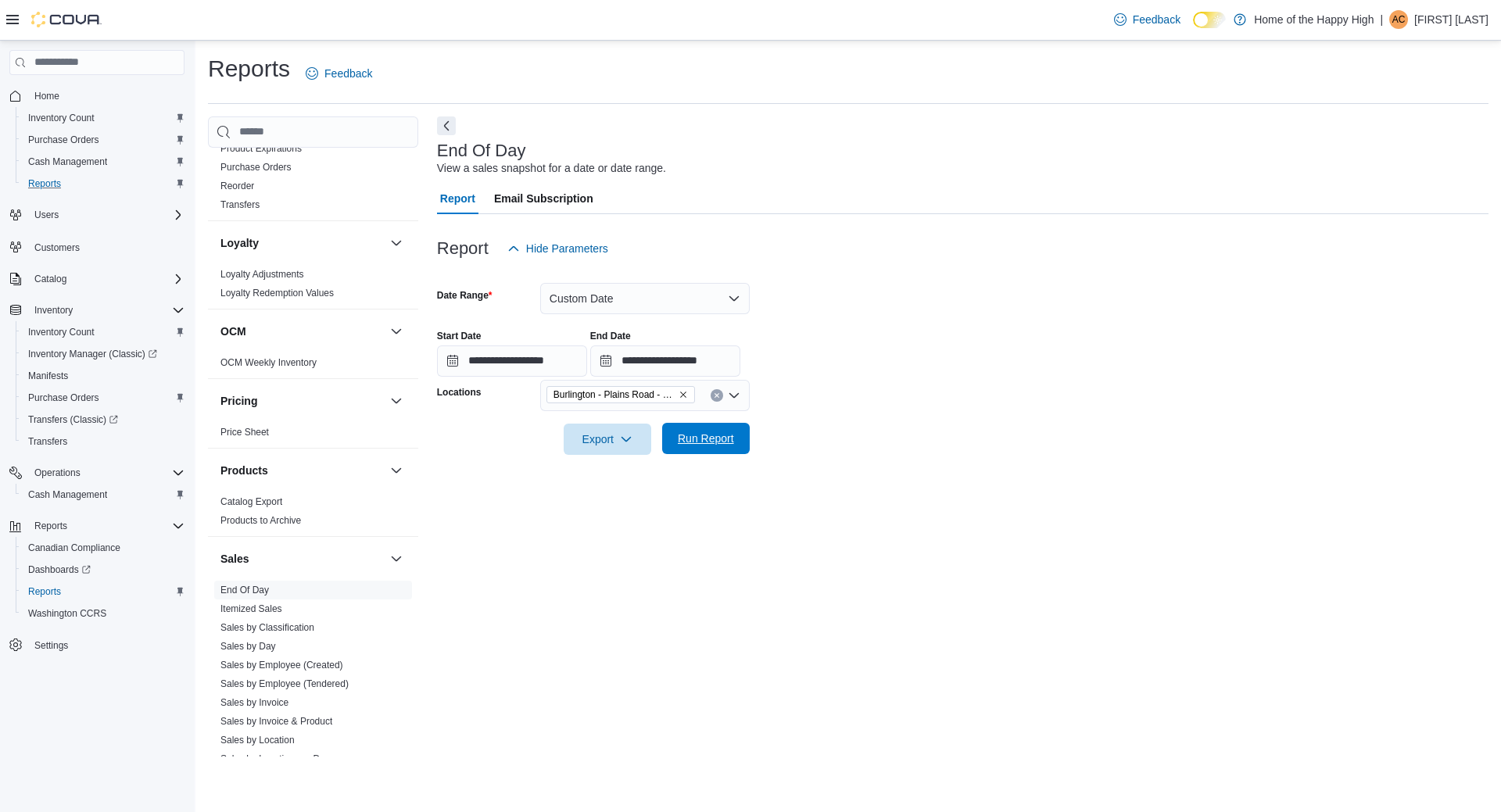 click on "Run Report" at bounding box center [706, 438] 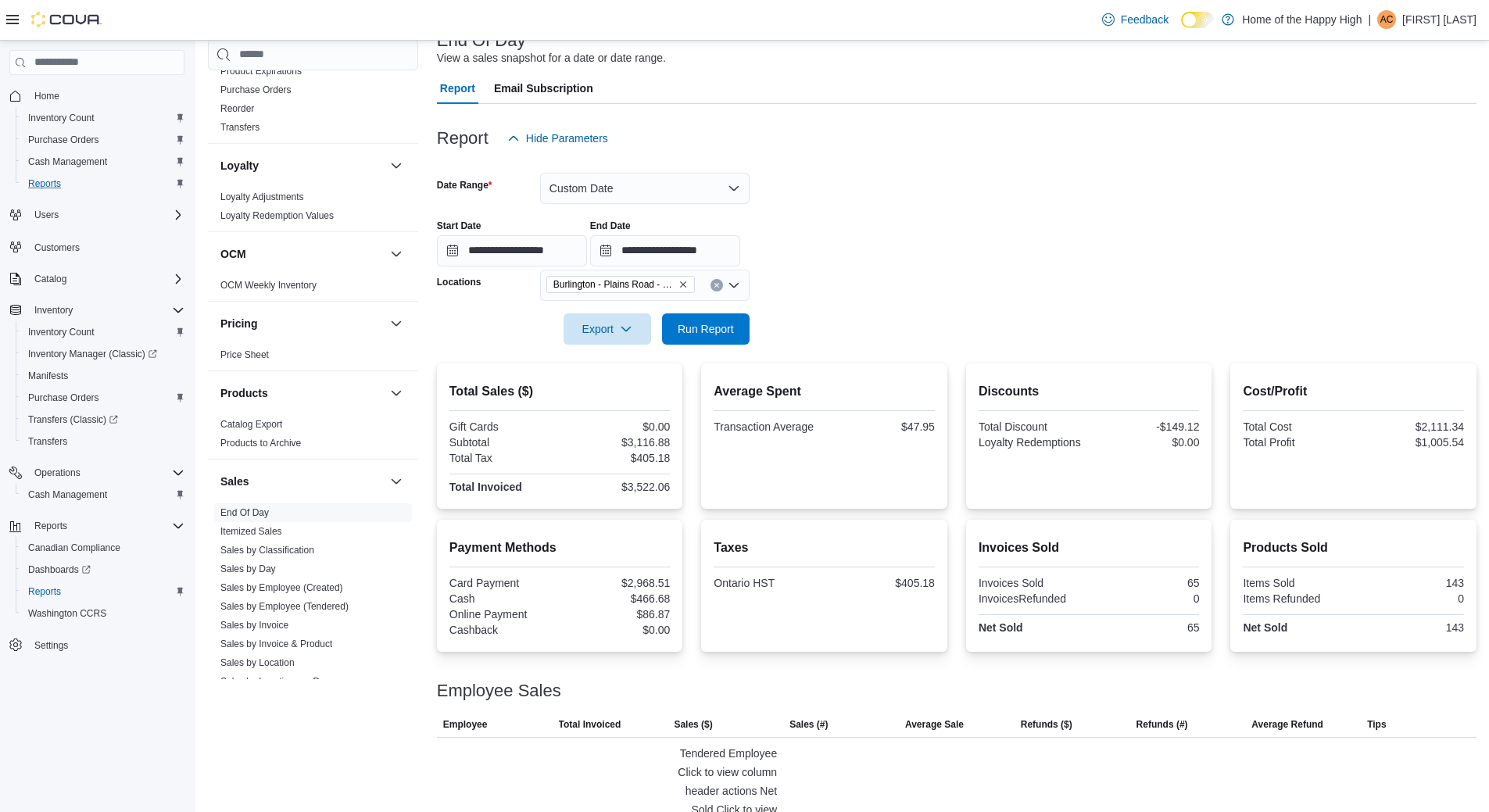 scroll, scrollTop: 113, scrollLeft: 0, axis: vertical 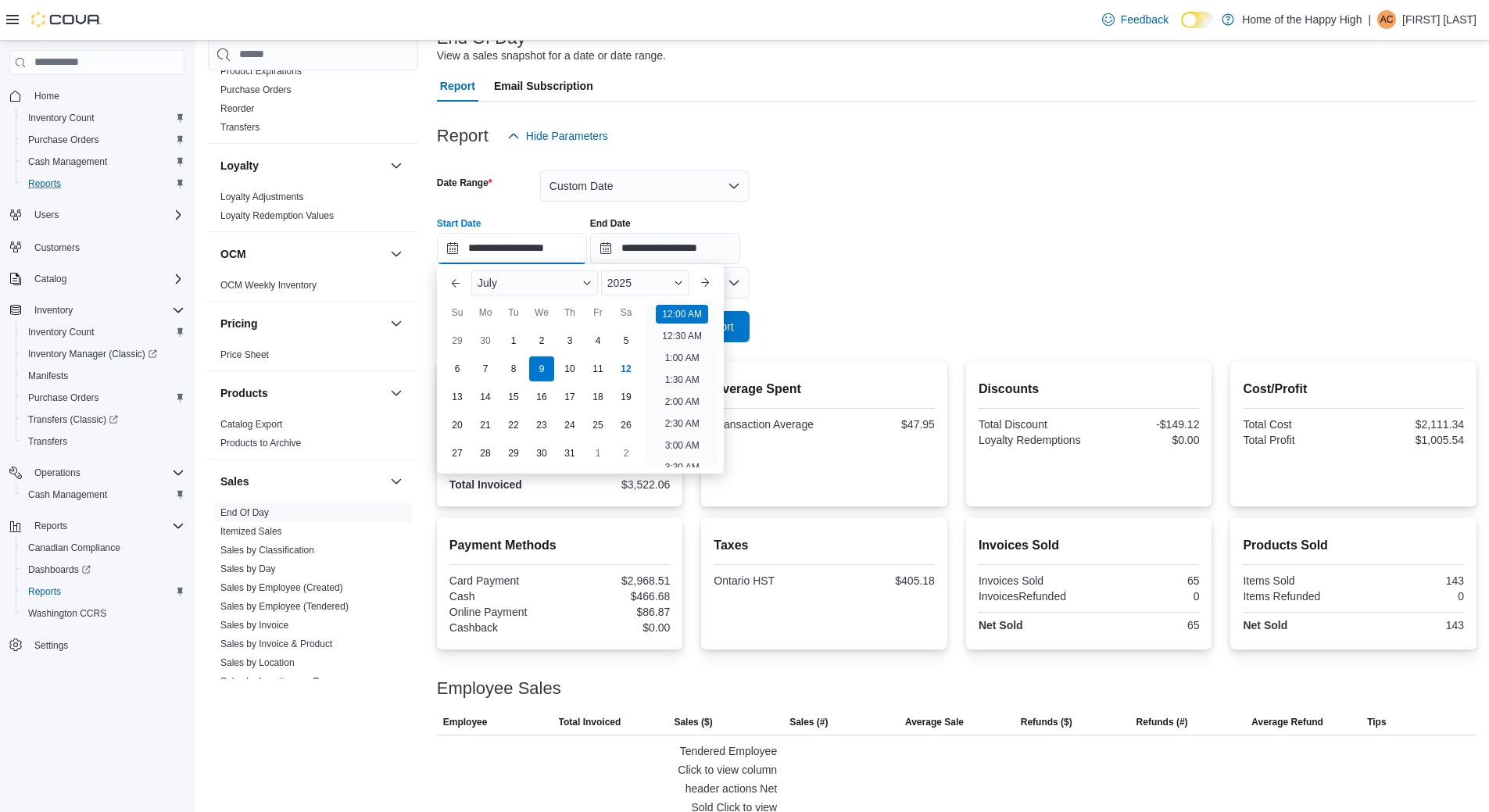 click on "**********" at bounding box center (512, 249) 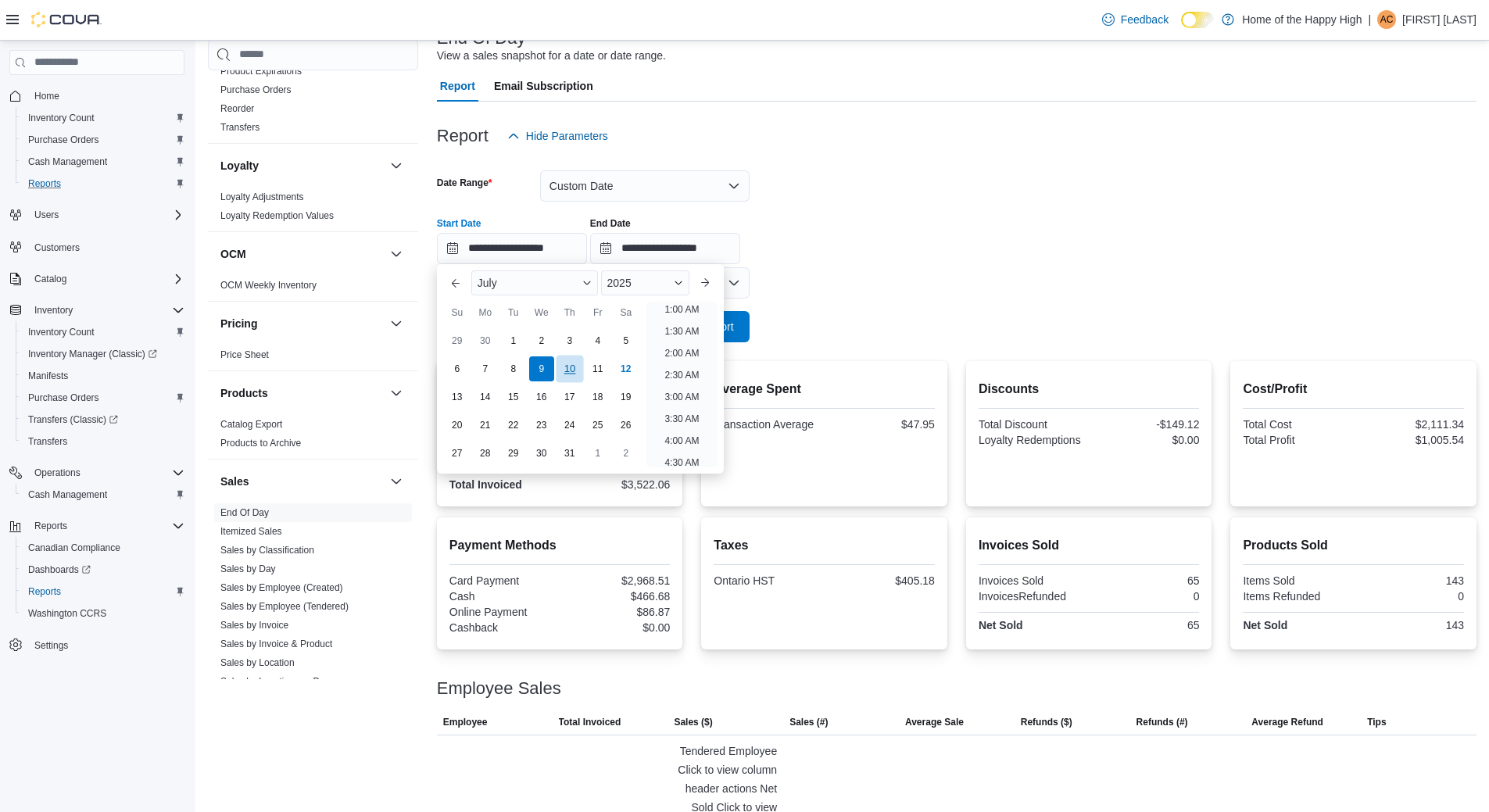 click on "10" at bounding box center (569, 368) 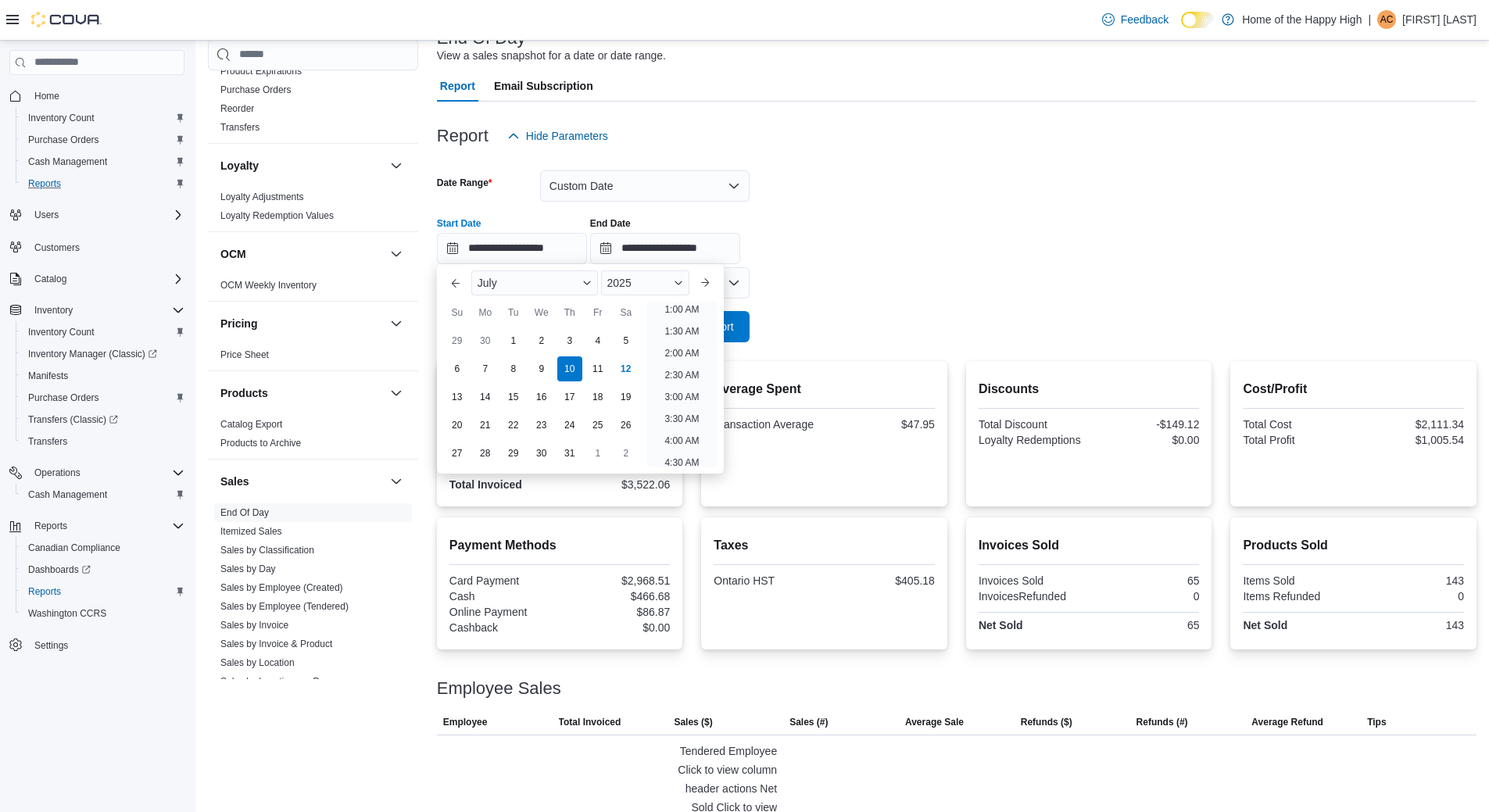 scroll, scrollTop: 3, scrollLeft: 0, axis: vertical 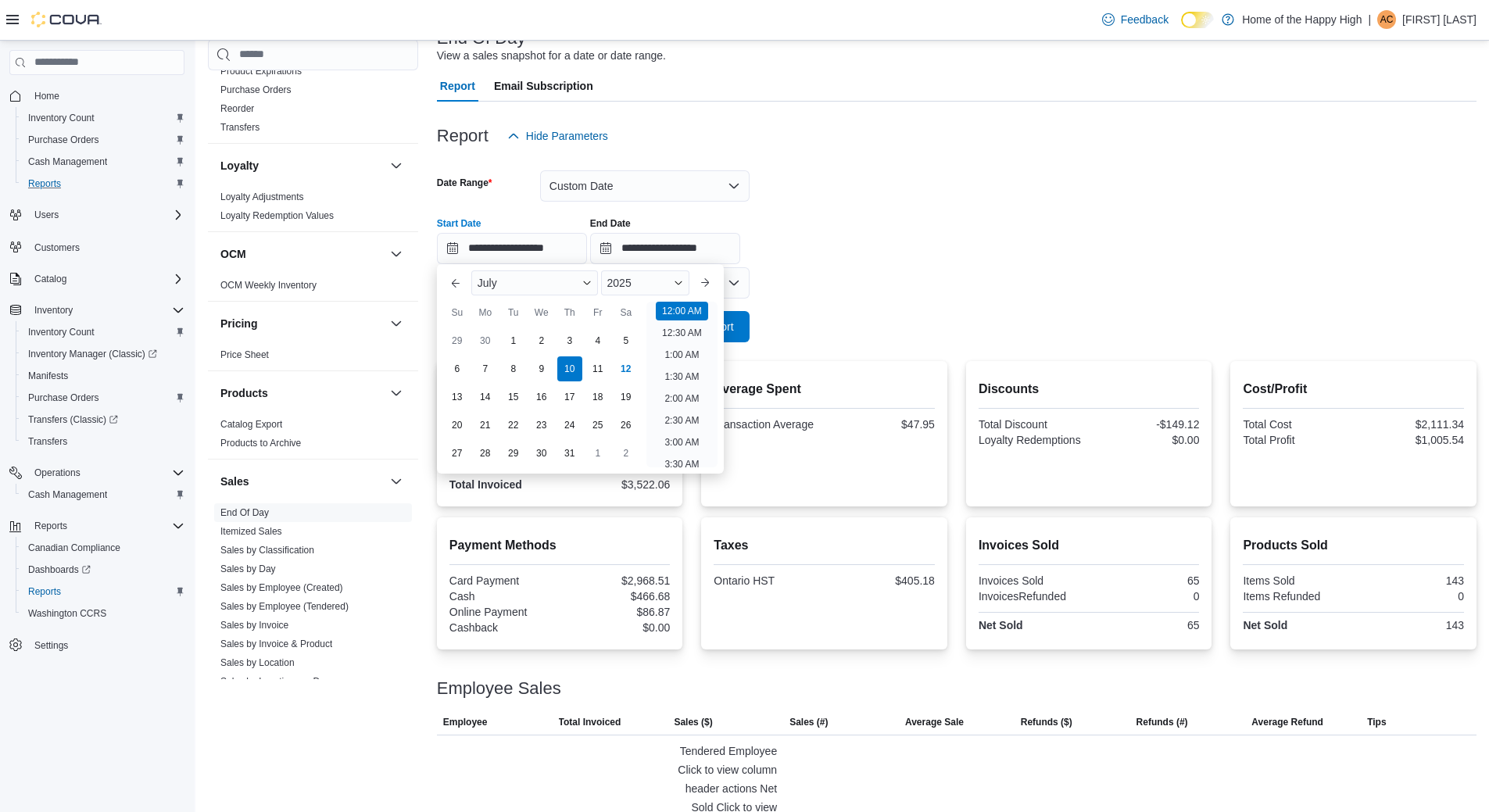 click at bounding box center (957, 305) 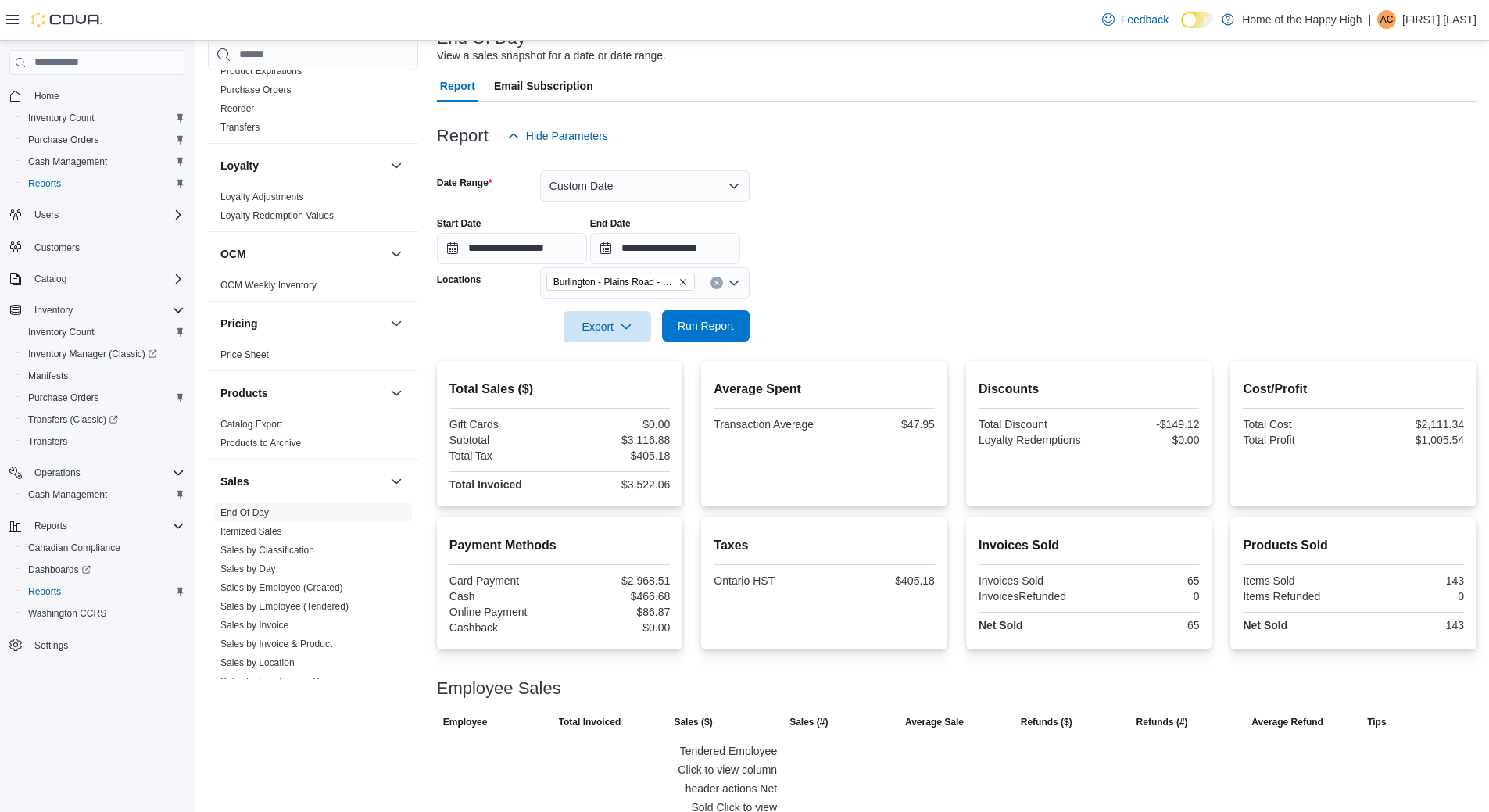click on "Run Report" at bounding box center [706, 326] 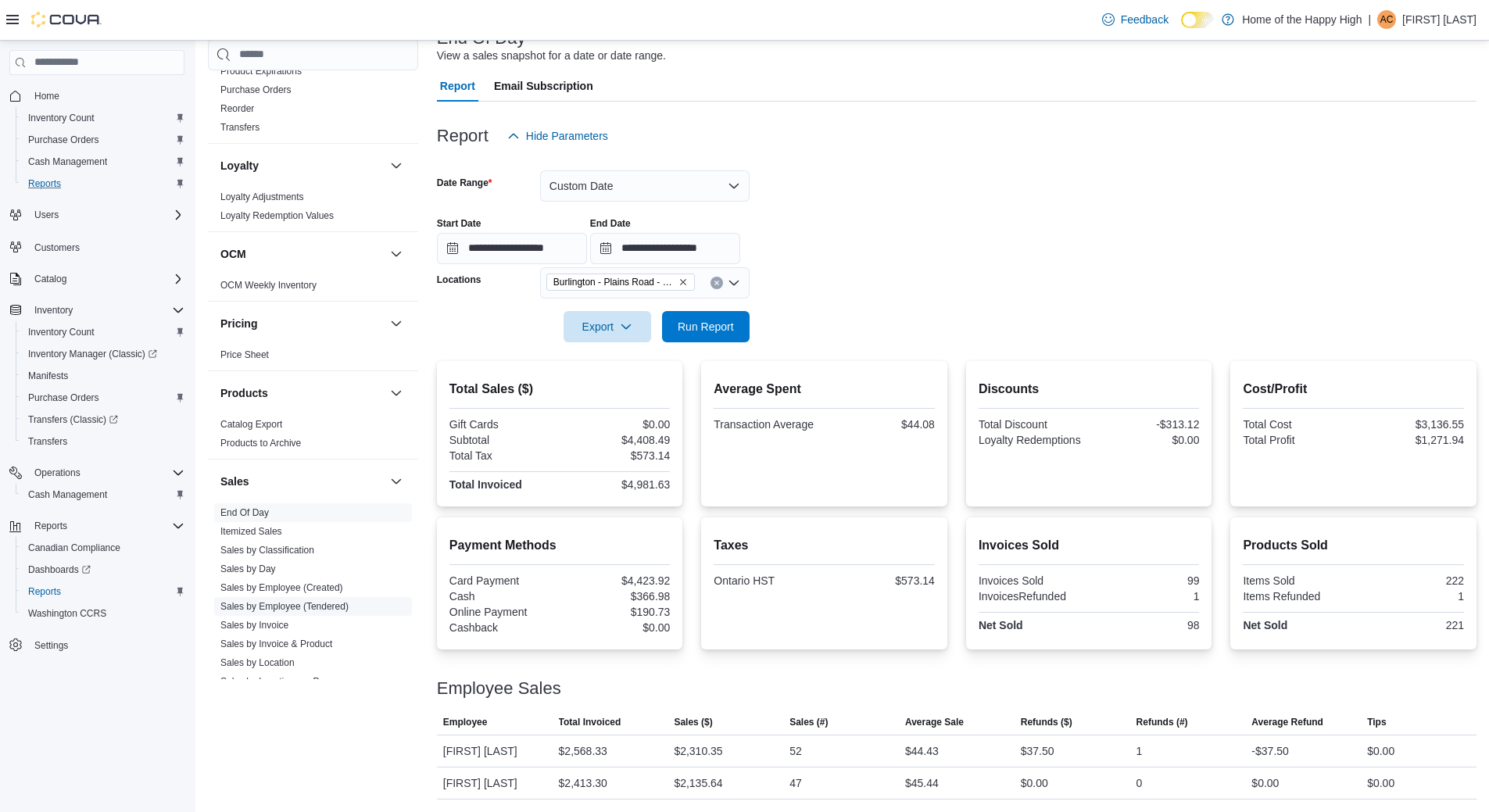 click on "Sales by Employee (Tendered)" at bounding box center [313, 606] 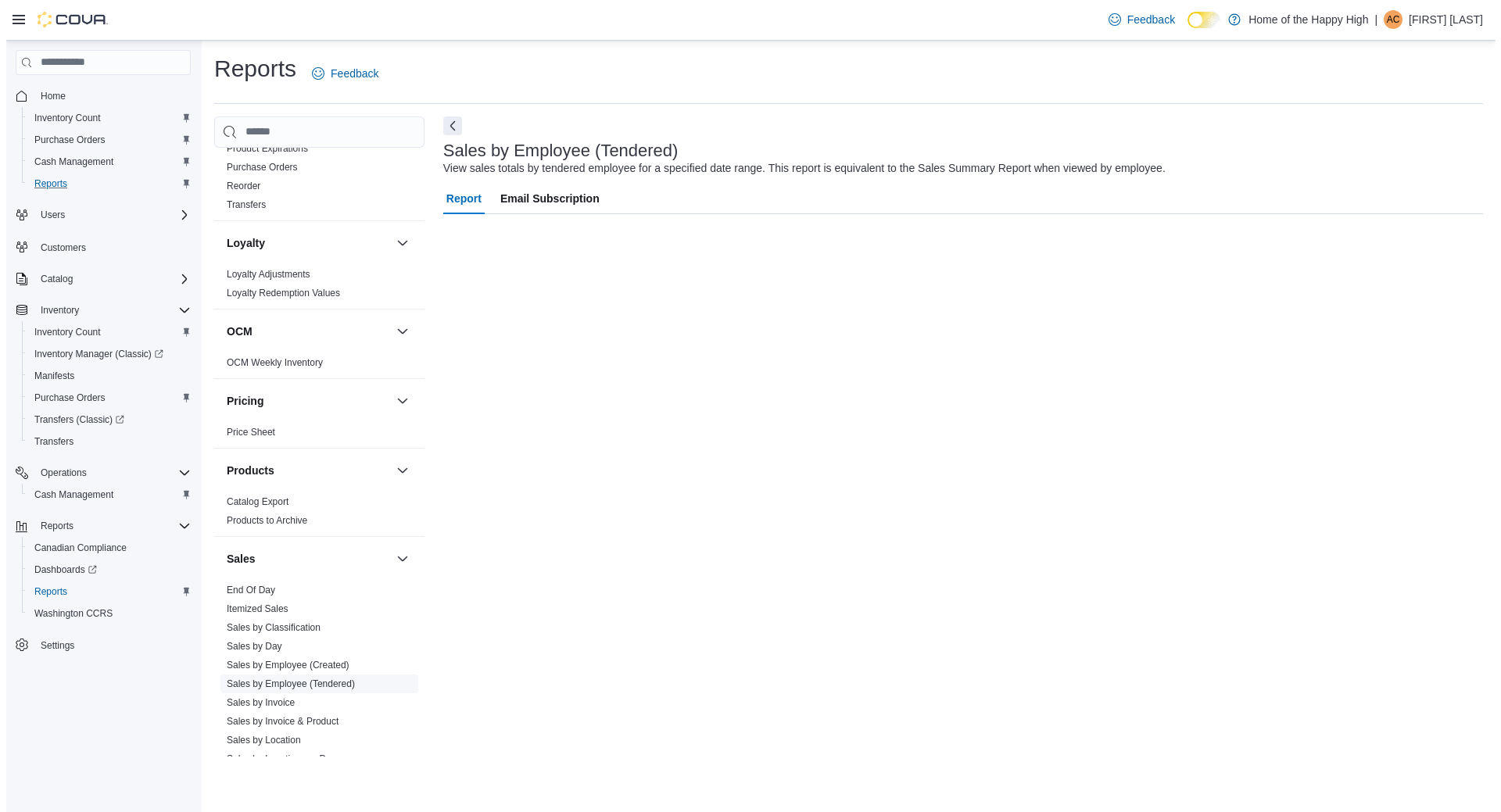 scroll, scrollTop: 0, scrollLeft: 0, axis: both 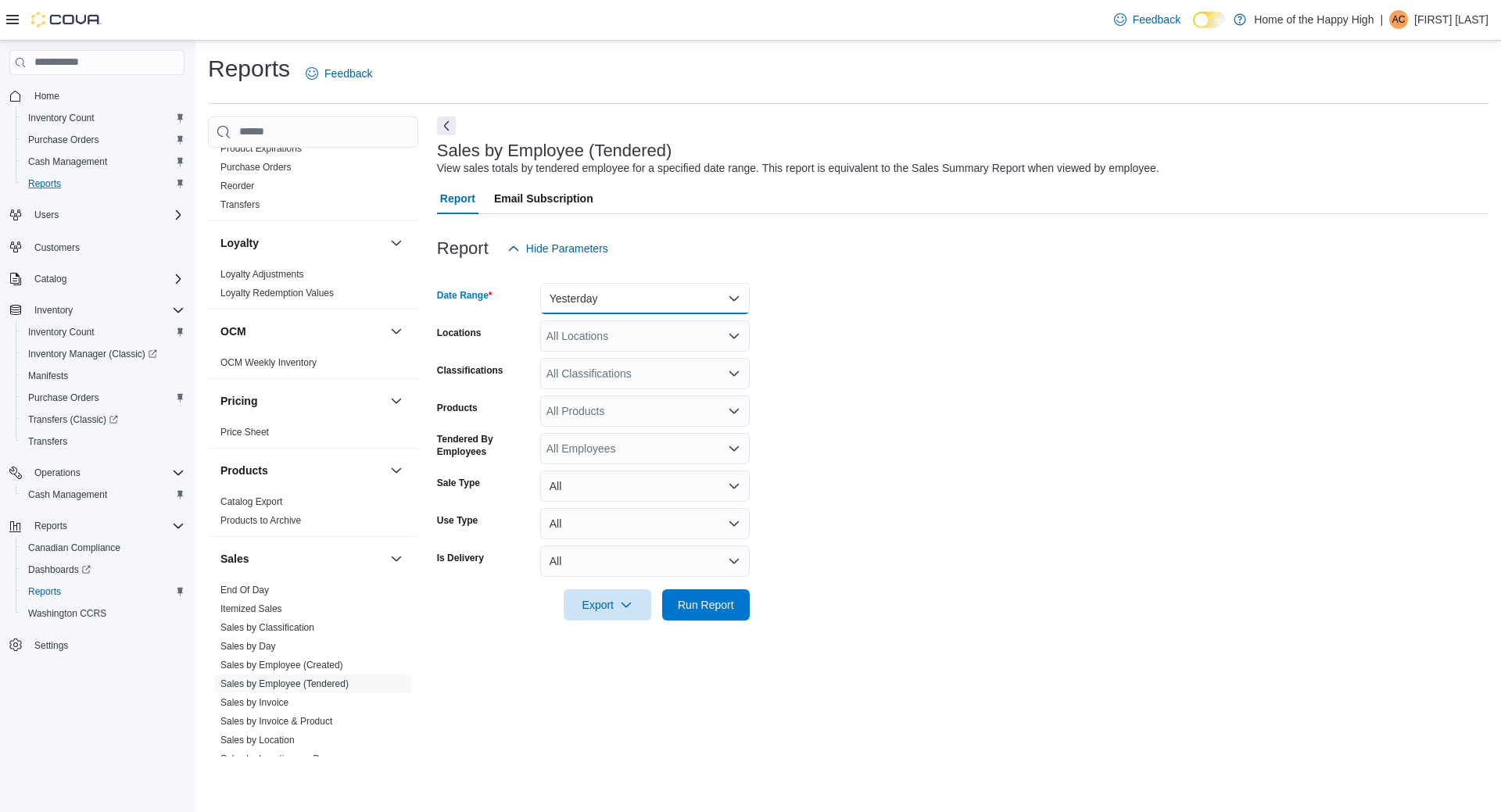 click on "Yesterday" at bounding box center [645, 299] 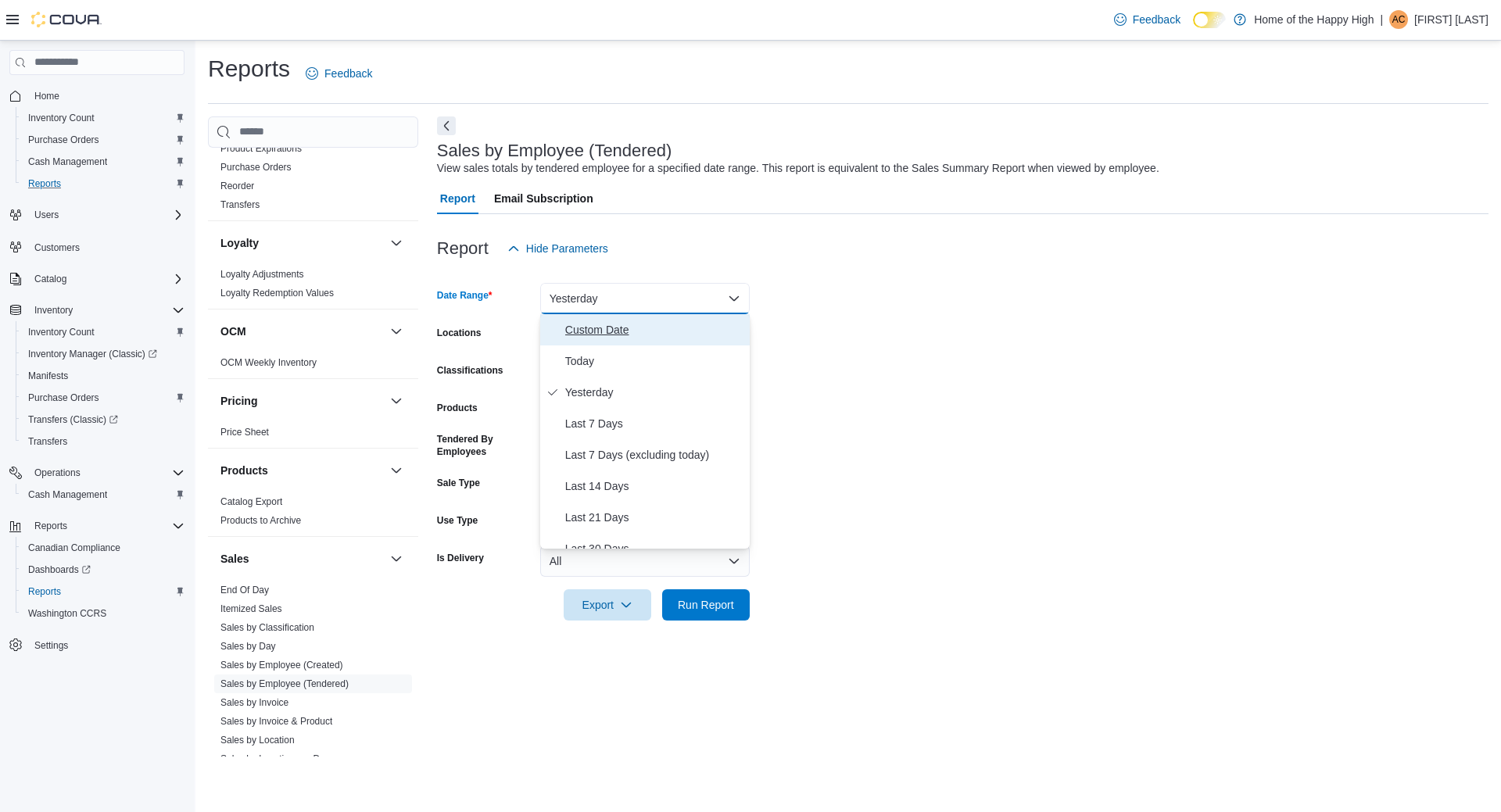 click on "Custom Date" at bounding box center (654, 330) 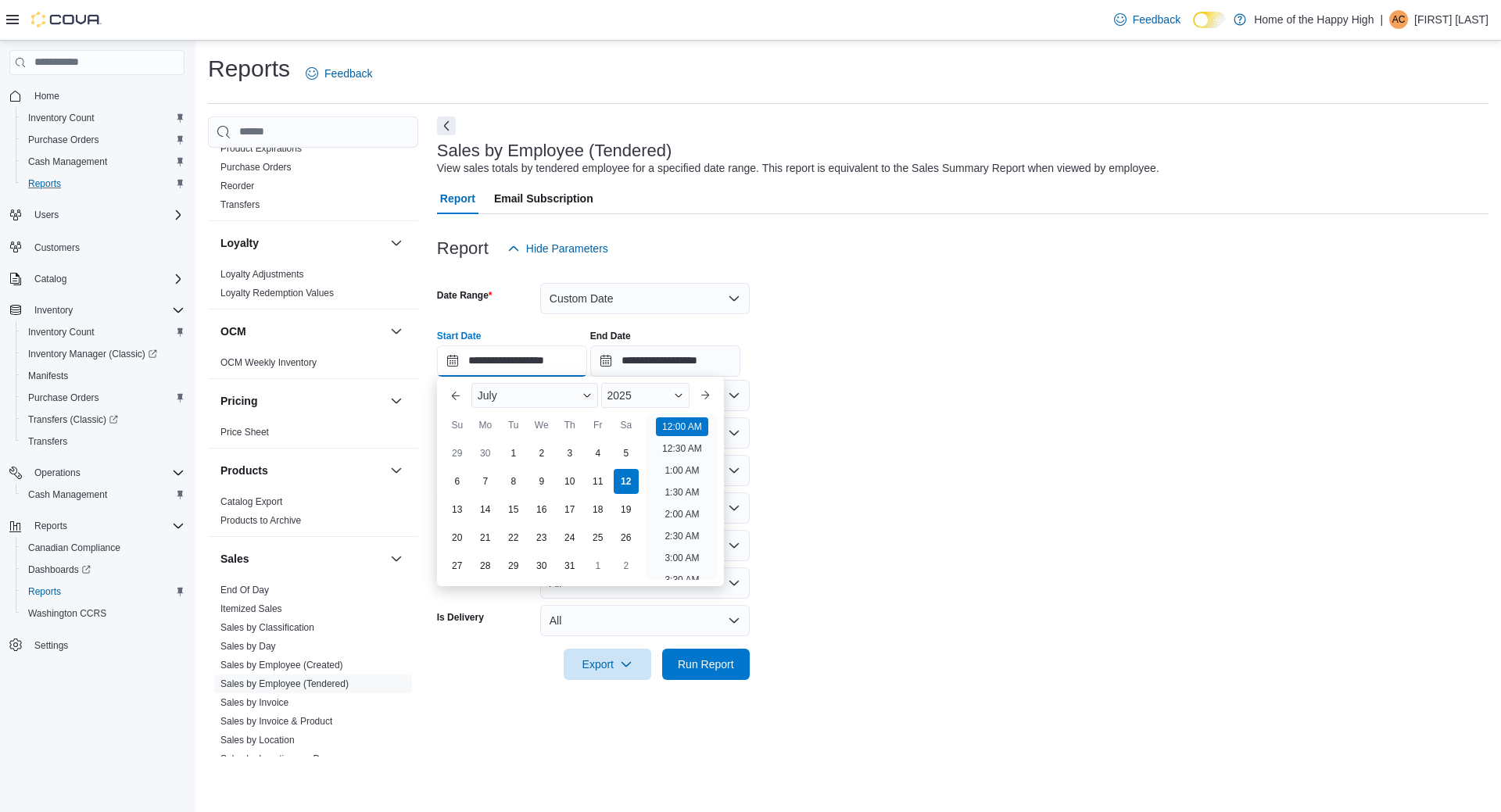 click on "**********" at bounding box center (512, 361) 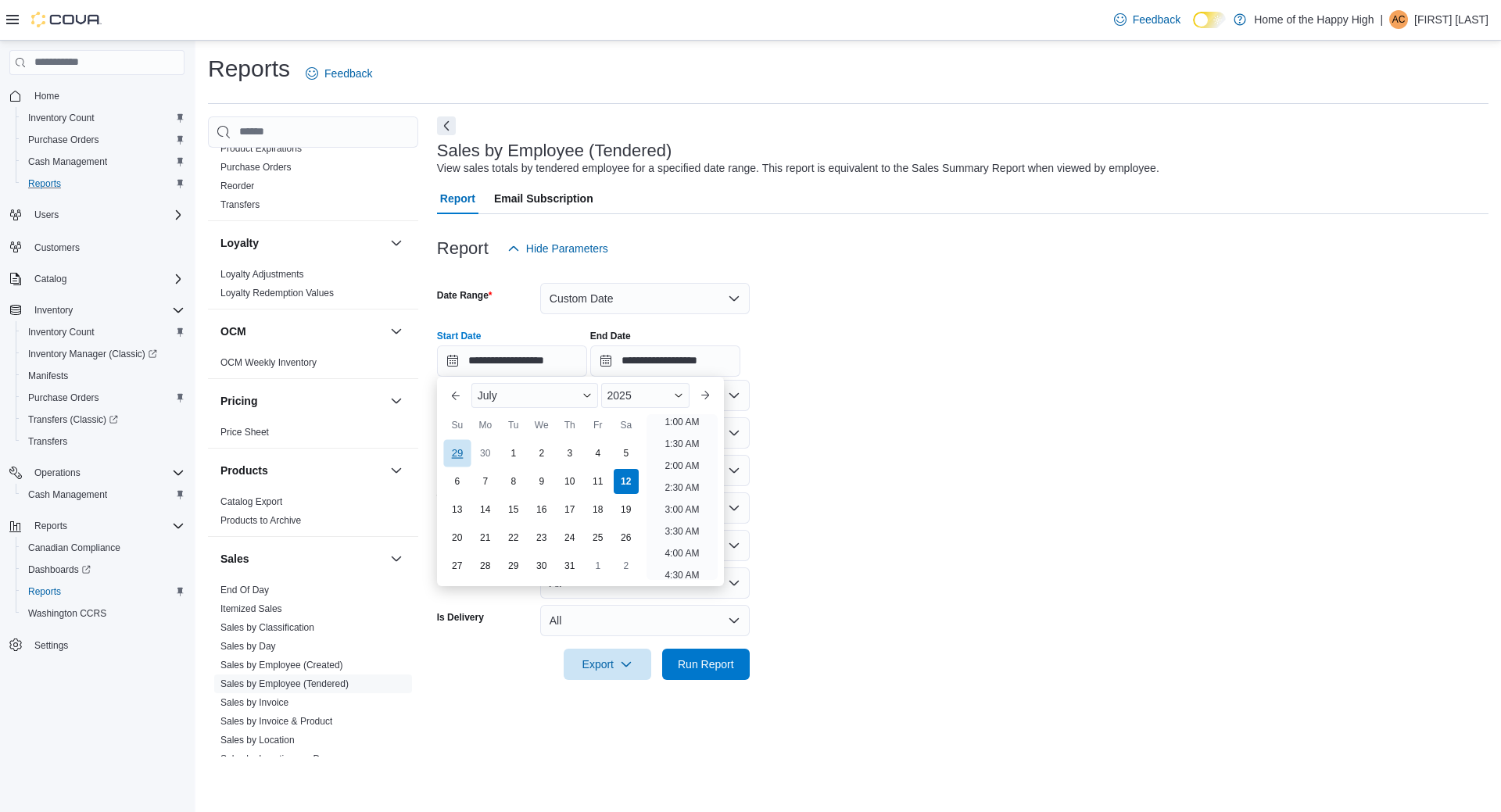 click on "29" at bounding box center [457, 453] 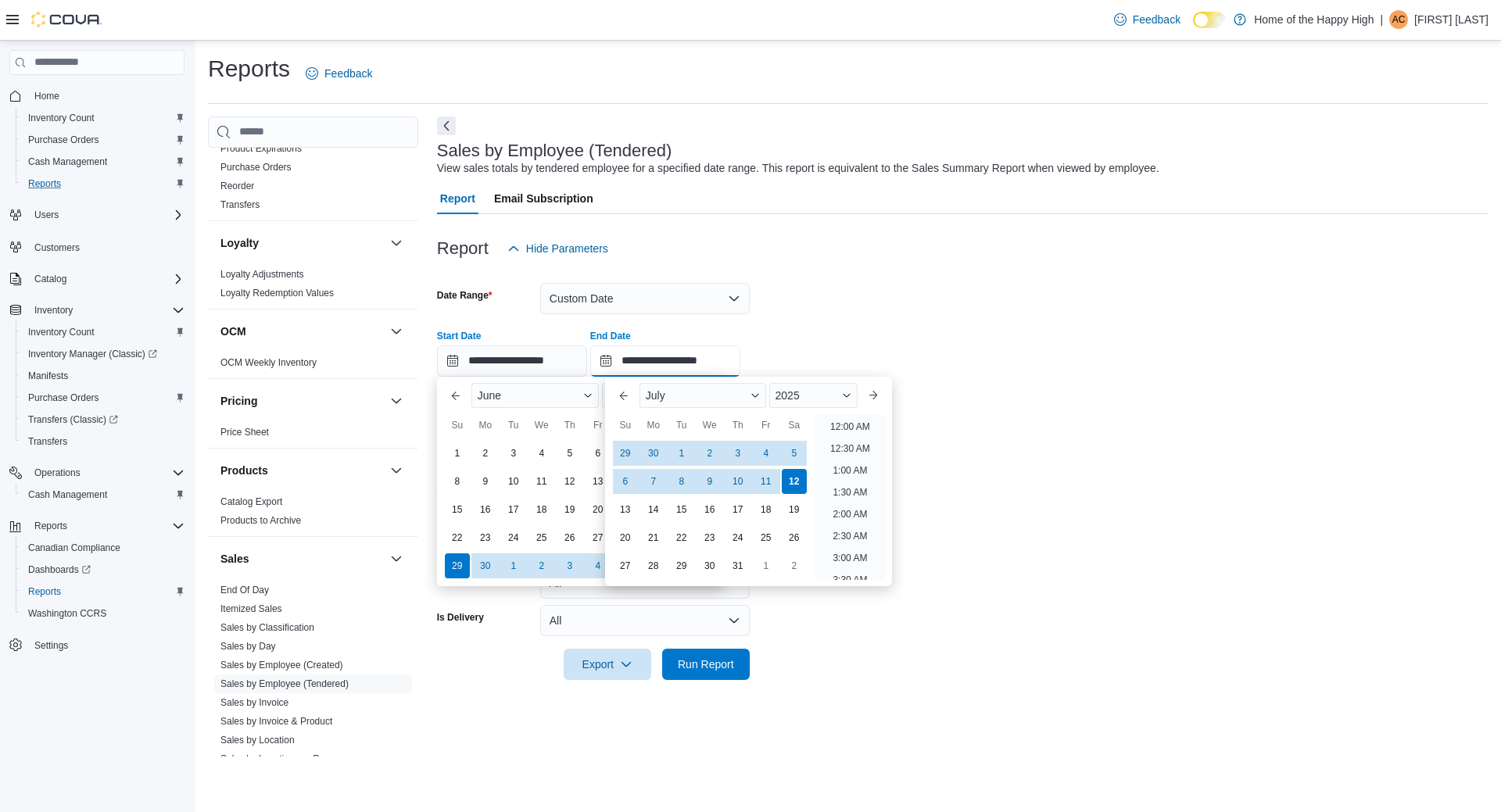 click on "**********" at bounding box center (665, 361) 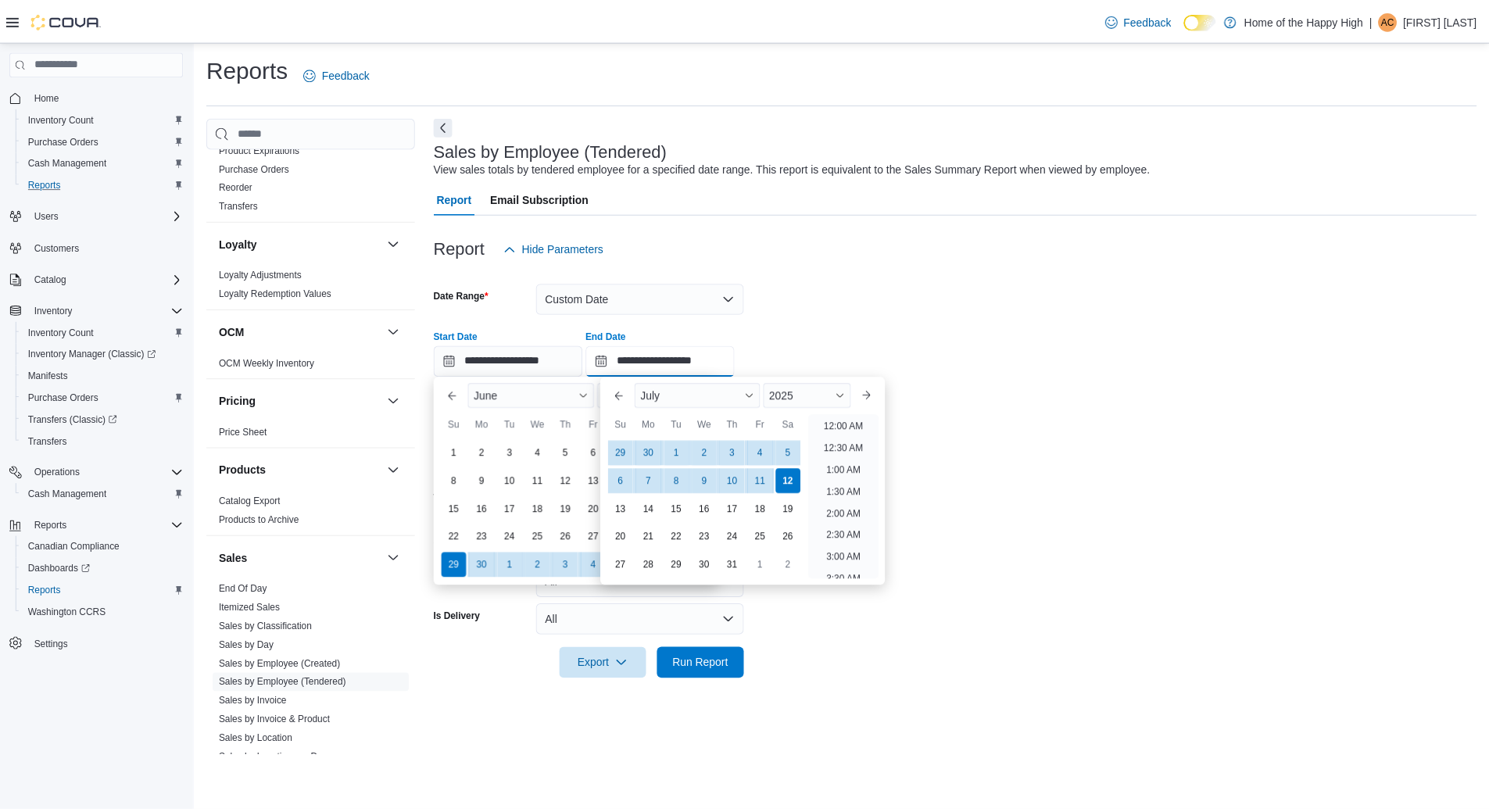 scroll, scrollTop: 888, scrollLeft: 0, axis: vertical 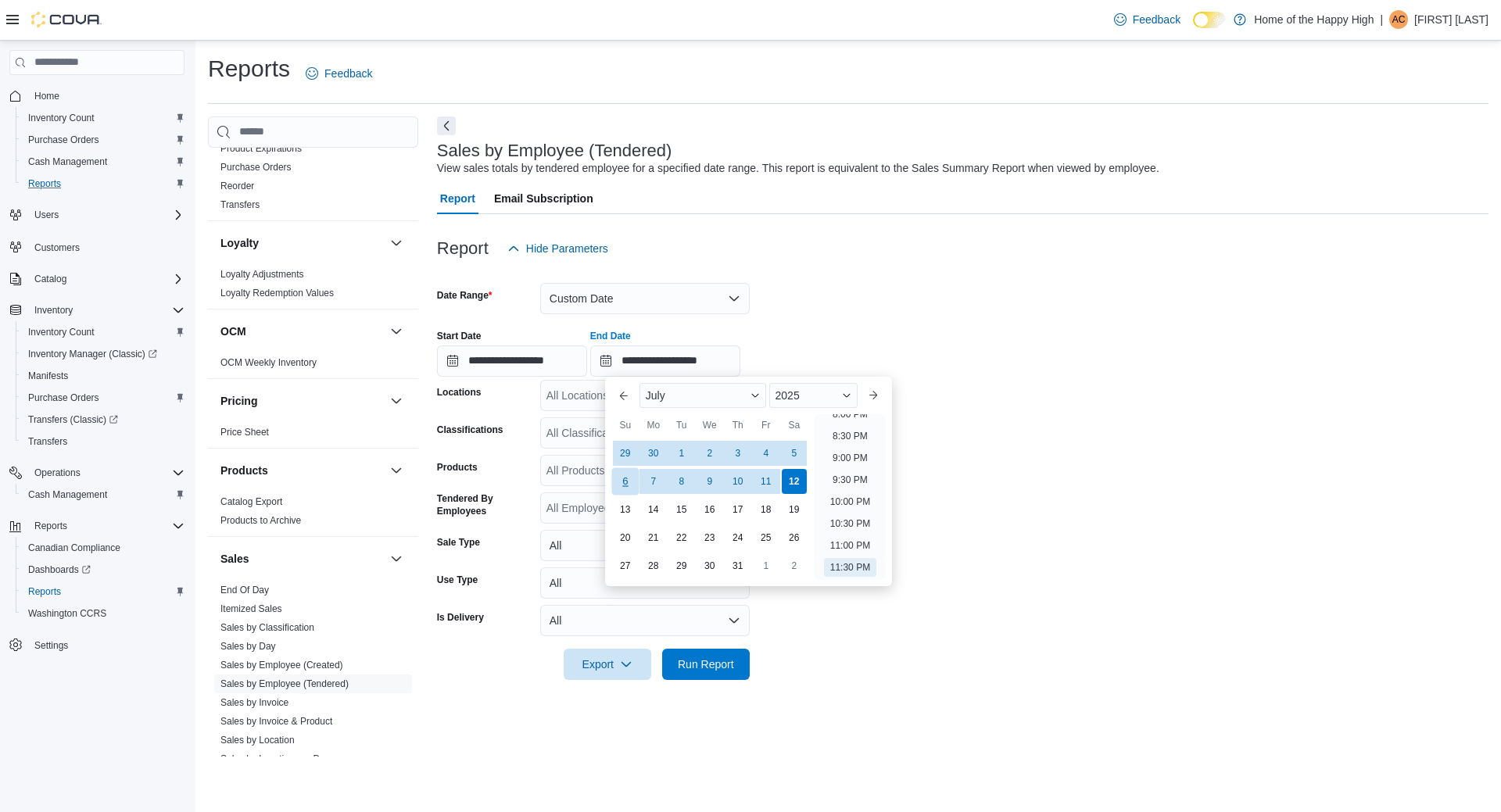 click on "6" at bounding box center [625, 481] 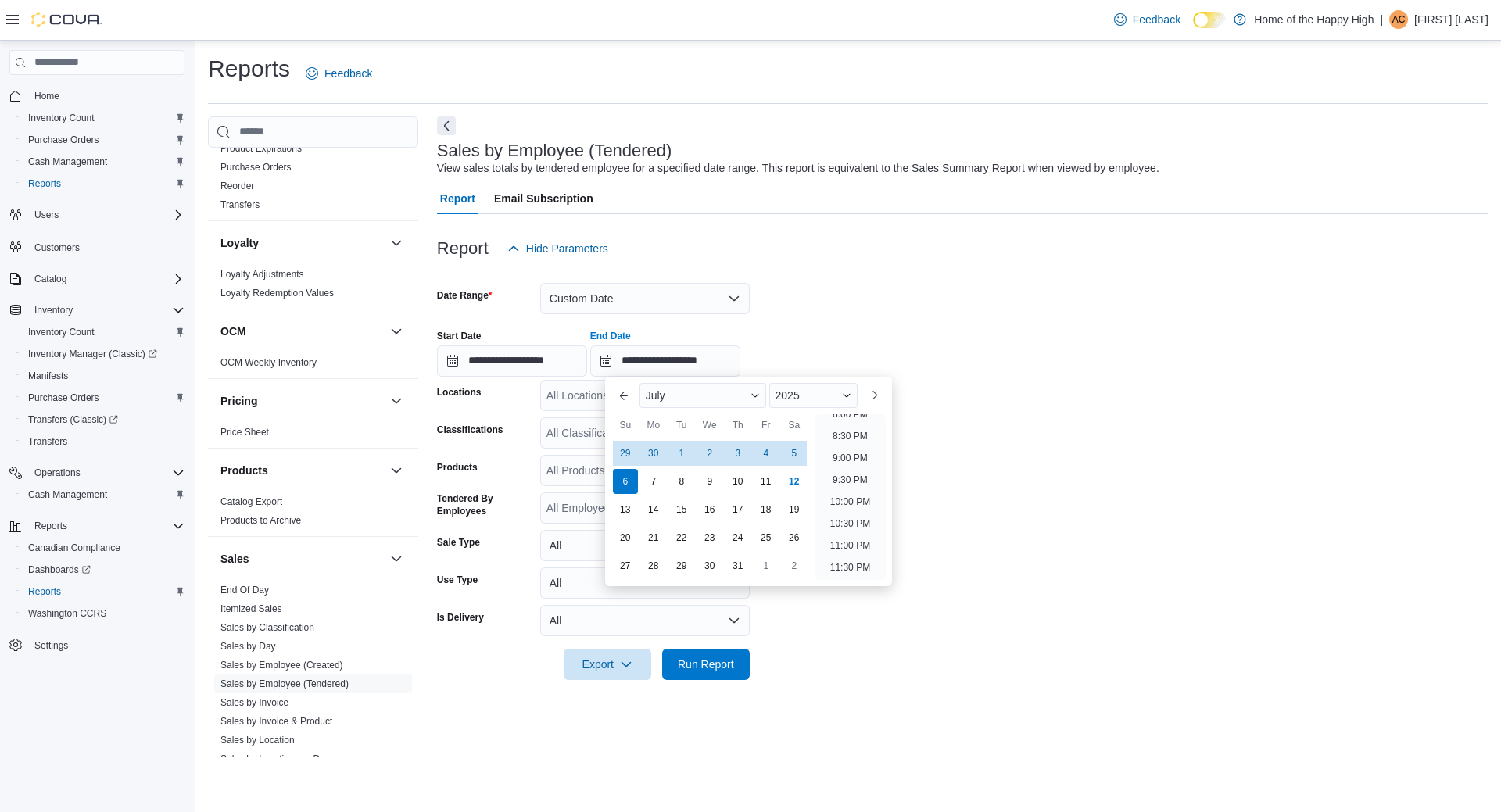 click on "**********" at bounding box center (962, 472) 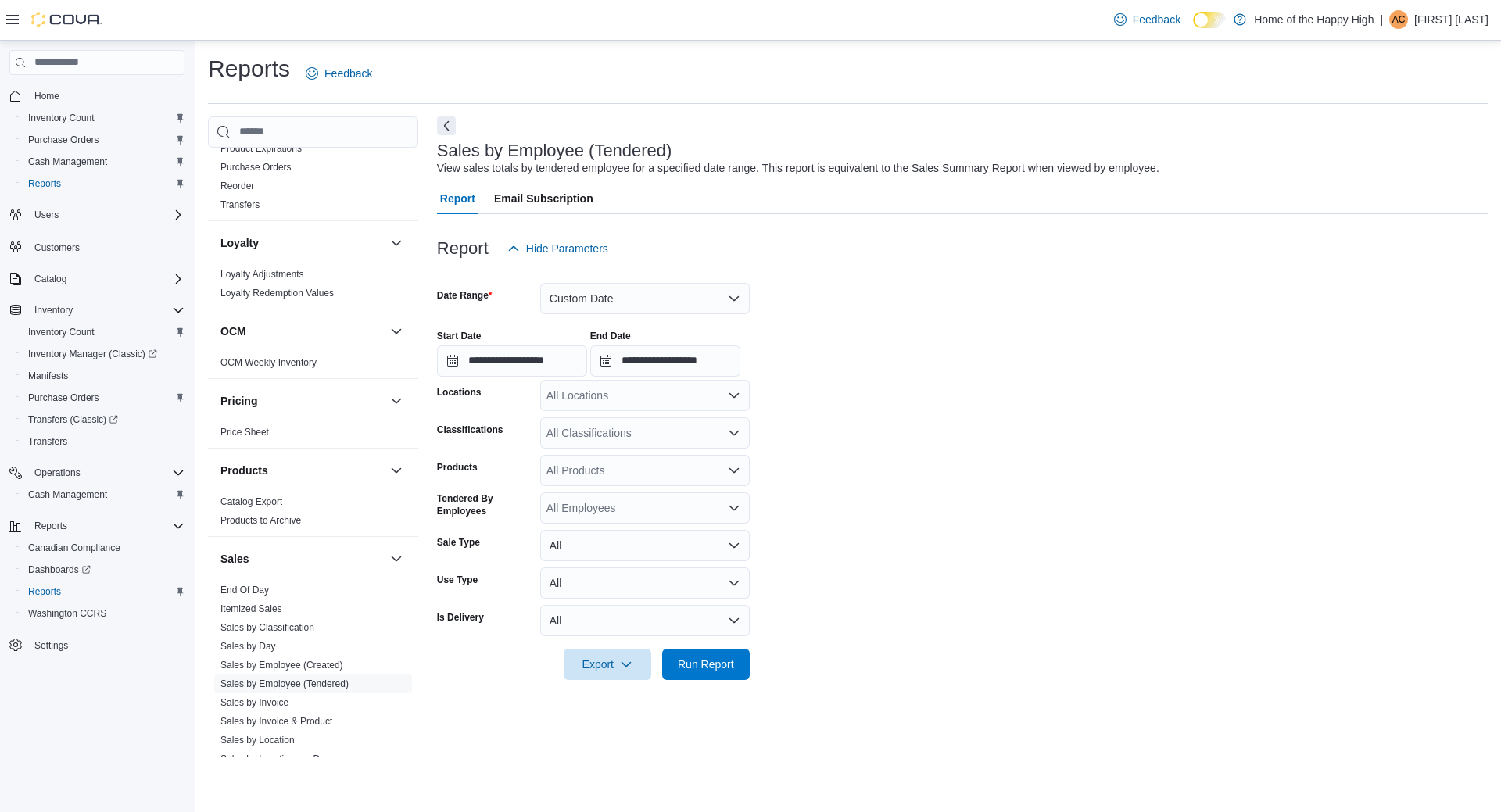click on "All Locations" at bounding box center (645, 395) 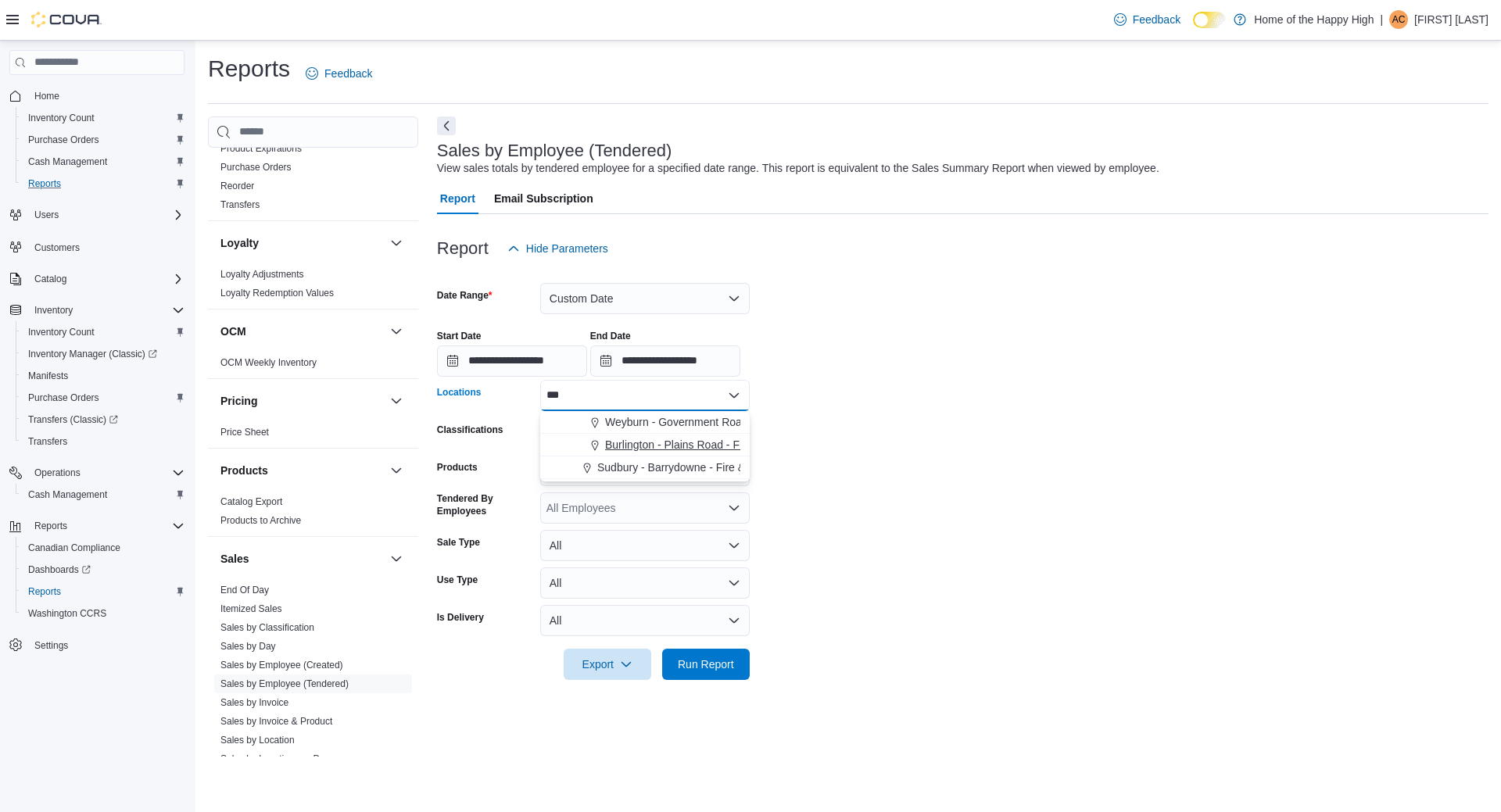 type on "***" 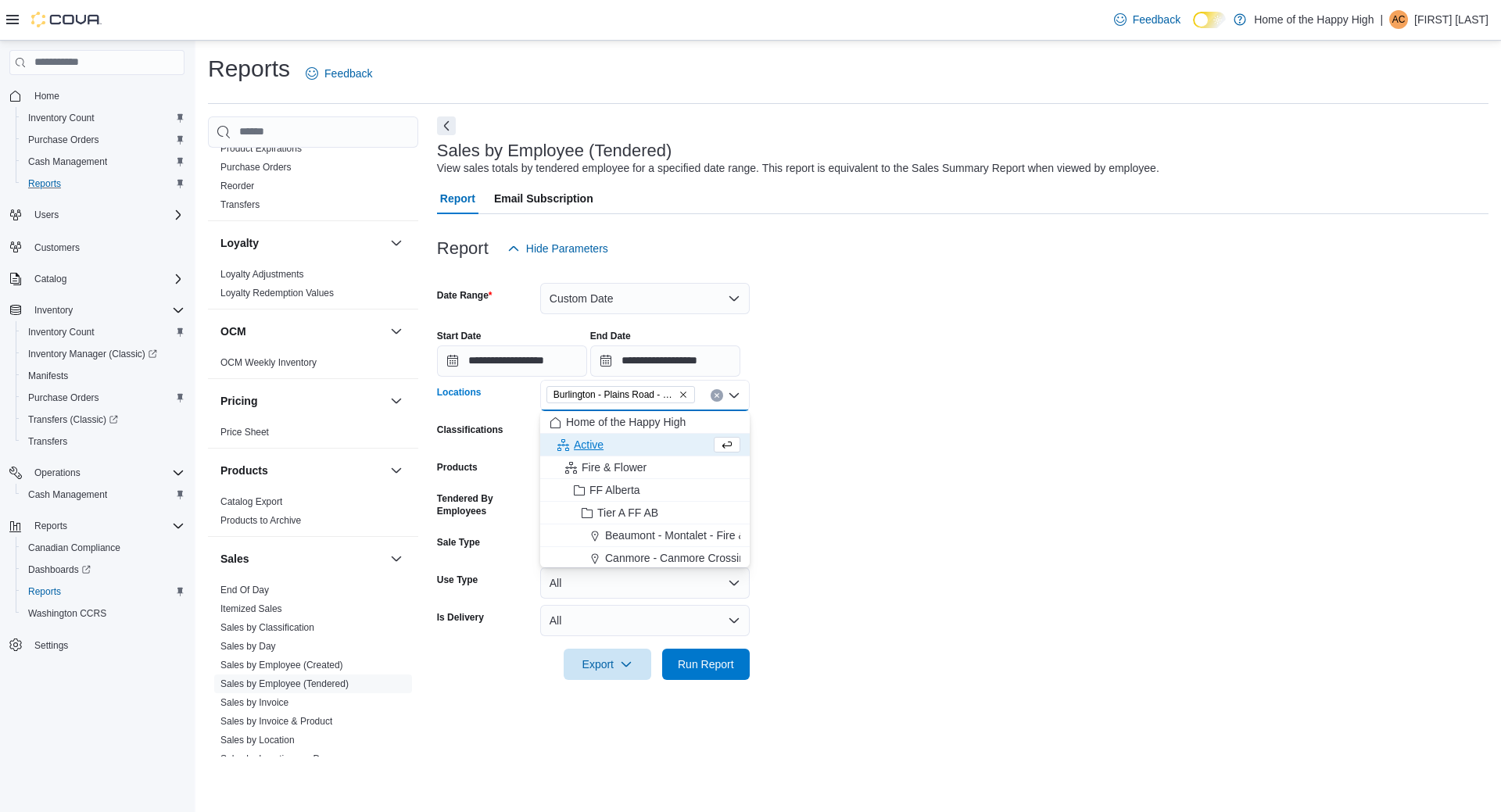 drag, startPoint x: 1213, startPoint y: 481, endPoint x: 1191, endPoint y: 485, distance: 22.36068 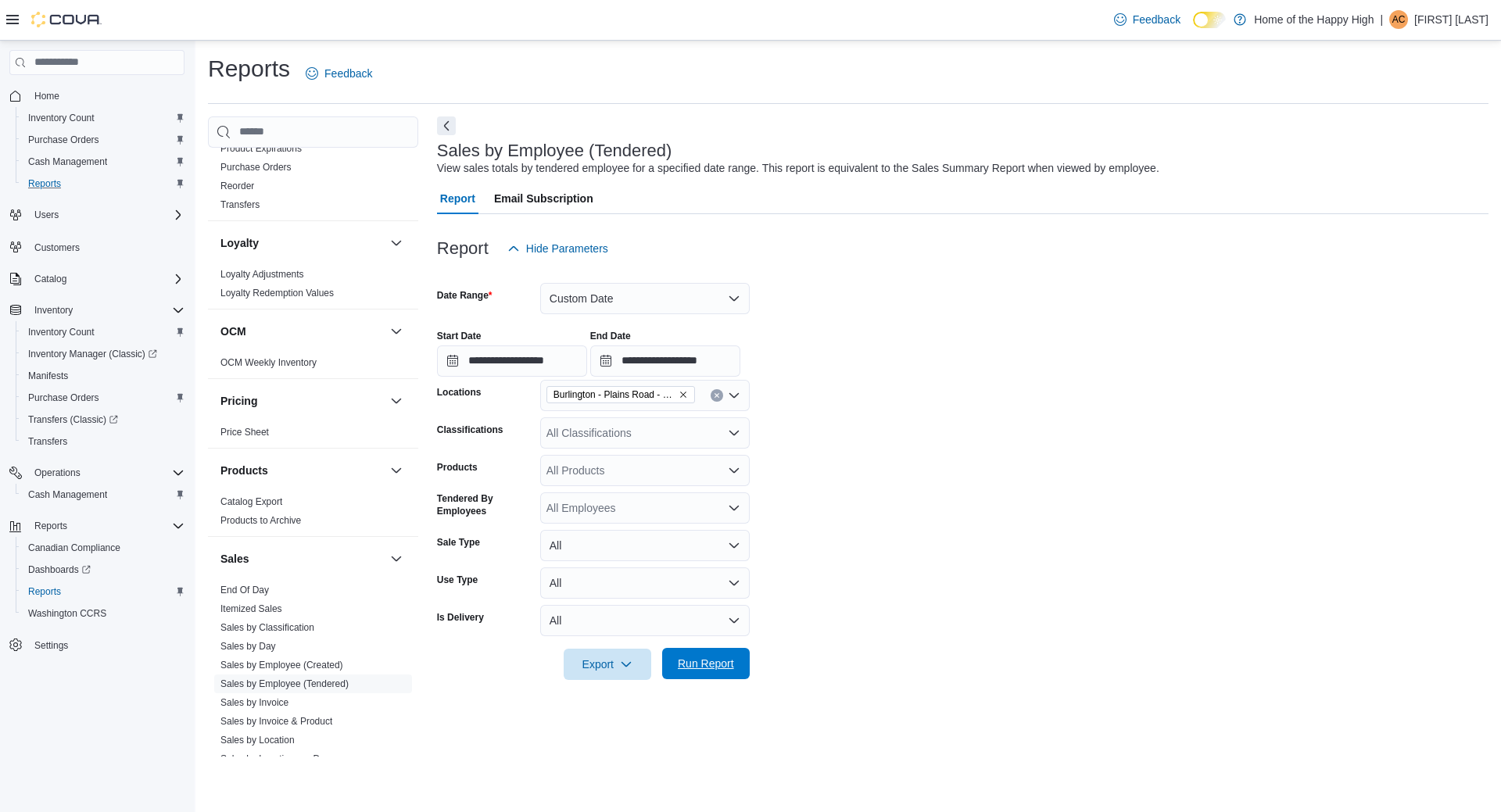 click on "Run Report" at bounding box center [706, 664] 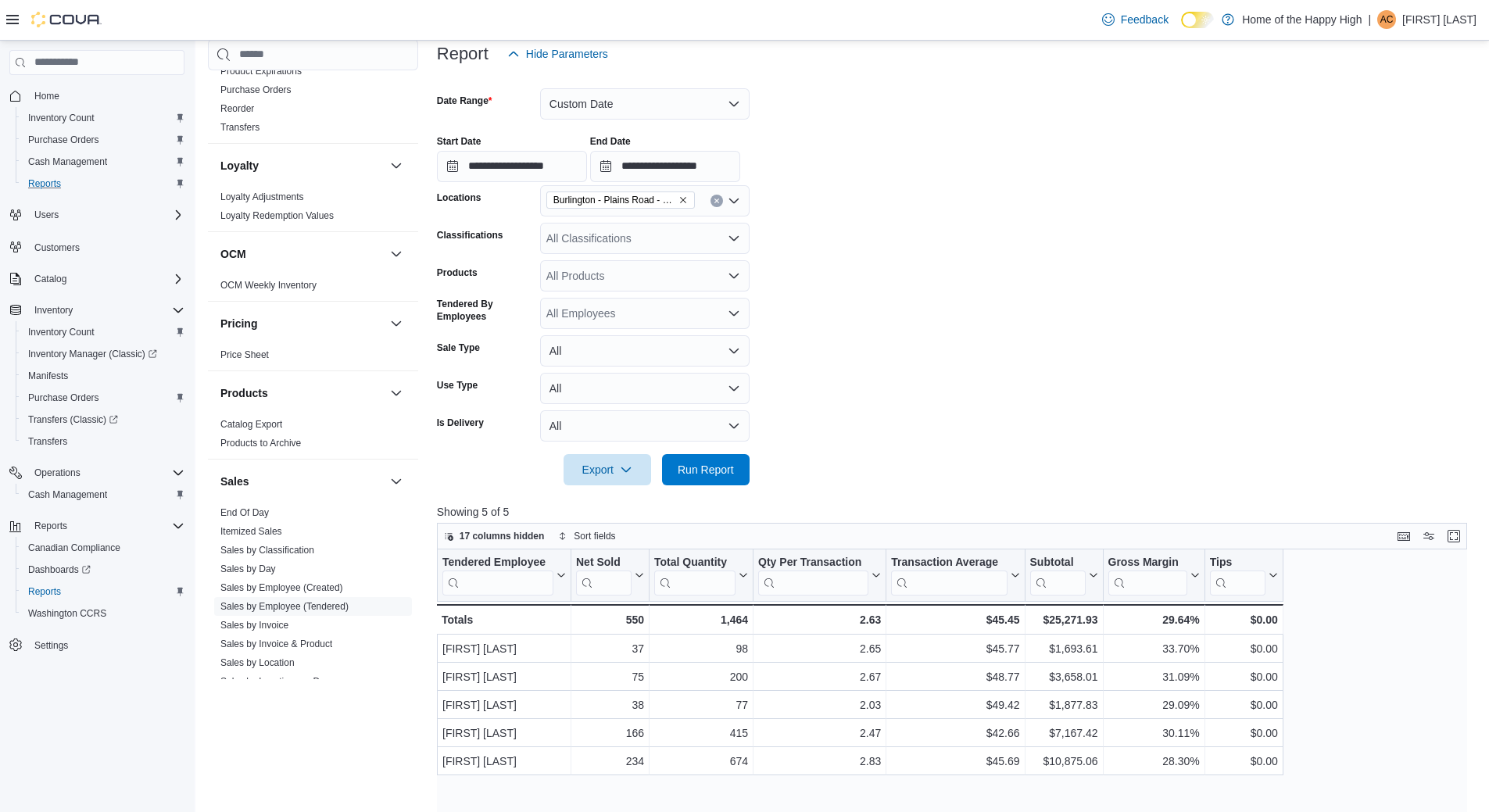 scroll, scrollTop: 234, scrollLeft: 0, axis: vertical 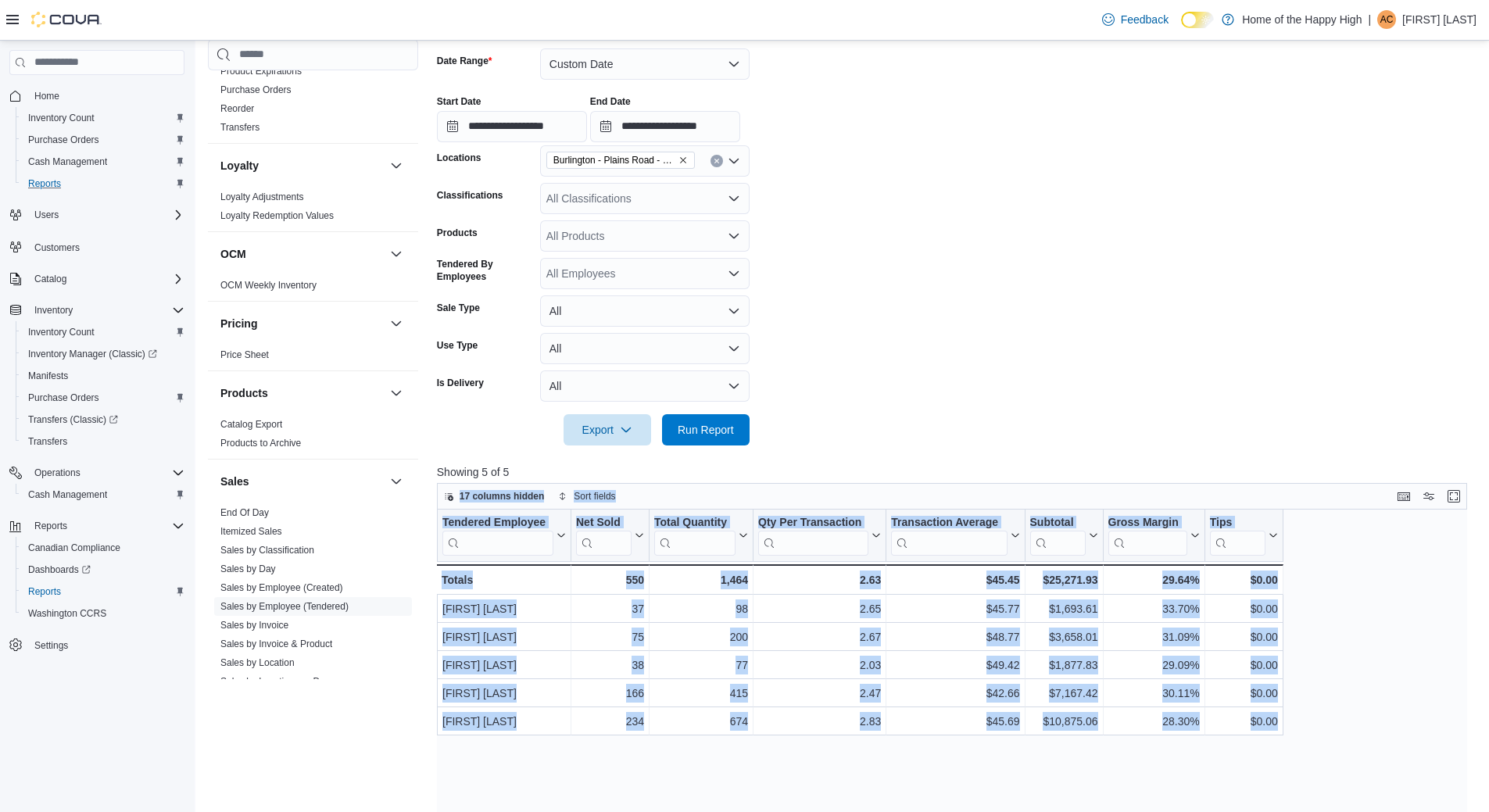 drag, startPoint x: 435, startPoint y: 494, endPoint x: 1311, endPoint y: 732, distance: 907.755 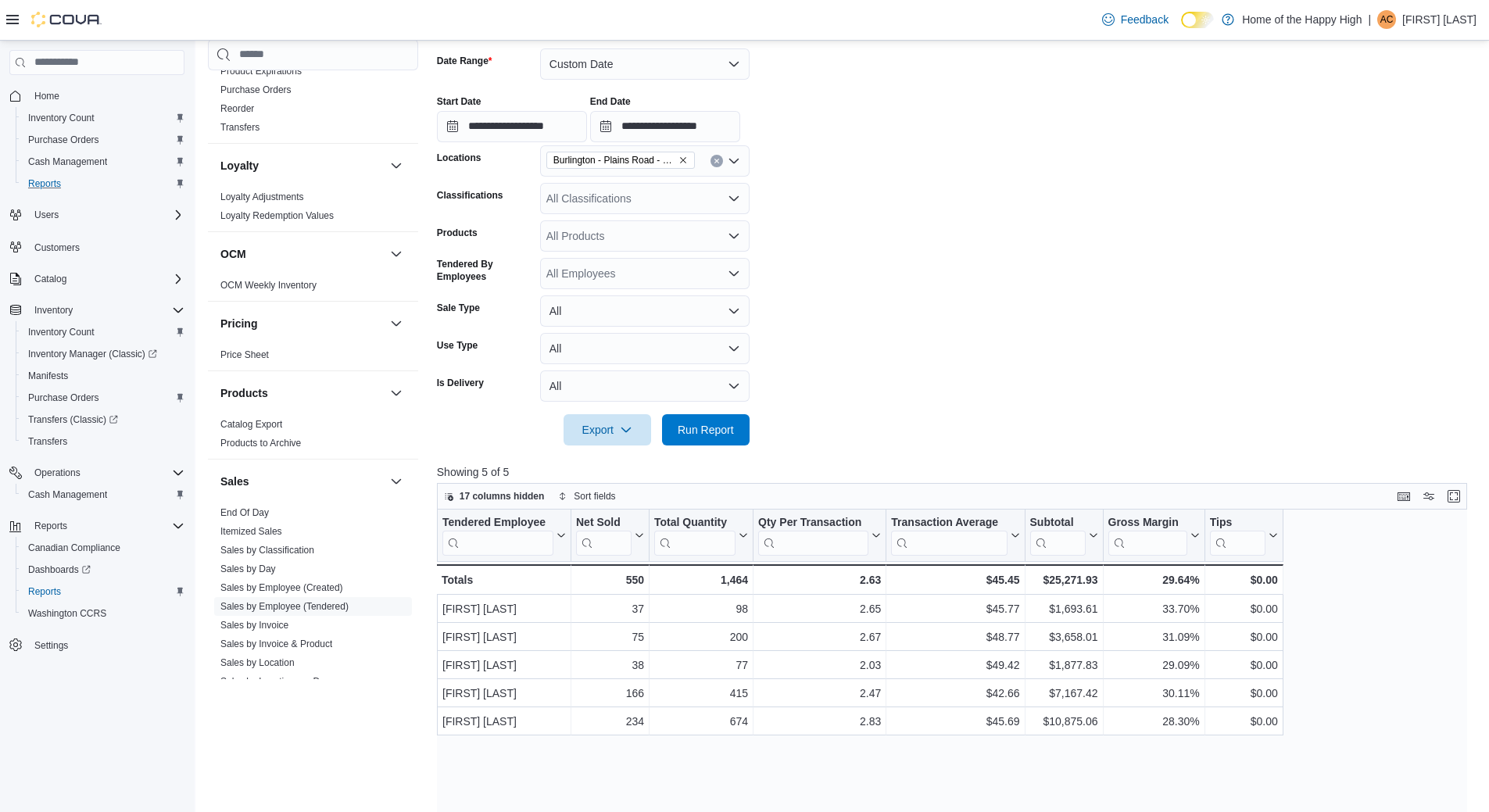 click on "All Classifications" at bounding box center (645, 199) 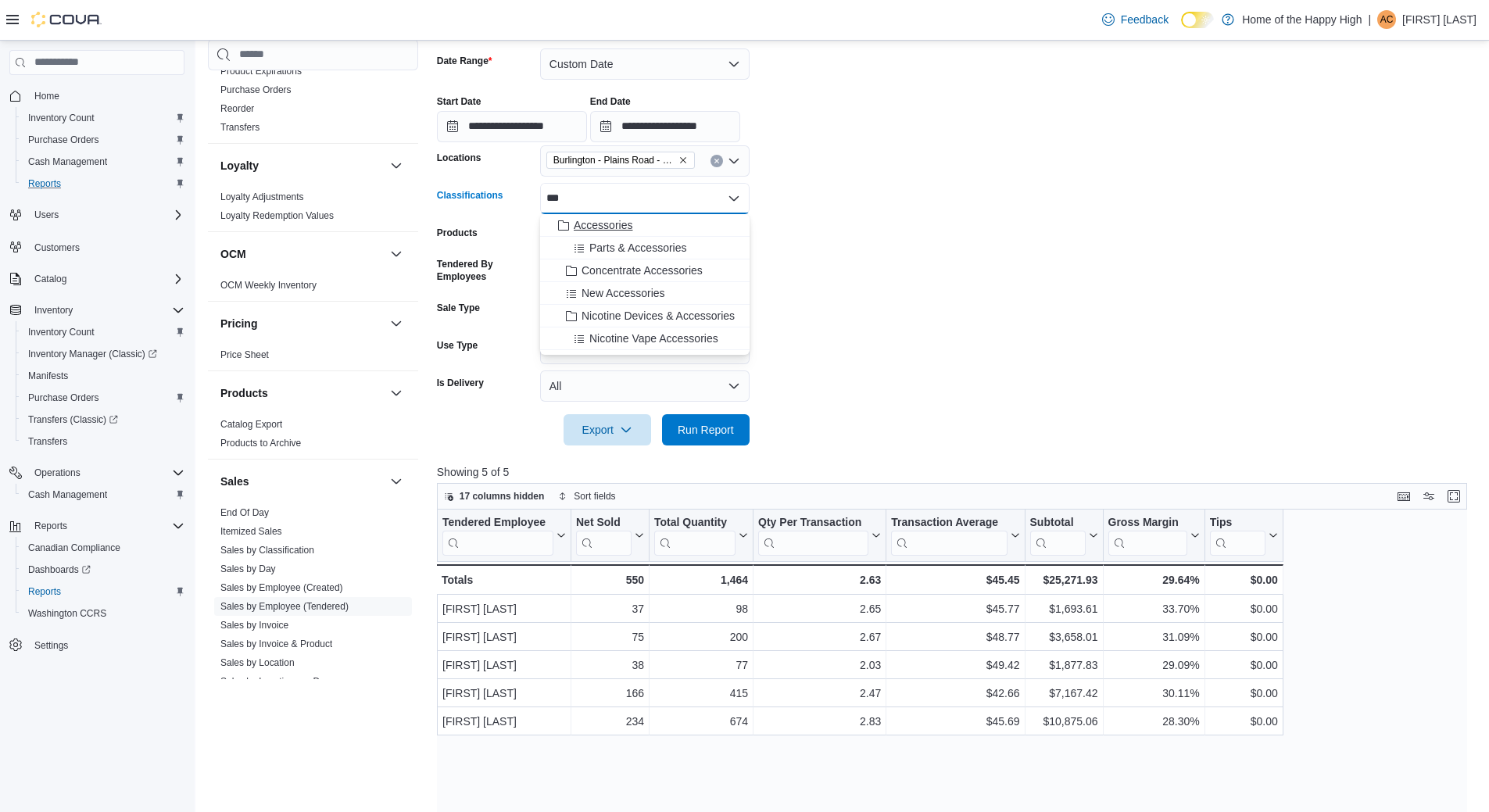 type on "***" 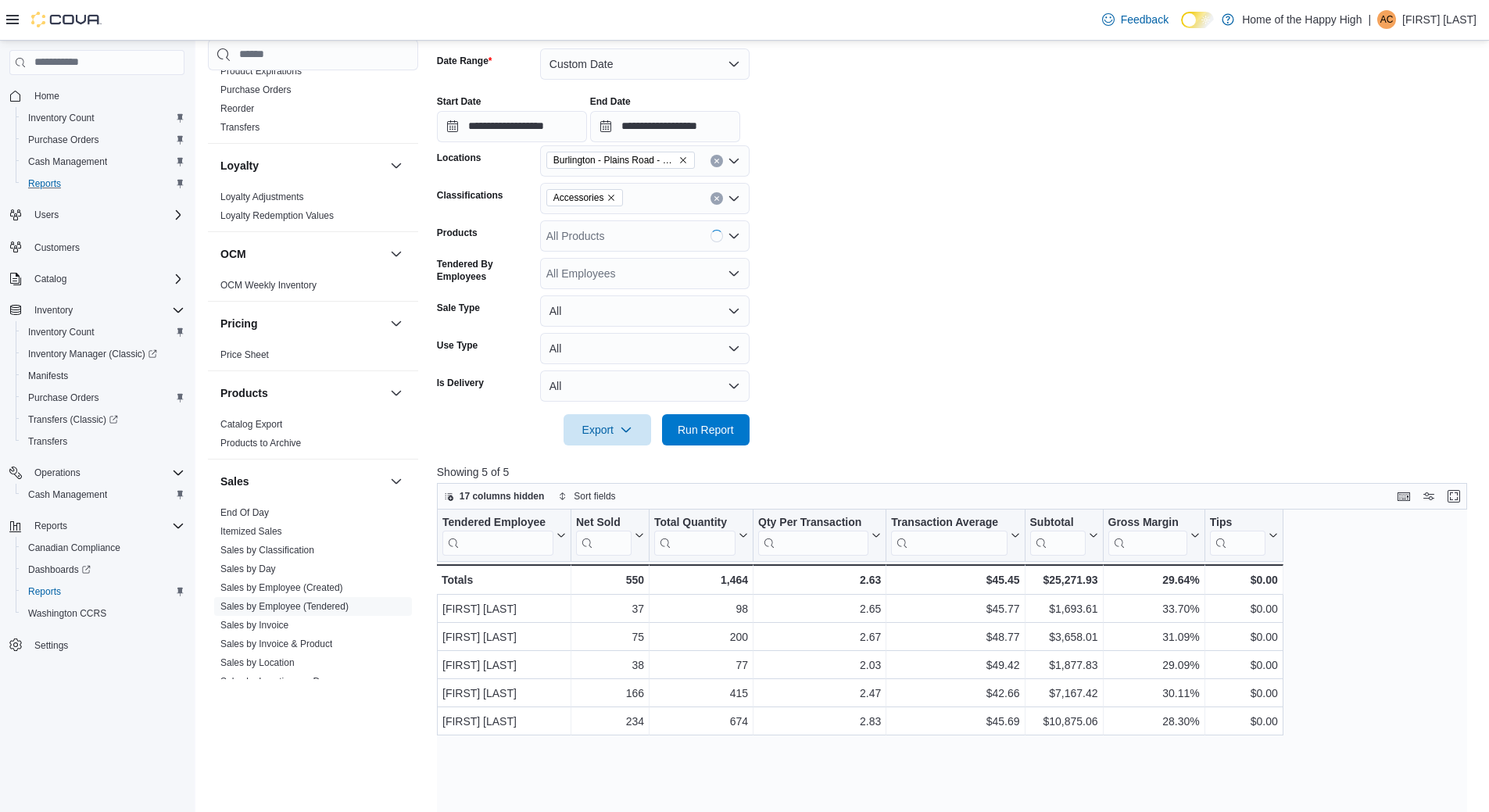 click on "**********" at bounding box center (957, 238) 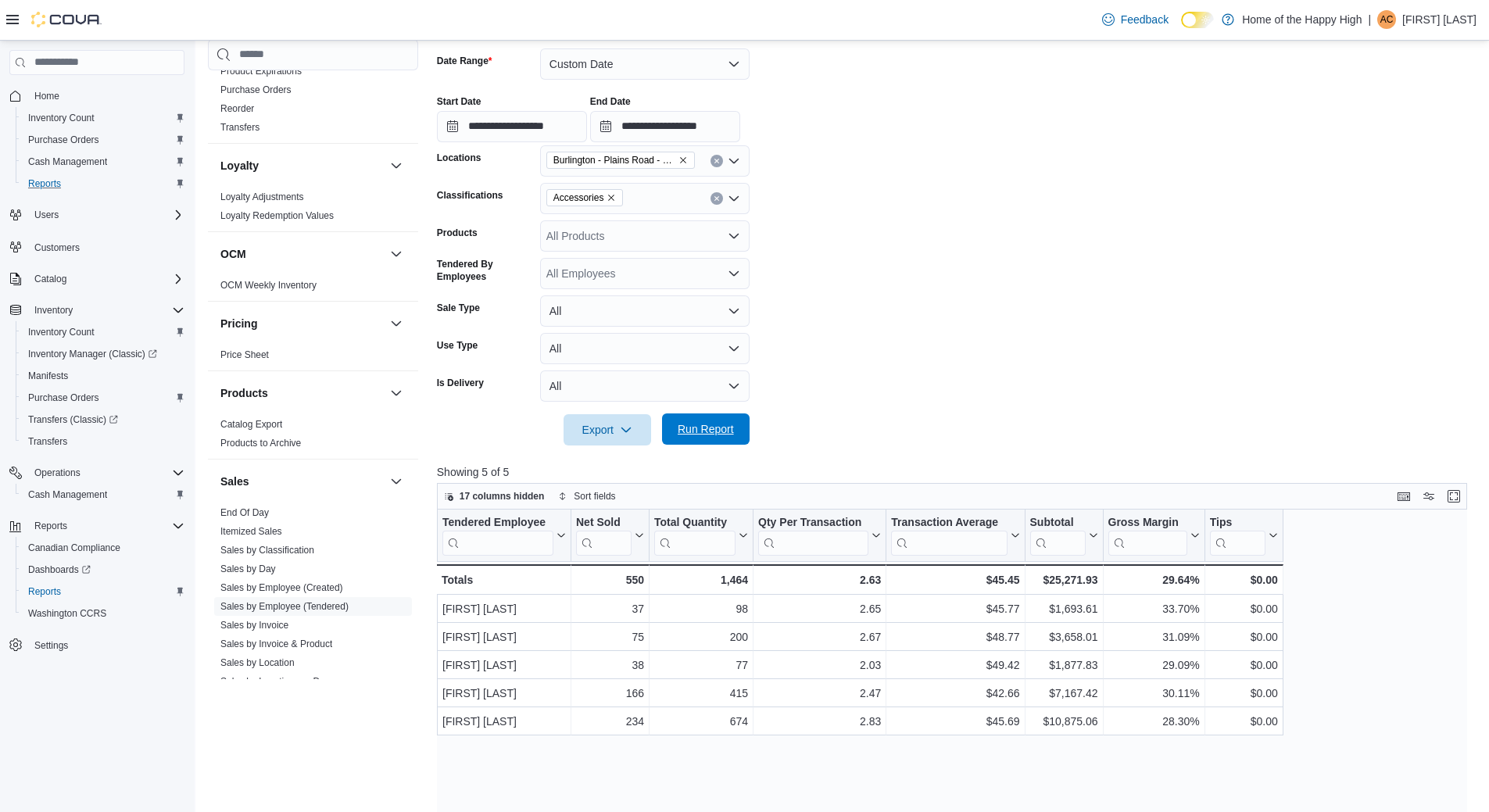 click on "Run Report" at bounding box center (706, 429) 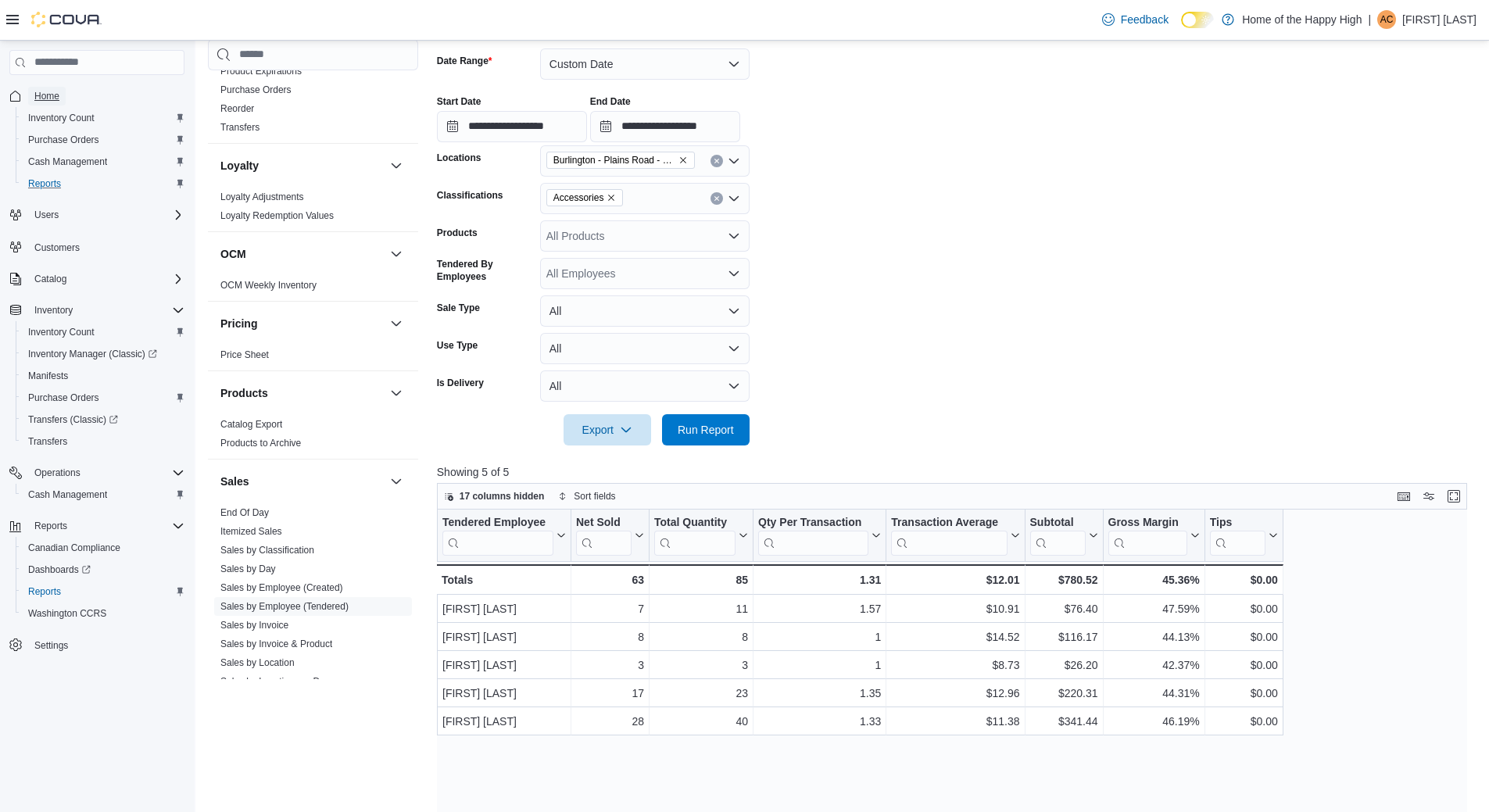 click on "Home" at bounding box center (47, 96) 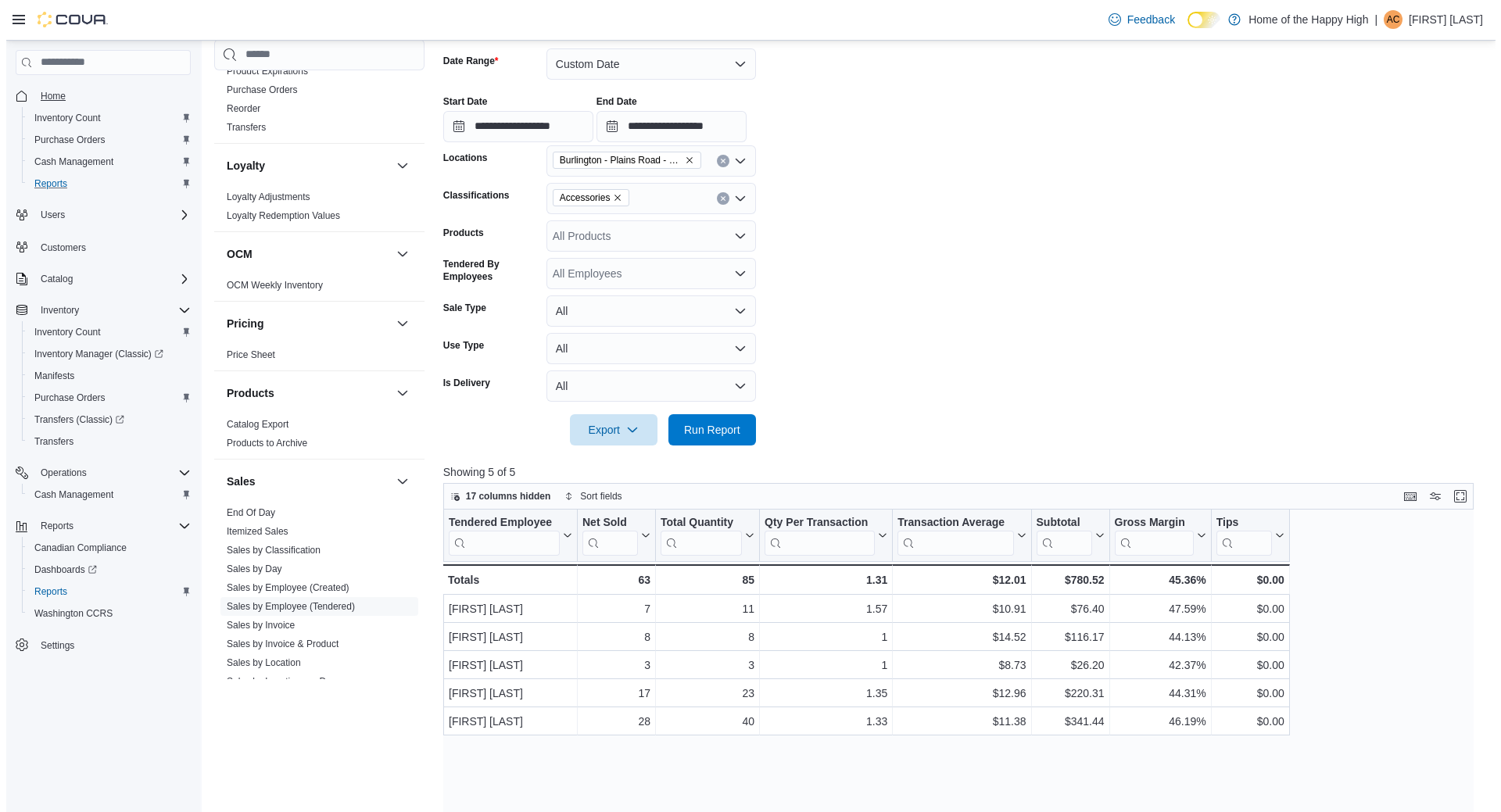 scroll, scrollTop: 0, scrollLeft: 0, axis: both 